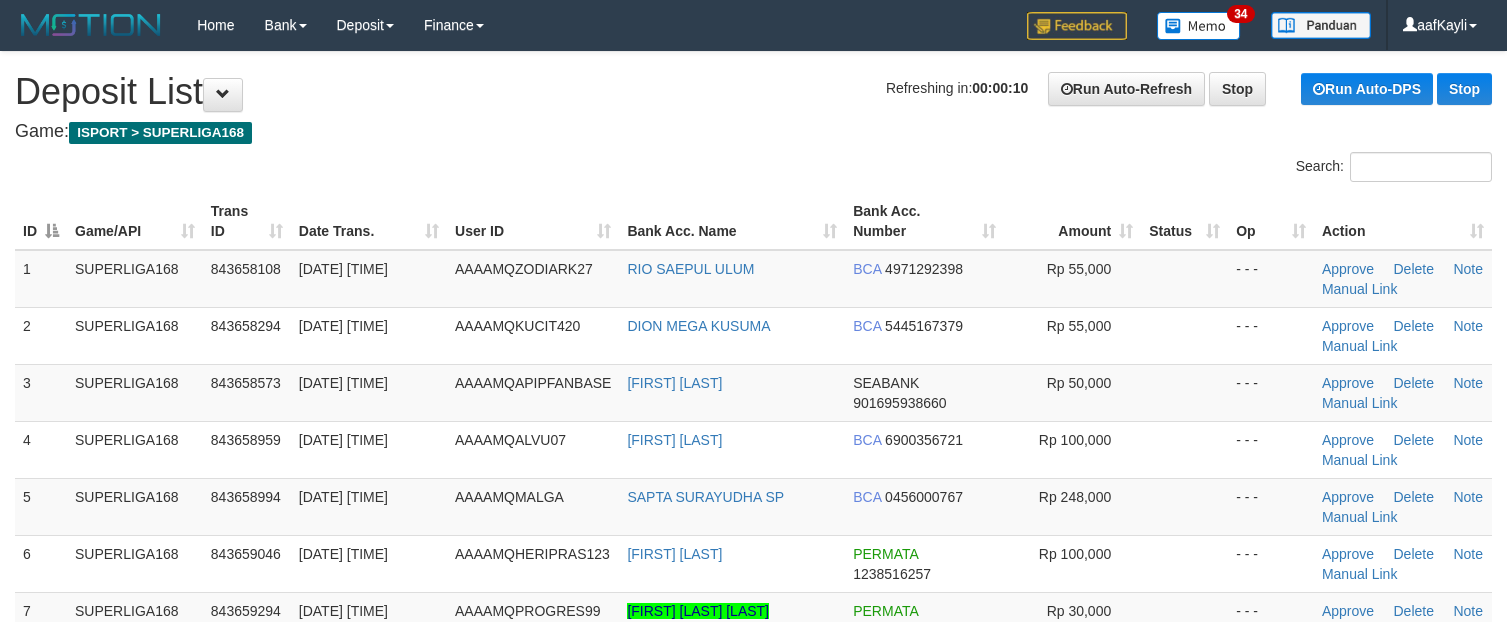 scroll, scrollTop: 0, scrollLeft: 0, axis: both 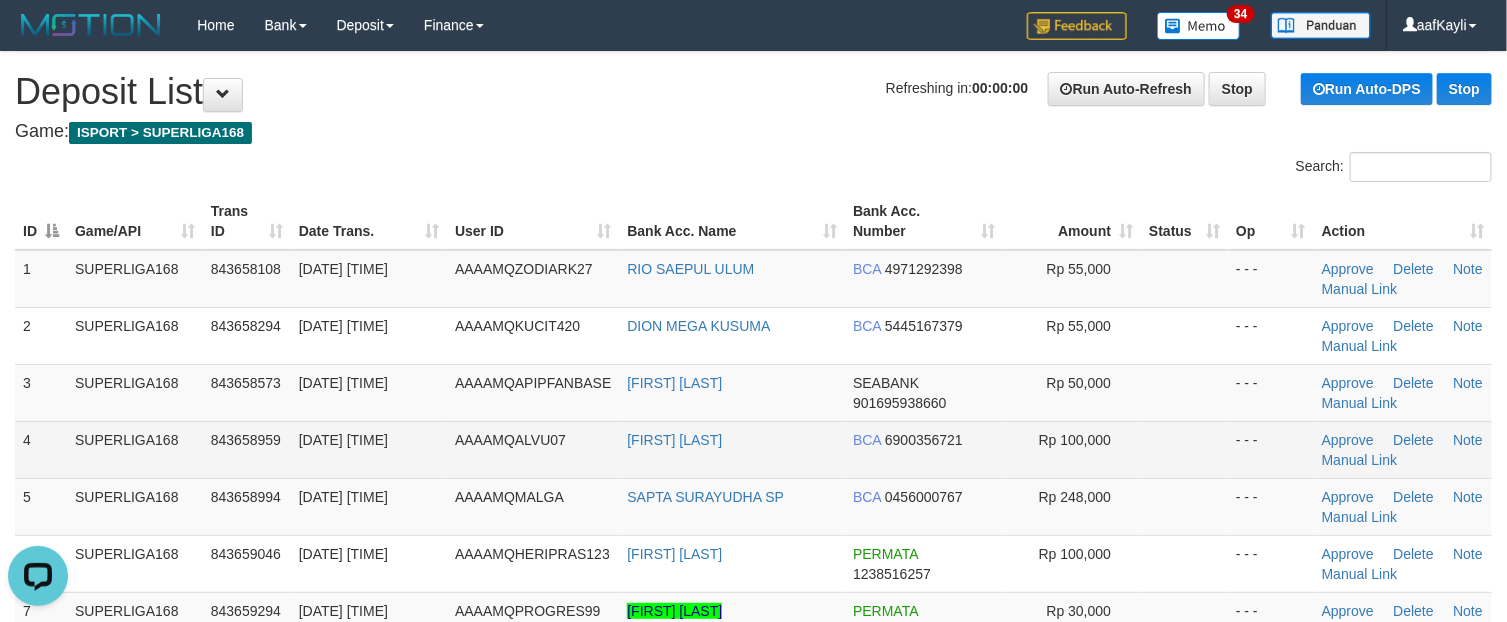 click at bounding box center (1184, 449) 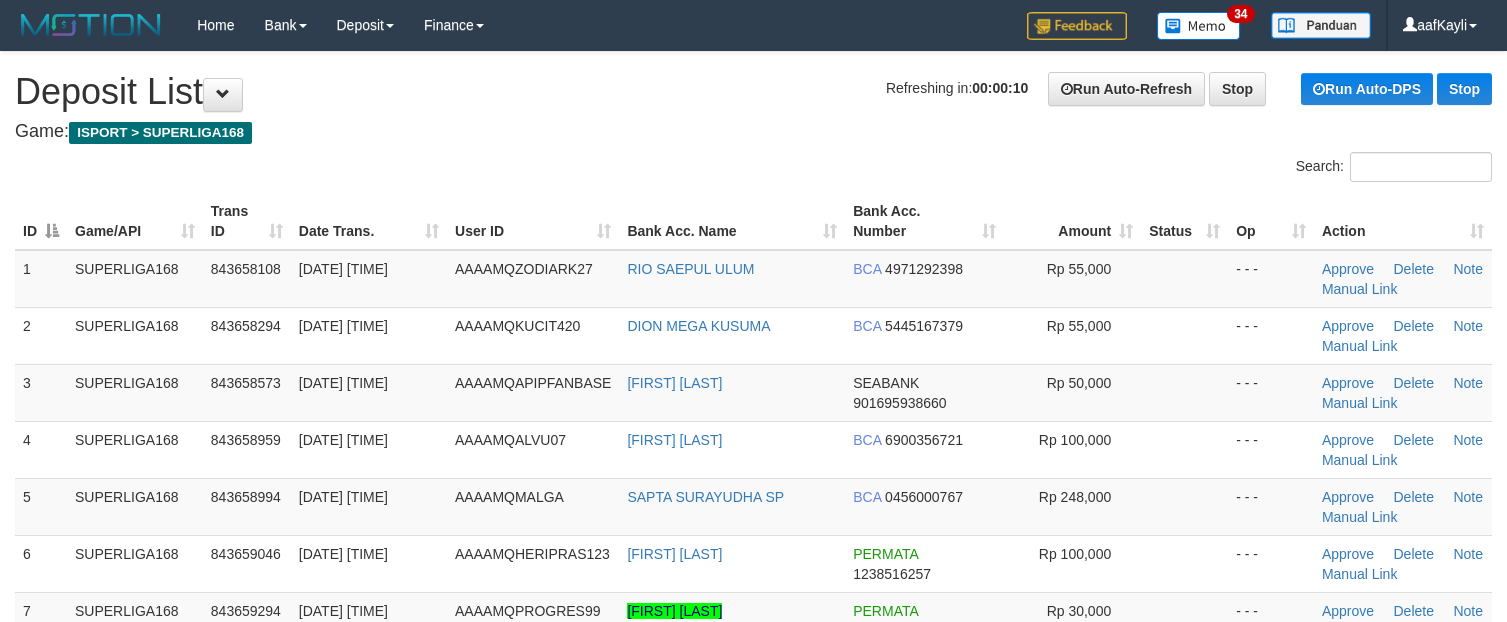 scroll, scrollTop: 0, scrollLeft: 0, axis: both 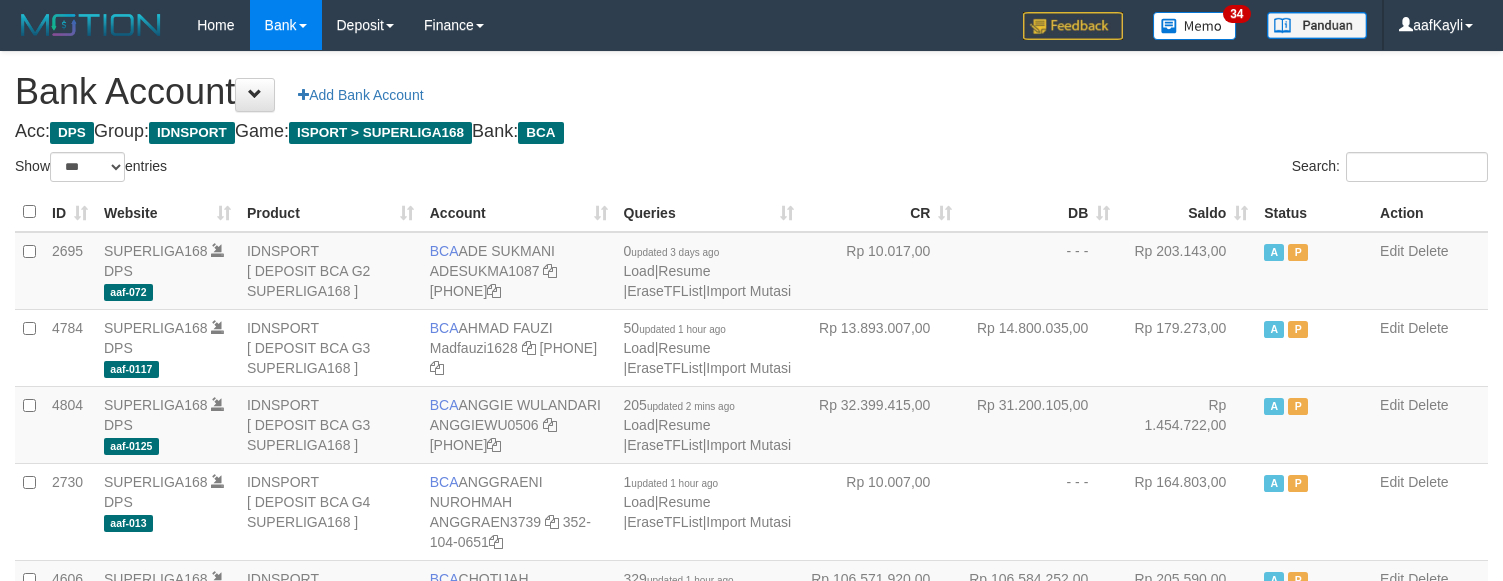 select on "***" 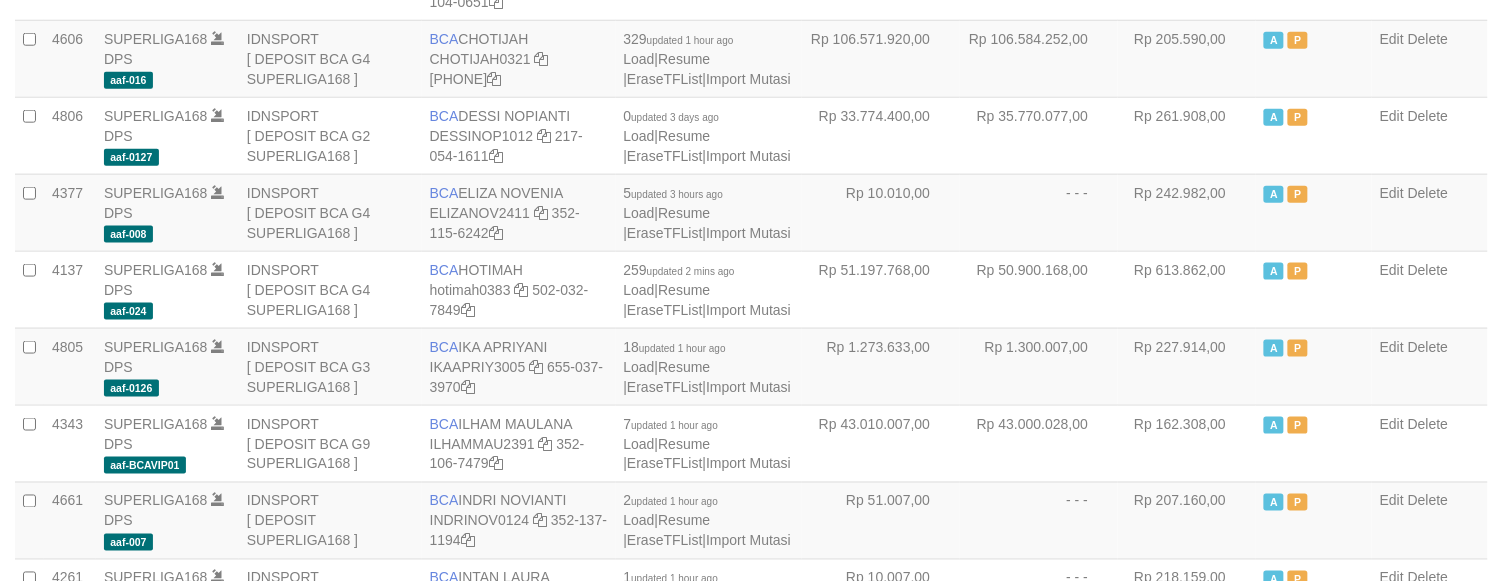 scroll, scrollTop: 640, scrollLeft: 0, axis: vertical 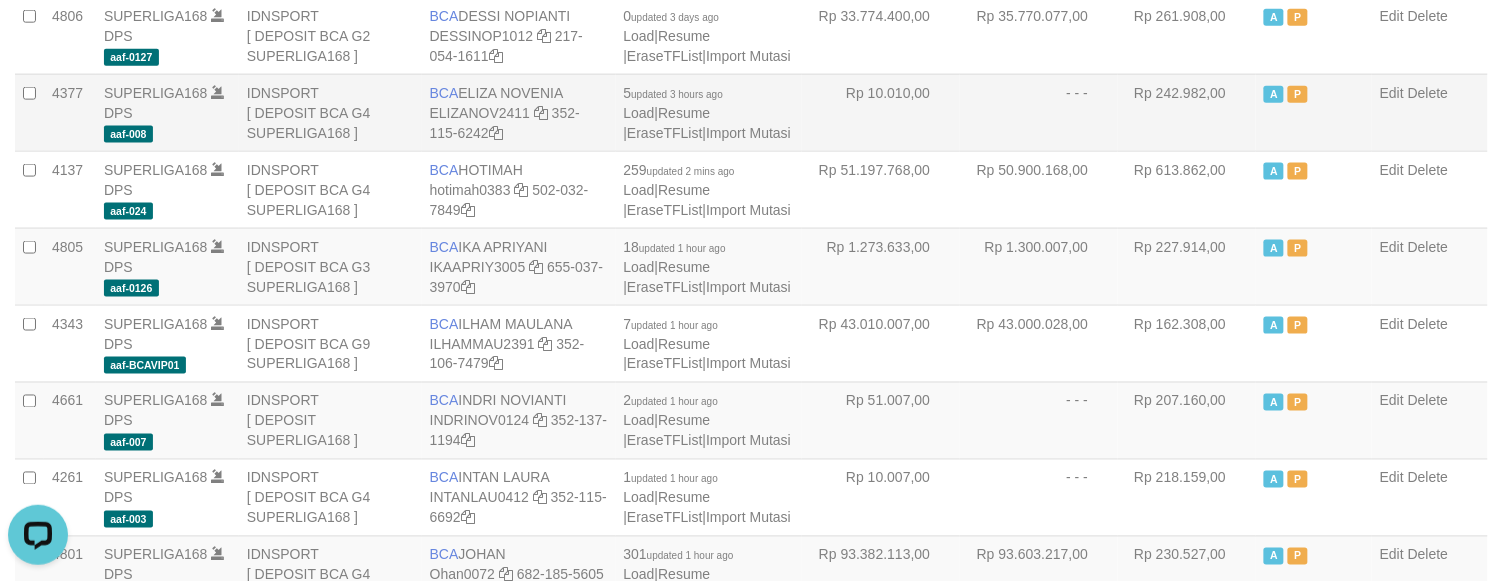 click on "Rp 242.982,00" at bounding box center [1187, 112] 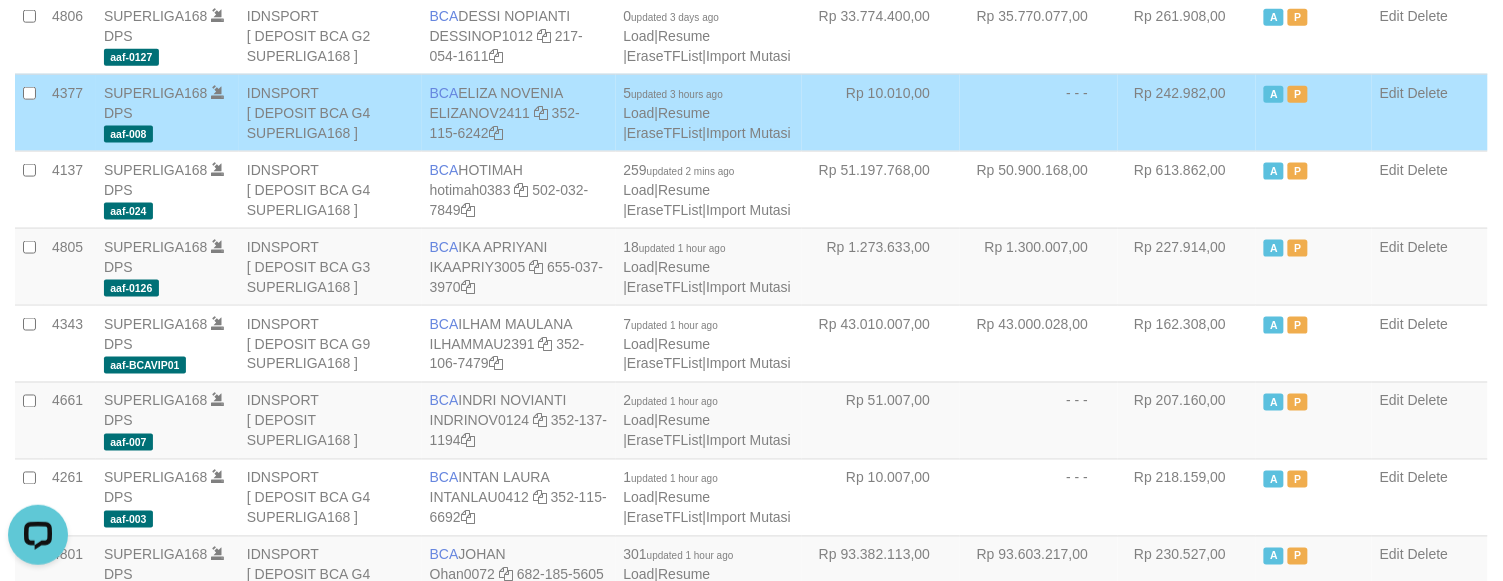 scroll, scrollTop: 2876, scrollLeft: 0, axis: vertical 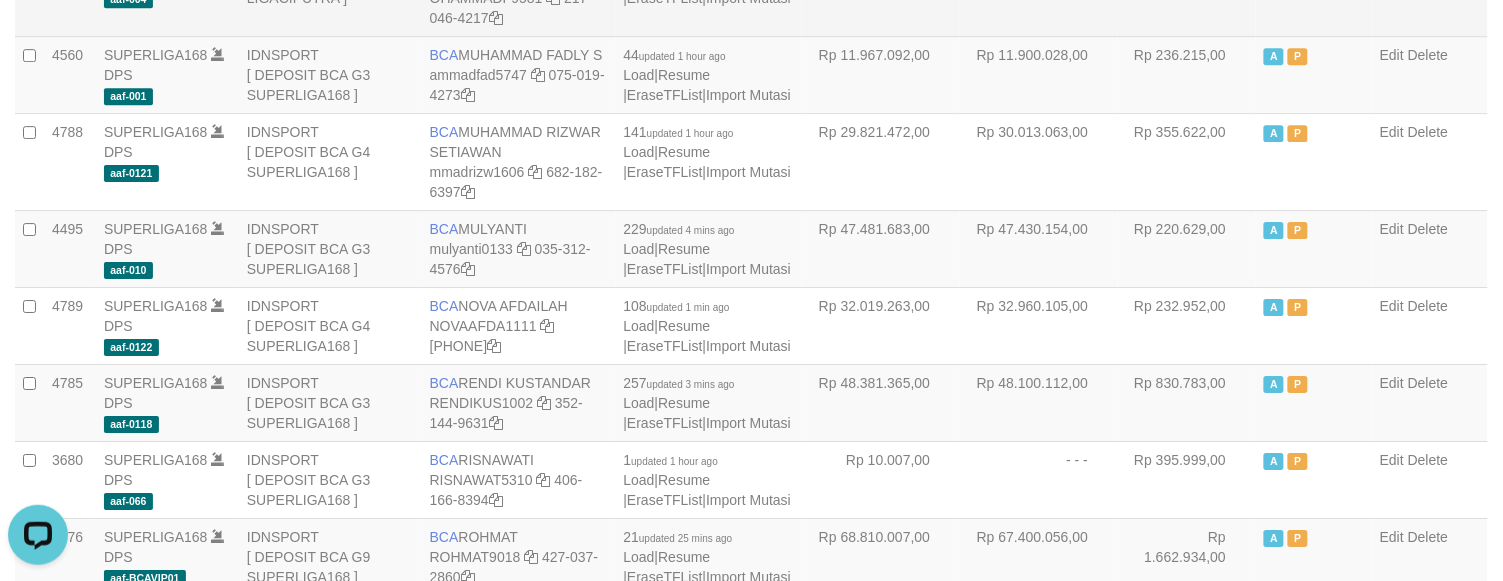 click on "SUPERLIGA168
DPS
aaf-004" at bounding box center [167, -13] 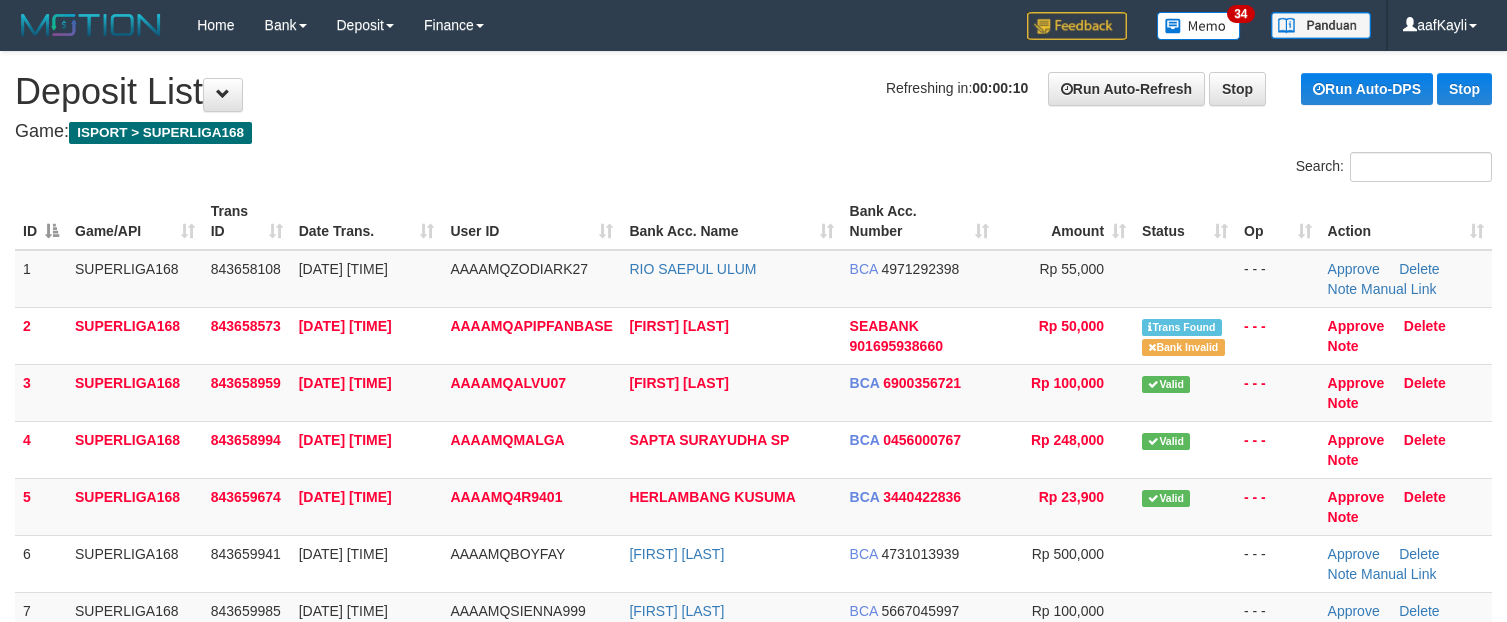 scroll, scrollTop: 0, scrollLeft: 0, axis: both 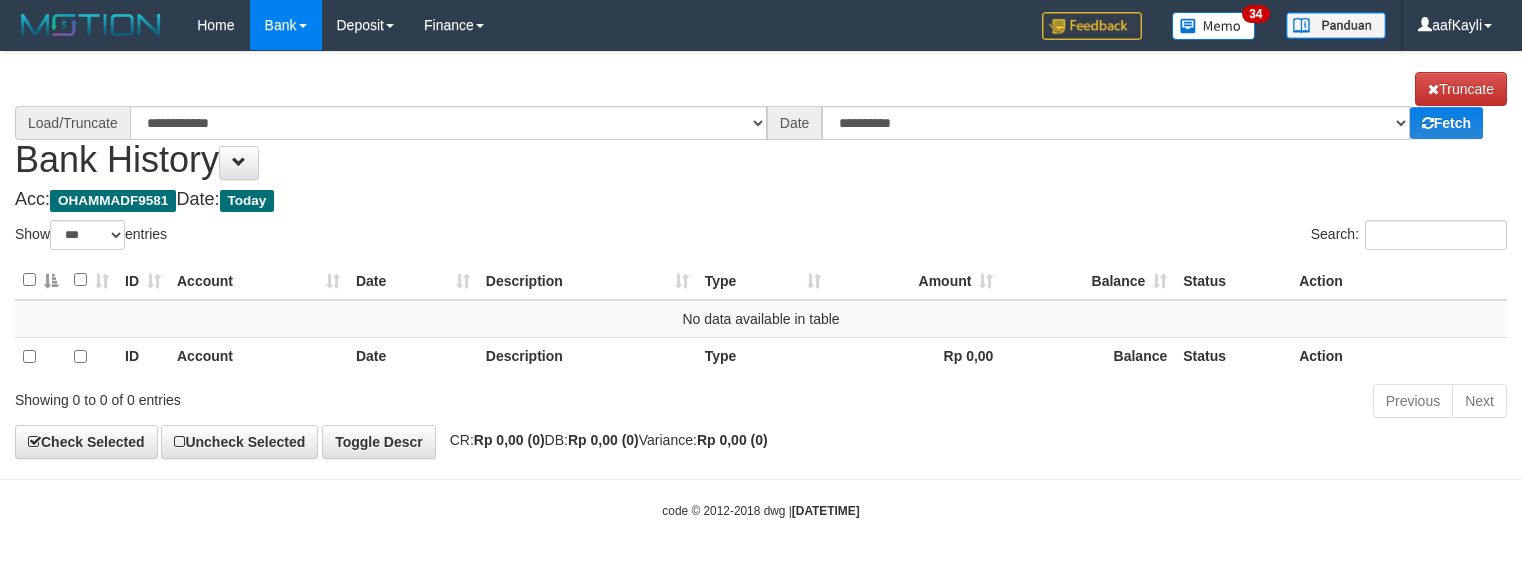 select on "***" 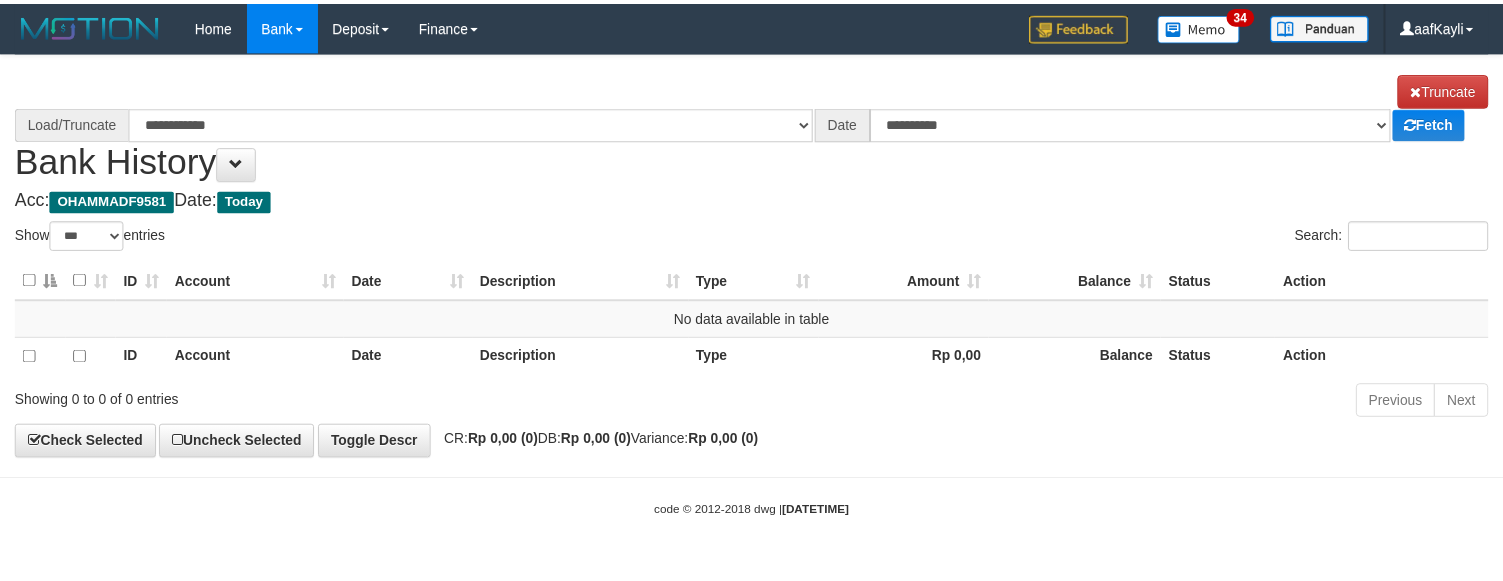 scroll, scrollTop: 0, scrollLeft: 0, axis: both 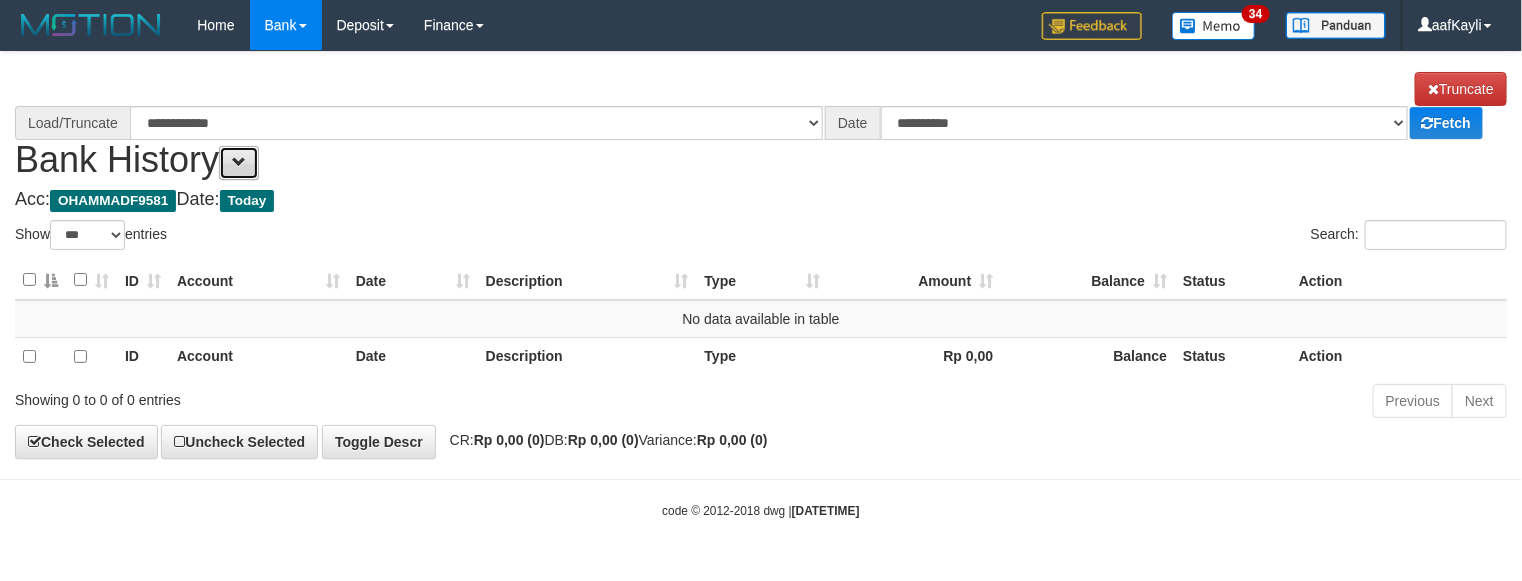 click at bounding box center [239, 163] 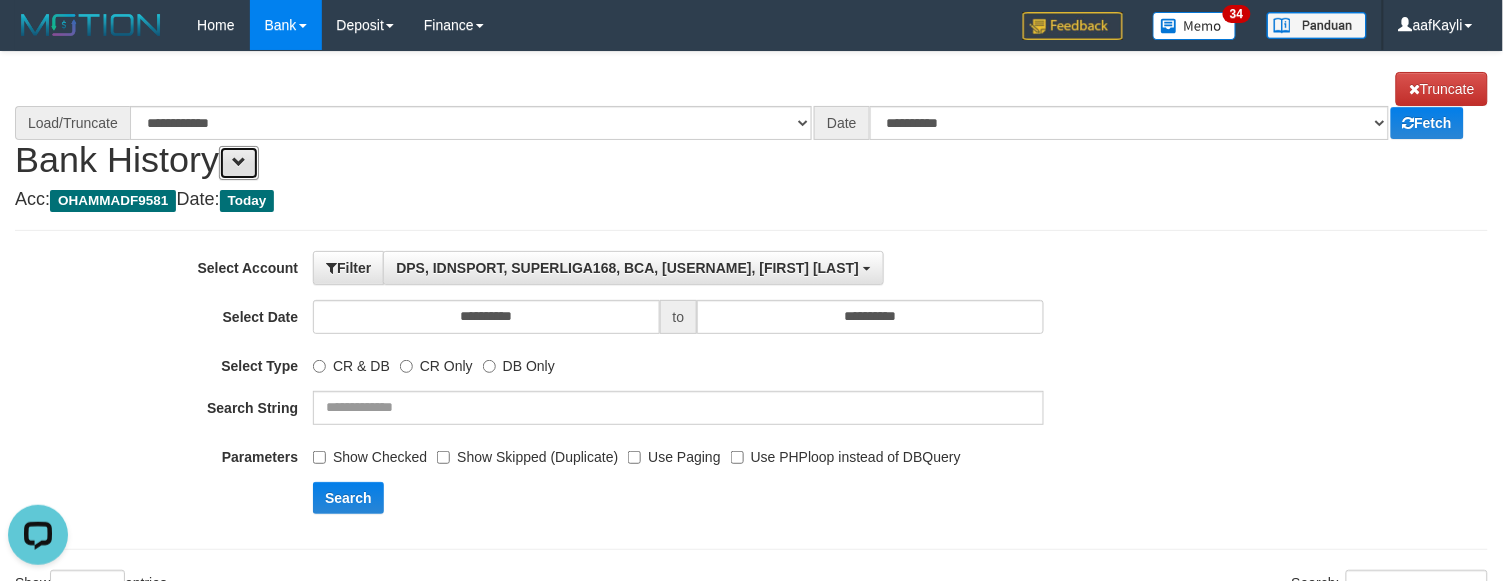 scroll, scrollTop: 0, scrollLeft: 0, axis: both 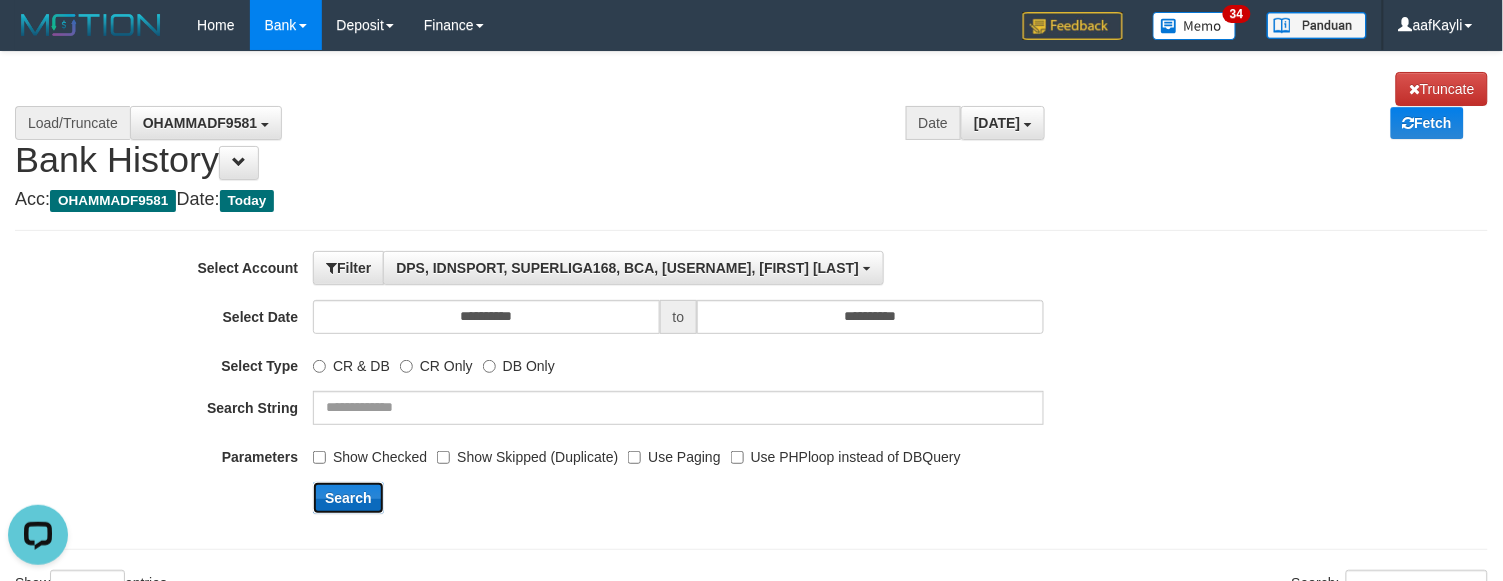 click on "Search" at bounding box center [348, 498] 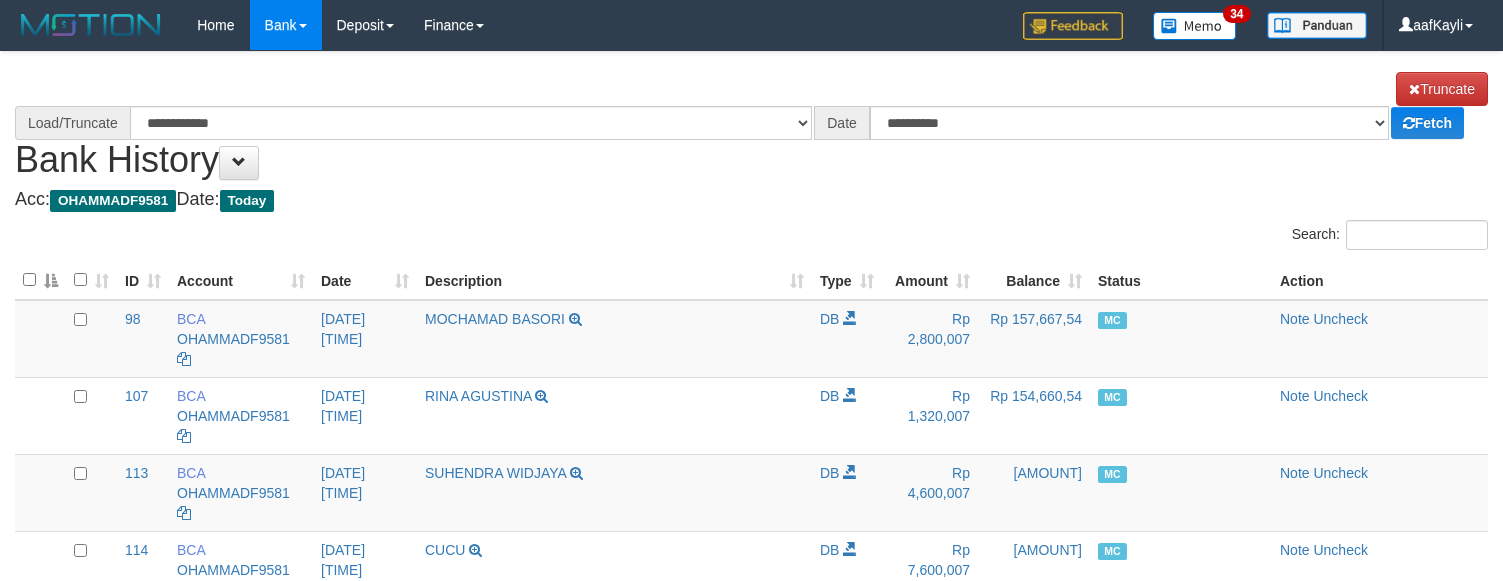 scroll, scrollTop: 0, scrollLeft: 0, axis: both 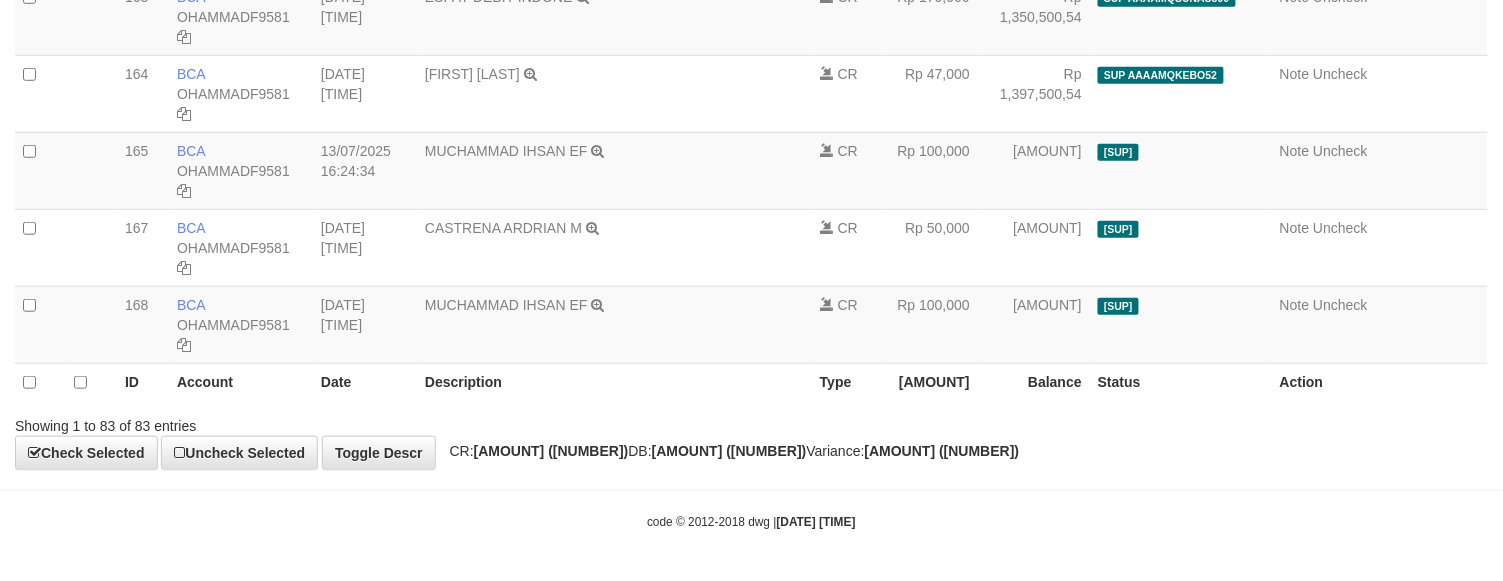 select on "****" 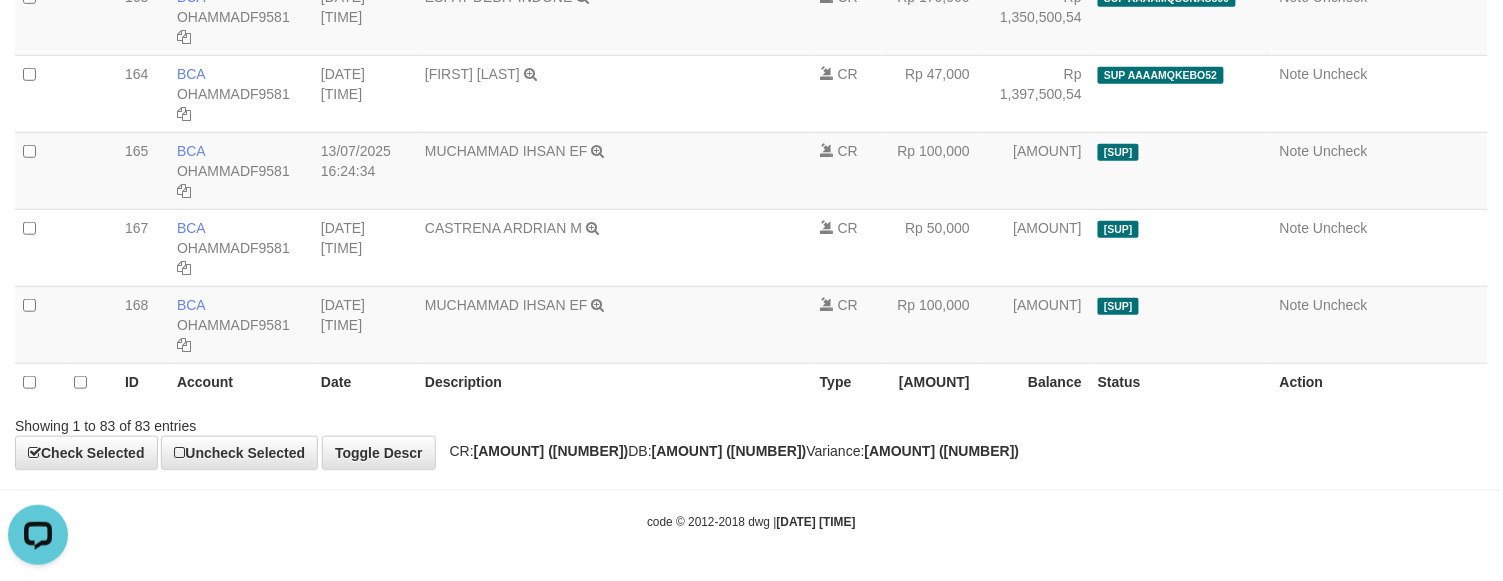 scroll, scrollTop: 0, scrollLeft: 0, axis: both 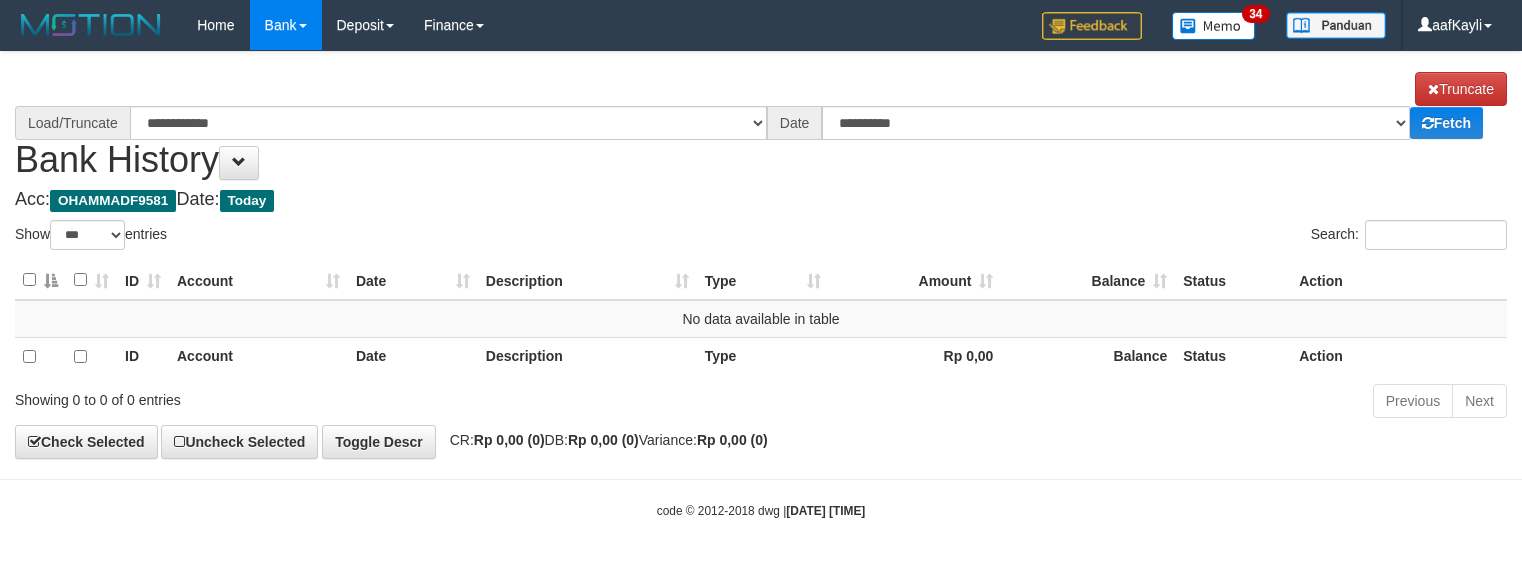 select on "***" 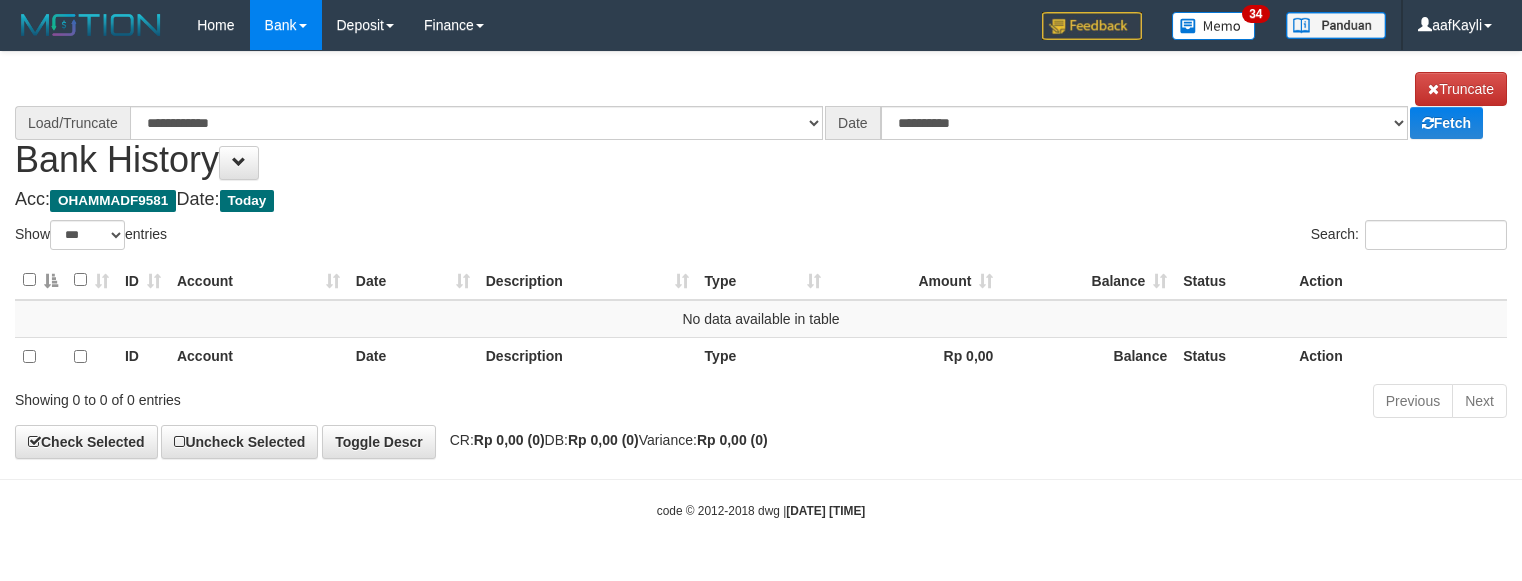 scroll, scrollTop: 0, scrollLeft: 0, axis: both 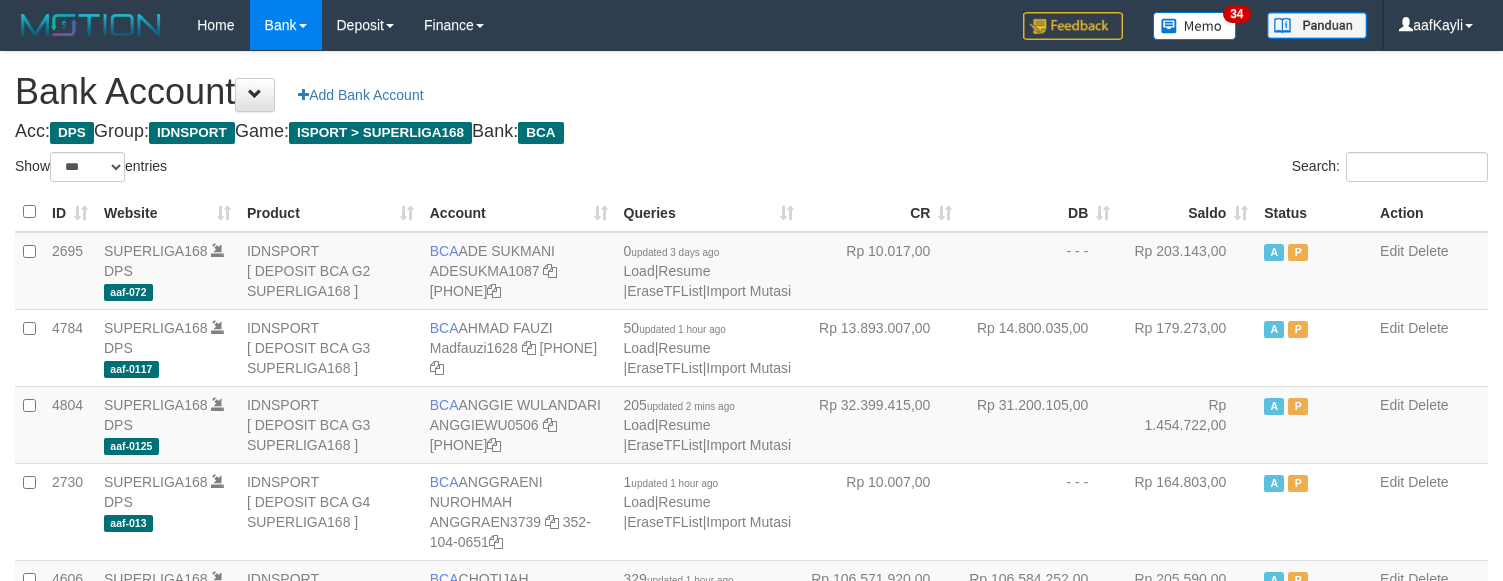 select on "***" 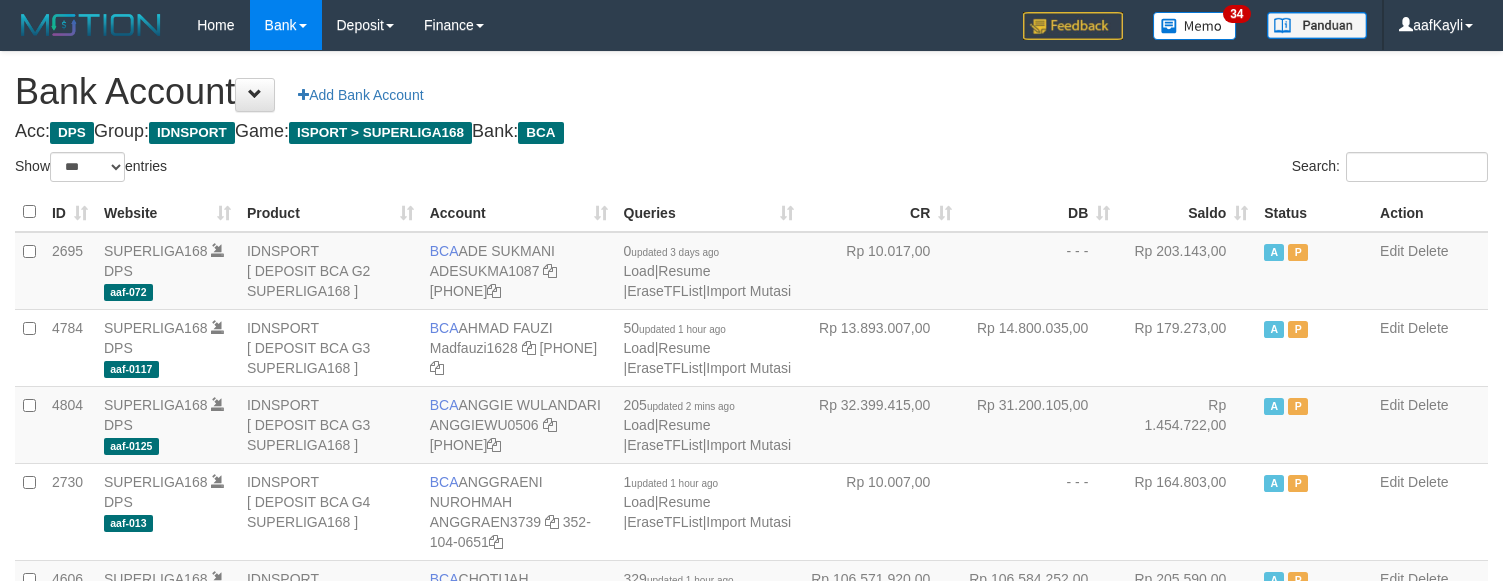 scroll, scrollTop: 1622, scrollLeft: 0, axis: vertical 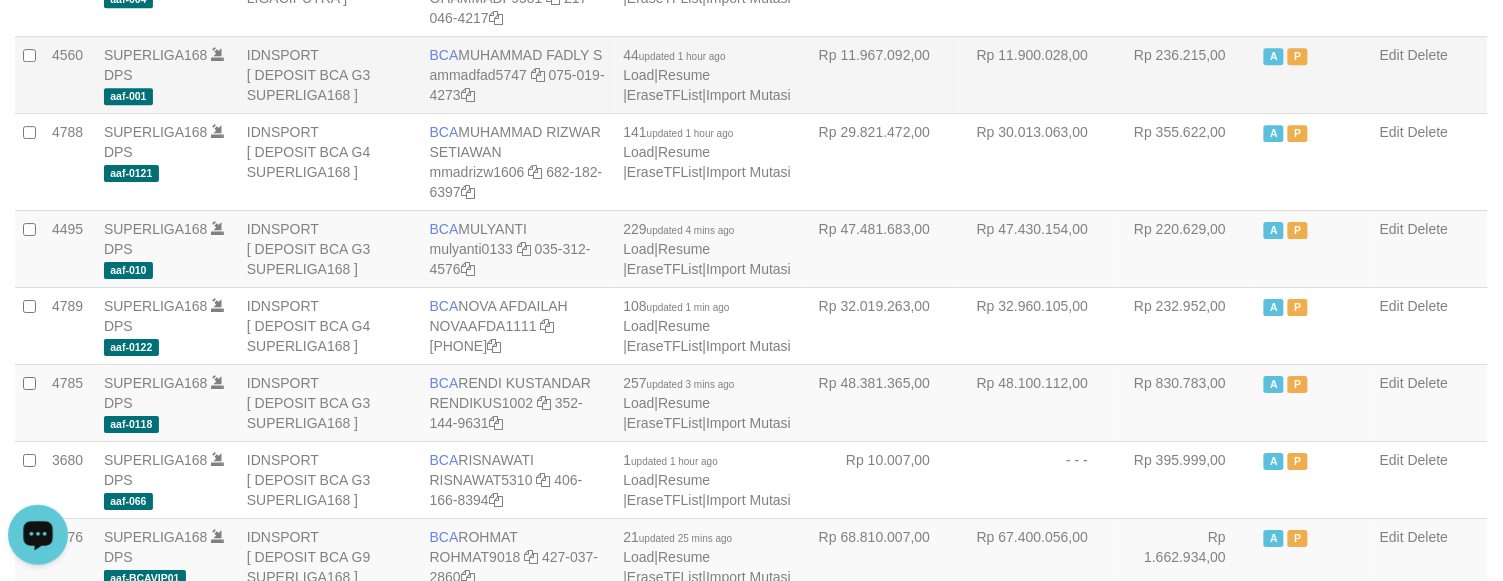 click on "Rp 11.900.028,00" at bounding box center [1039, 74] 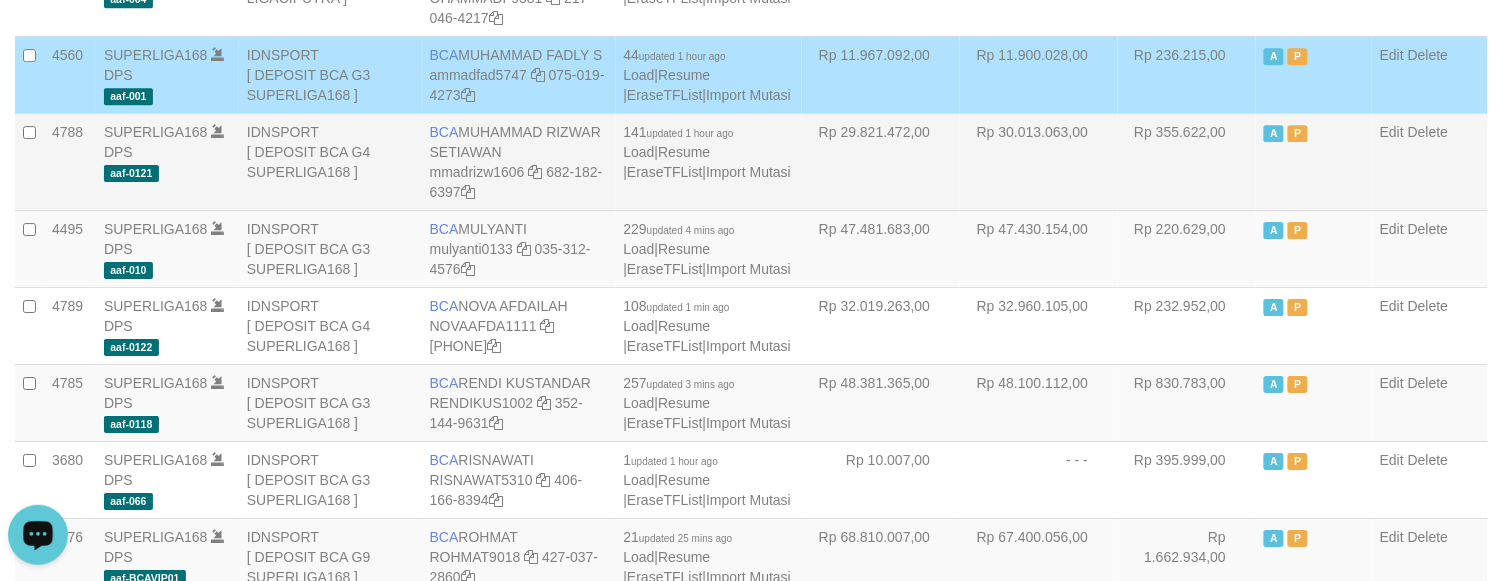 scroll, scrollTop: 2098, scrollLeft: 0, axis: vertical 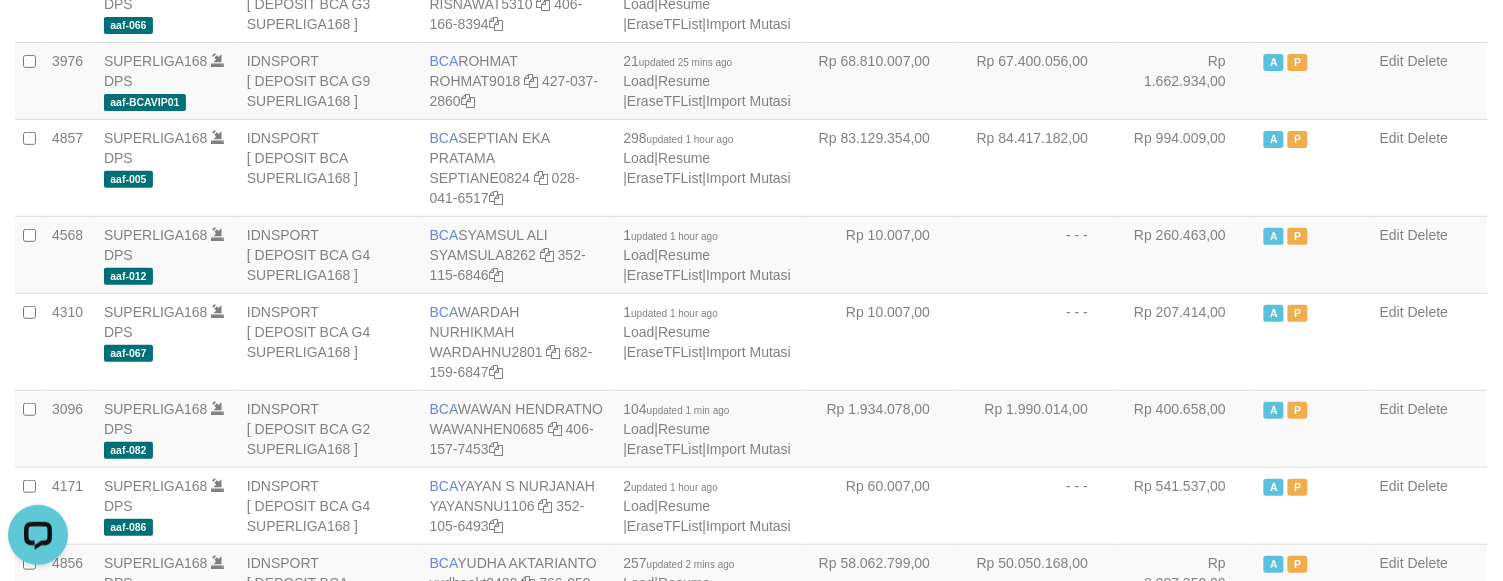 click on "SUPERLIGA168" at bounding box center [156, -93] 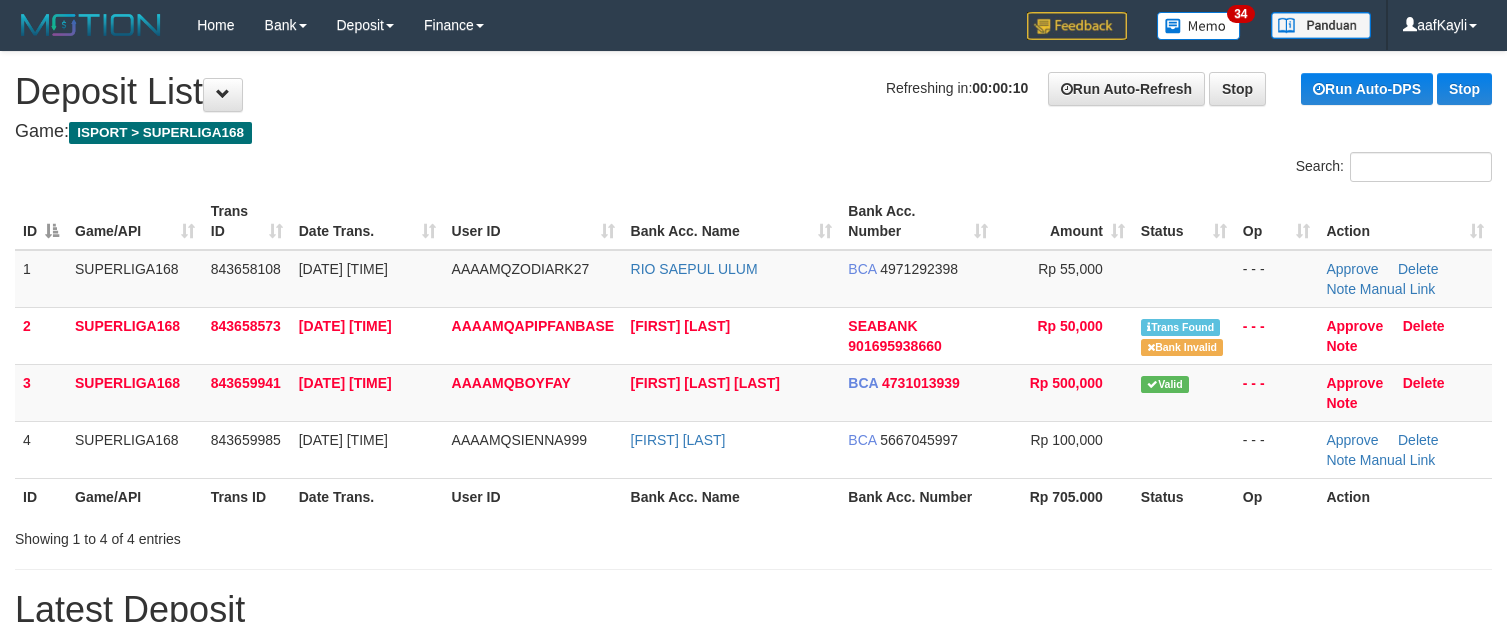 scroll, scrollTop: 0, scrollLeft: 0, axis: both 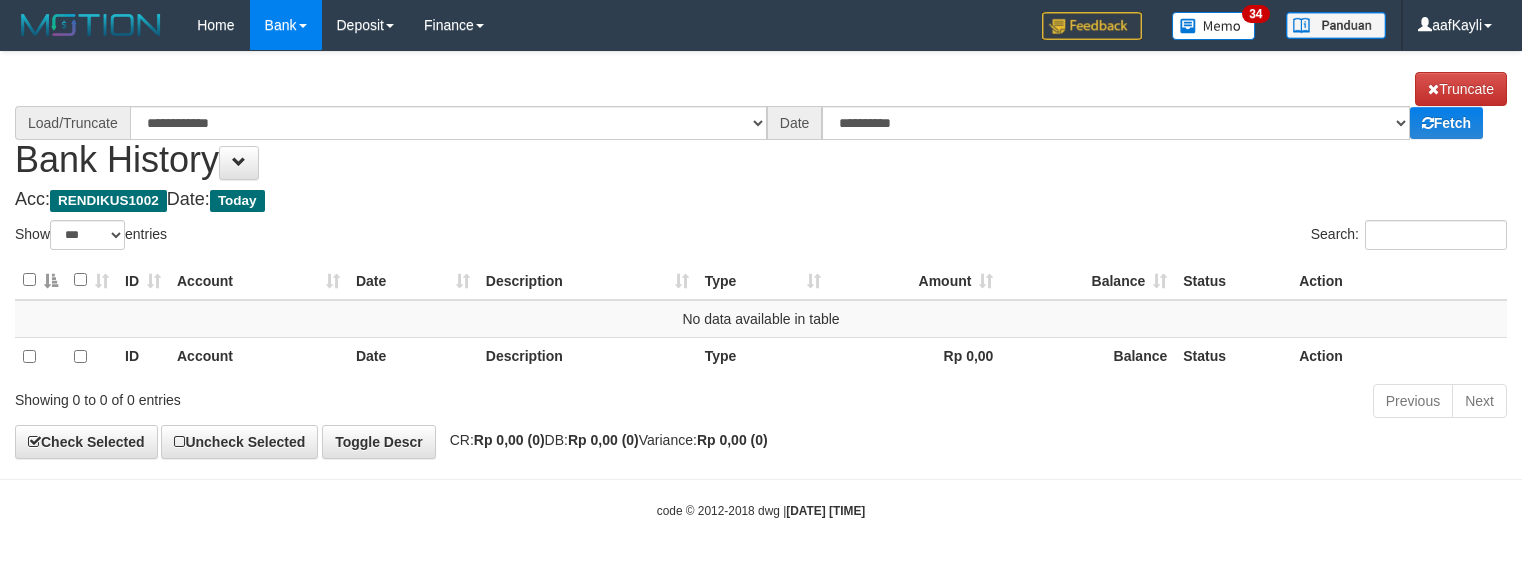 select on "***" 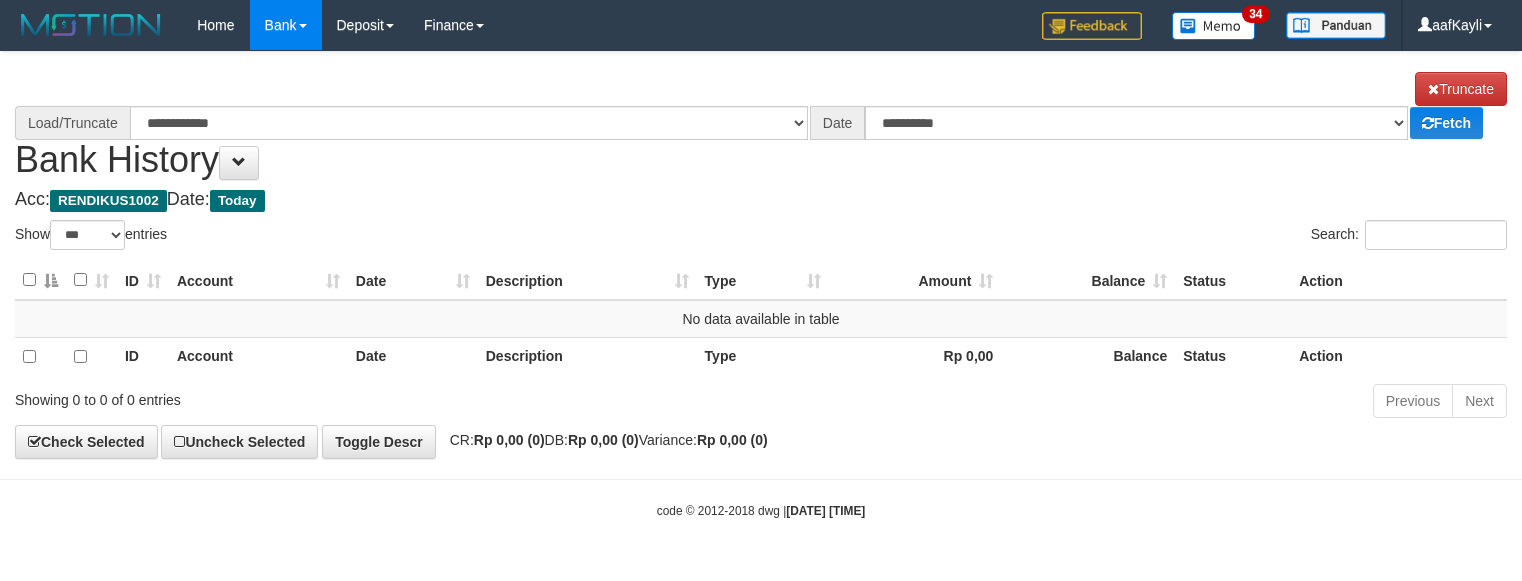 scroll, scrollTop: 0, scrollLeft: 0, axis: both 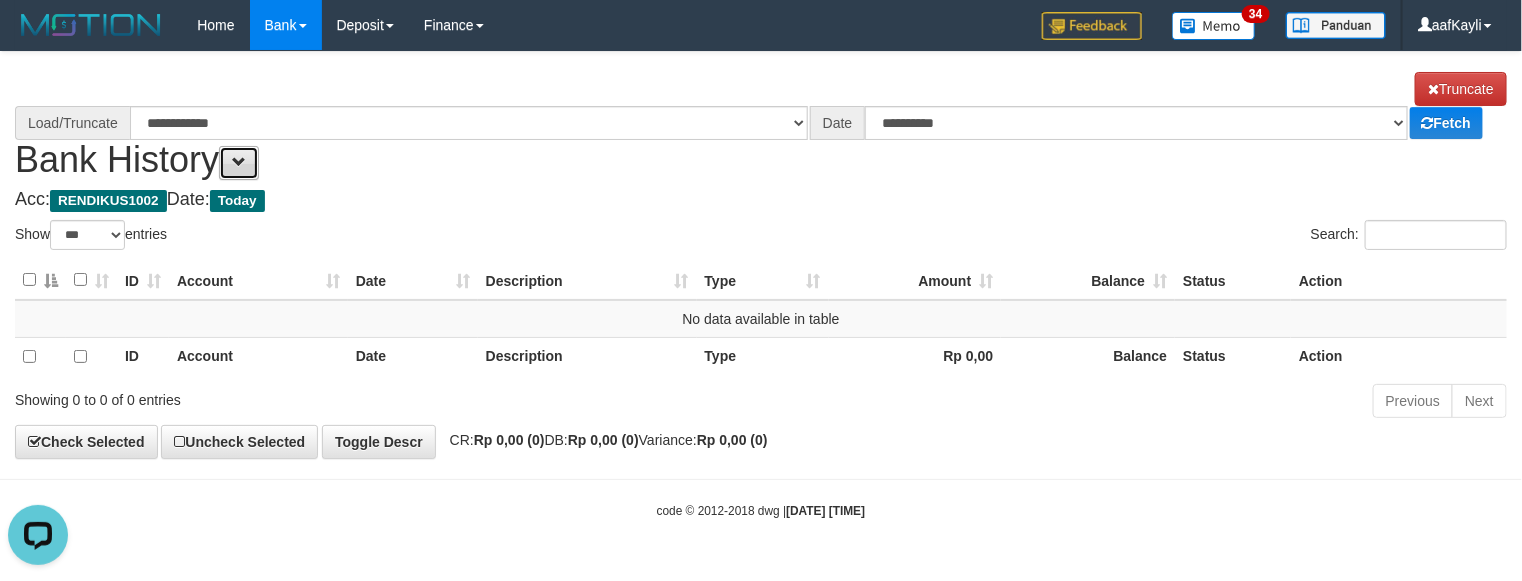 click at bounding box center (239, 163) 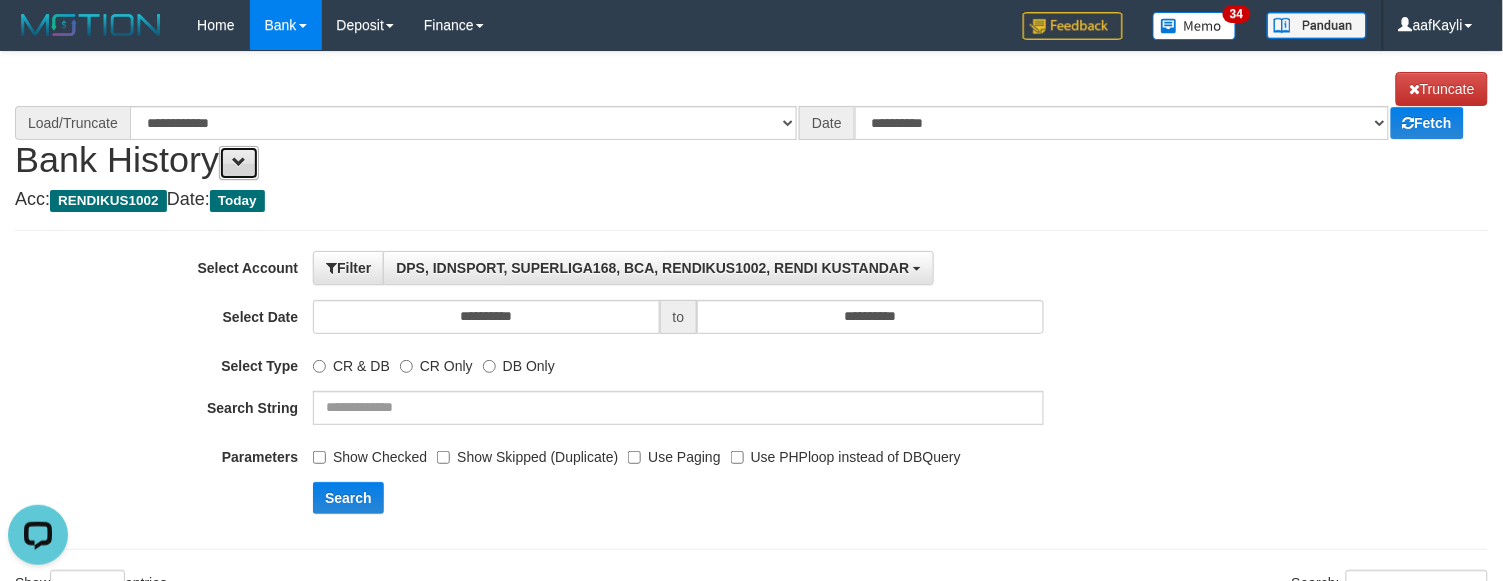 select on "****" 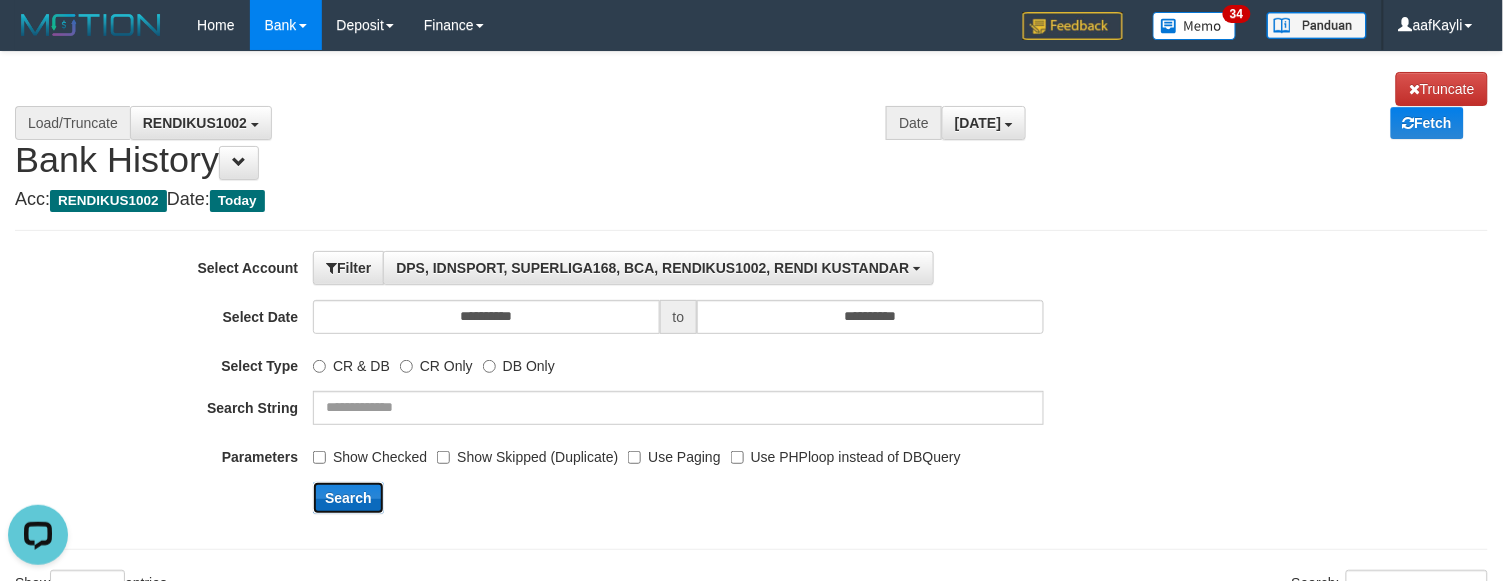 click on "Search" at bounding box center [348, 498] 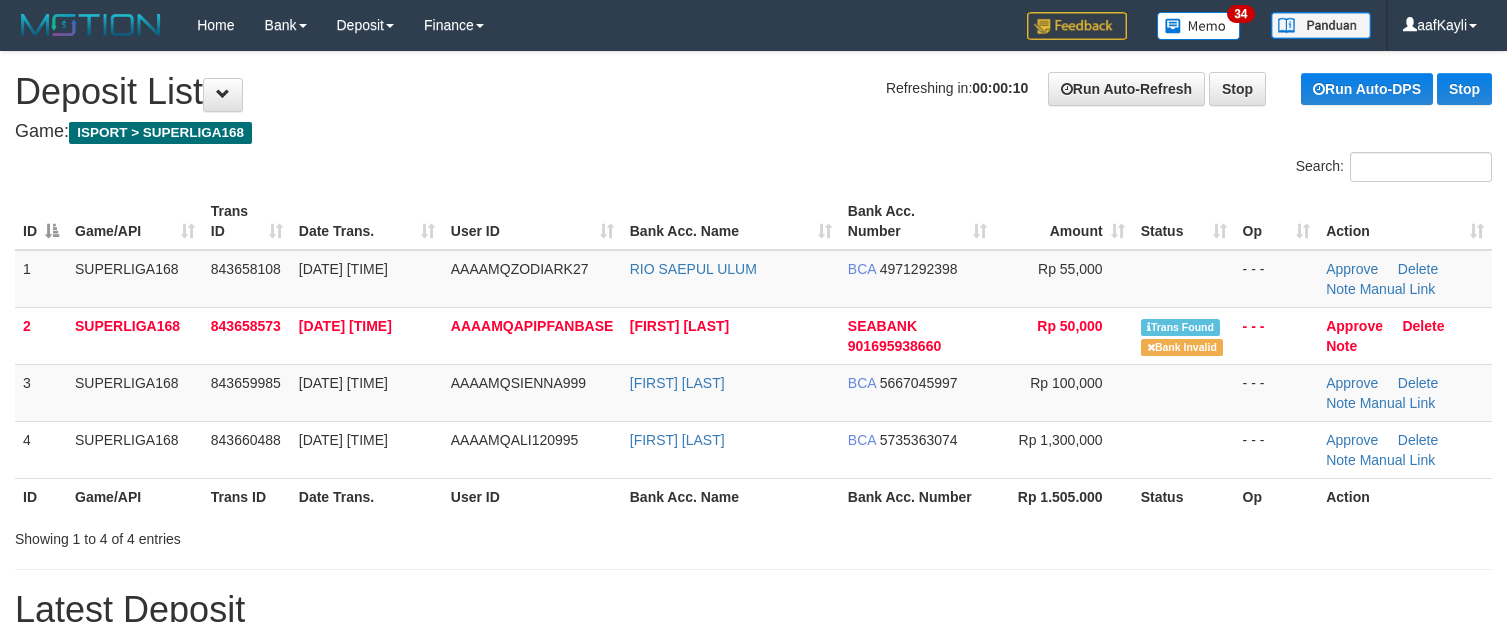 scroll, scrollTop: 0, scrollLeft: 0, axis: both 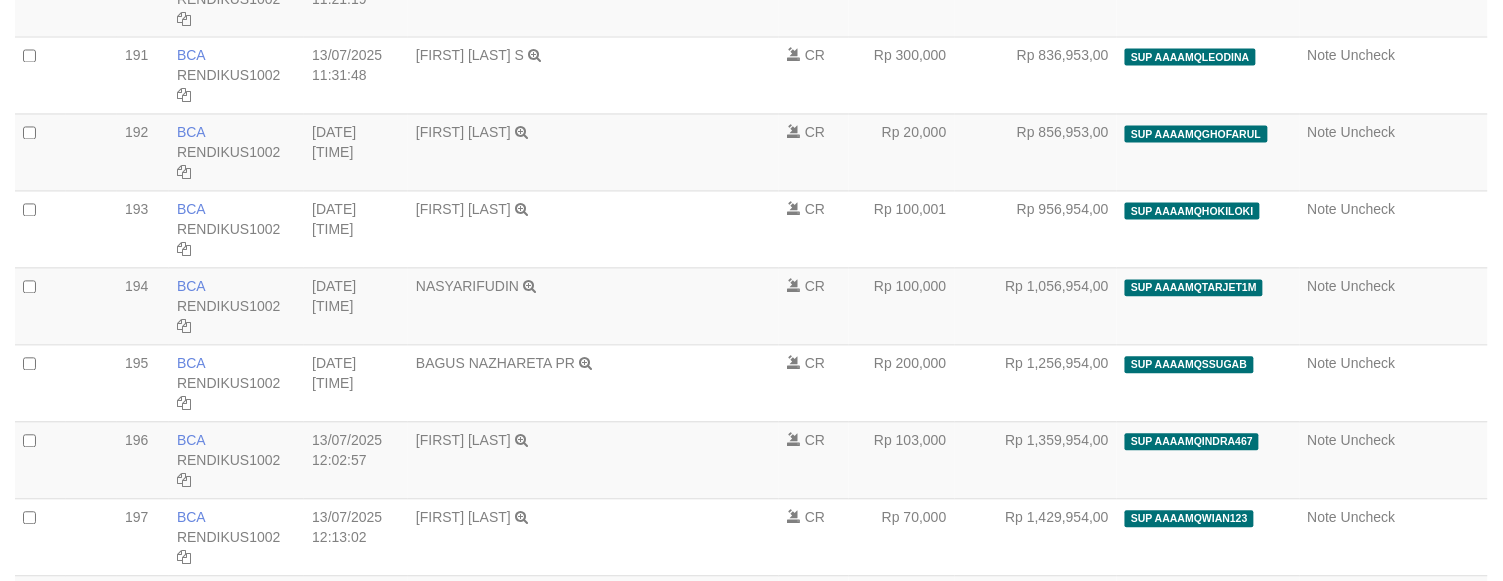 select on "****" 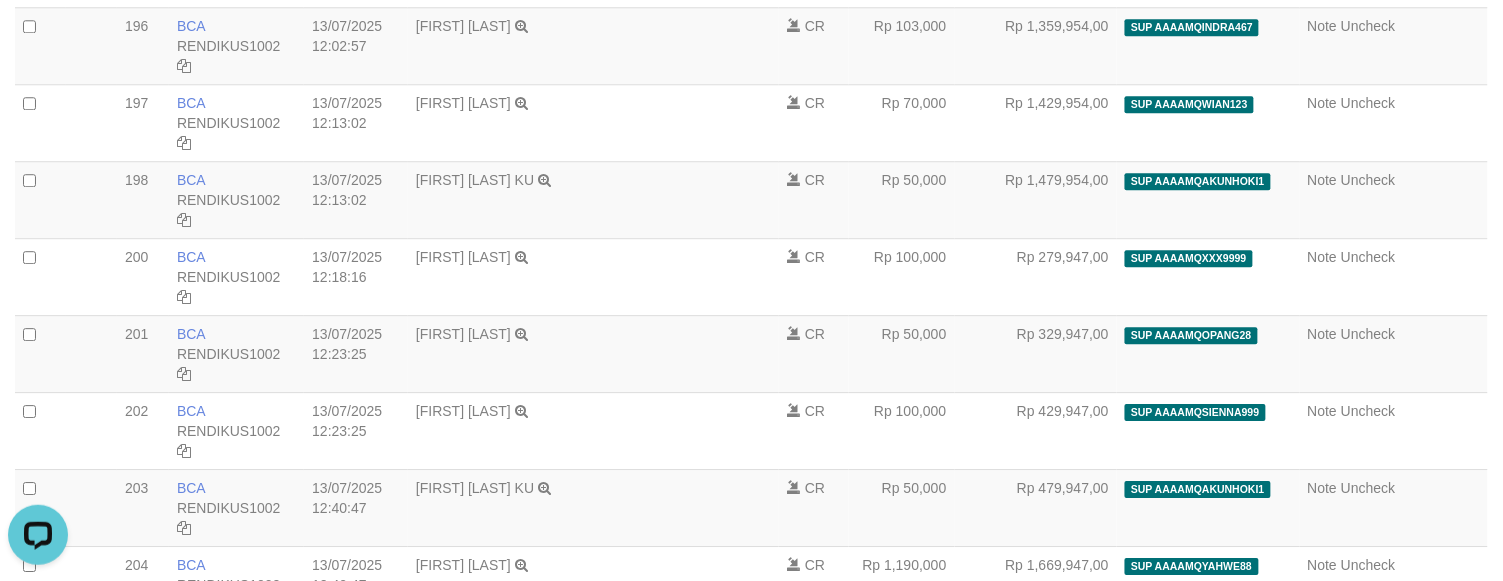 scroll, scrollTop: 0, scrollLeft: 0, axis: both 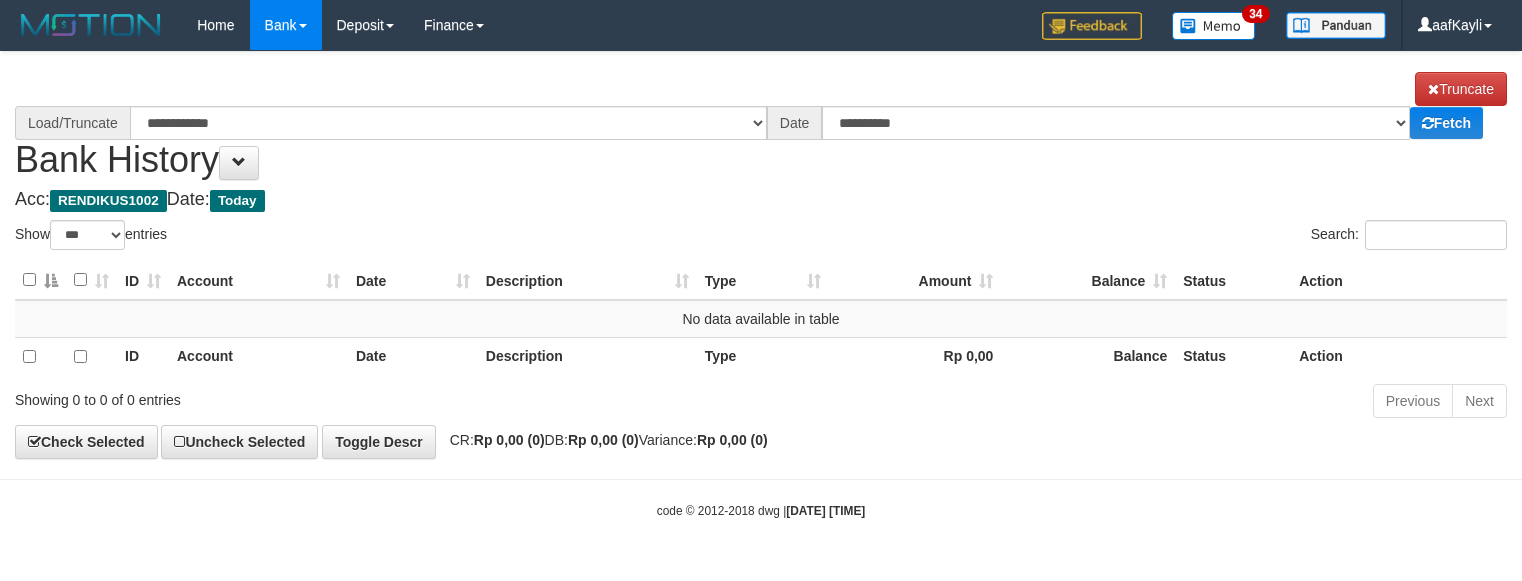 select on "***" 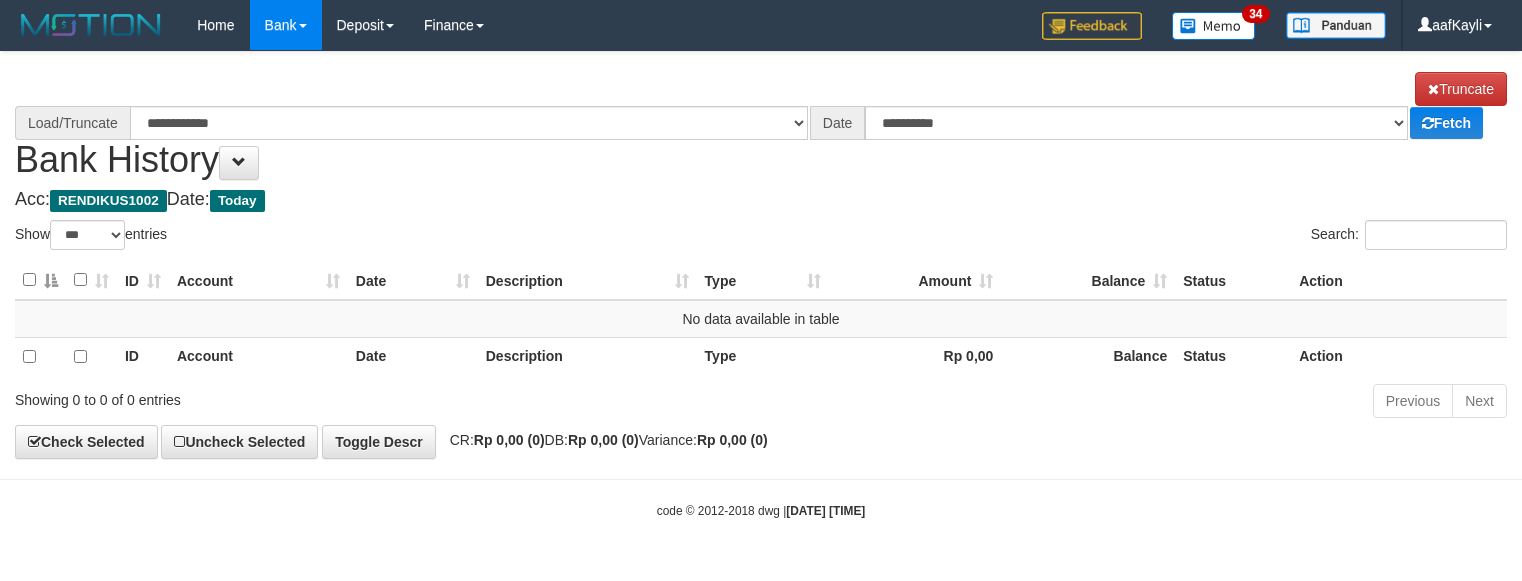 scroll, scrollTop: 0, scrollLeft: 0, axis: both 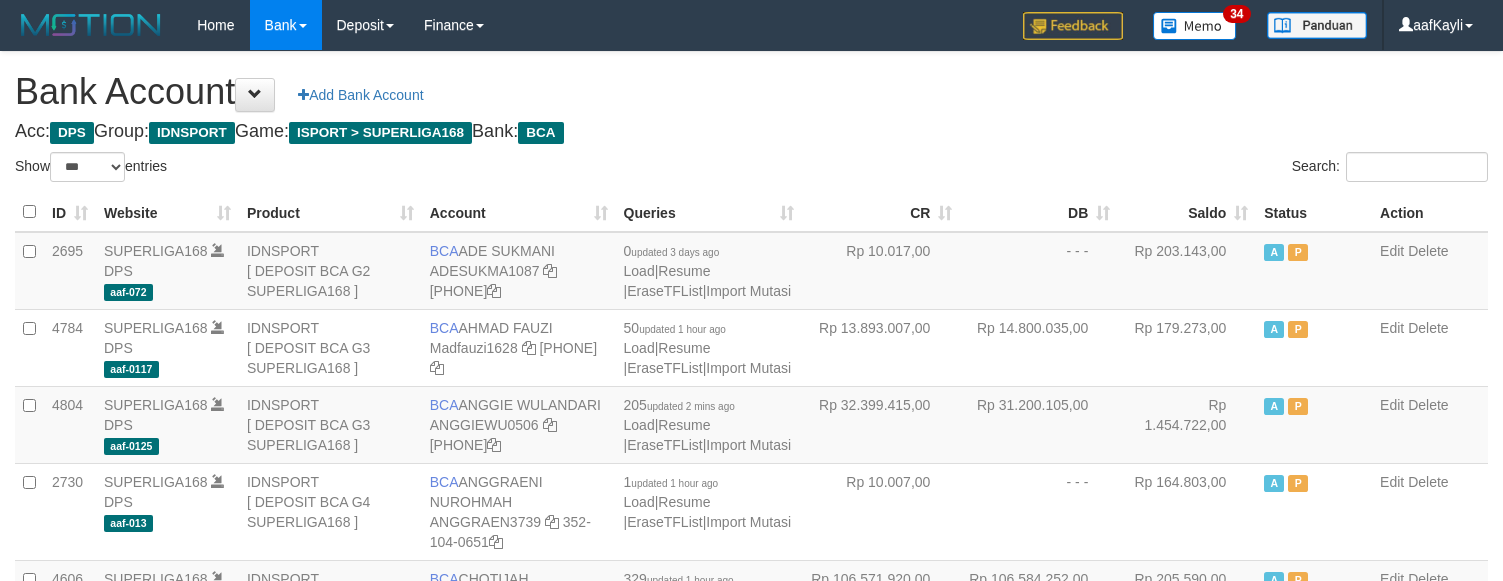 select on "***" 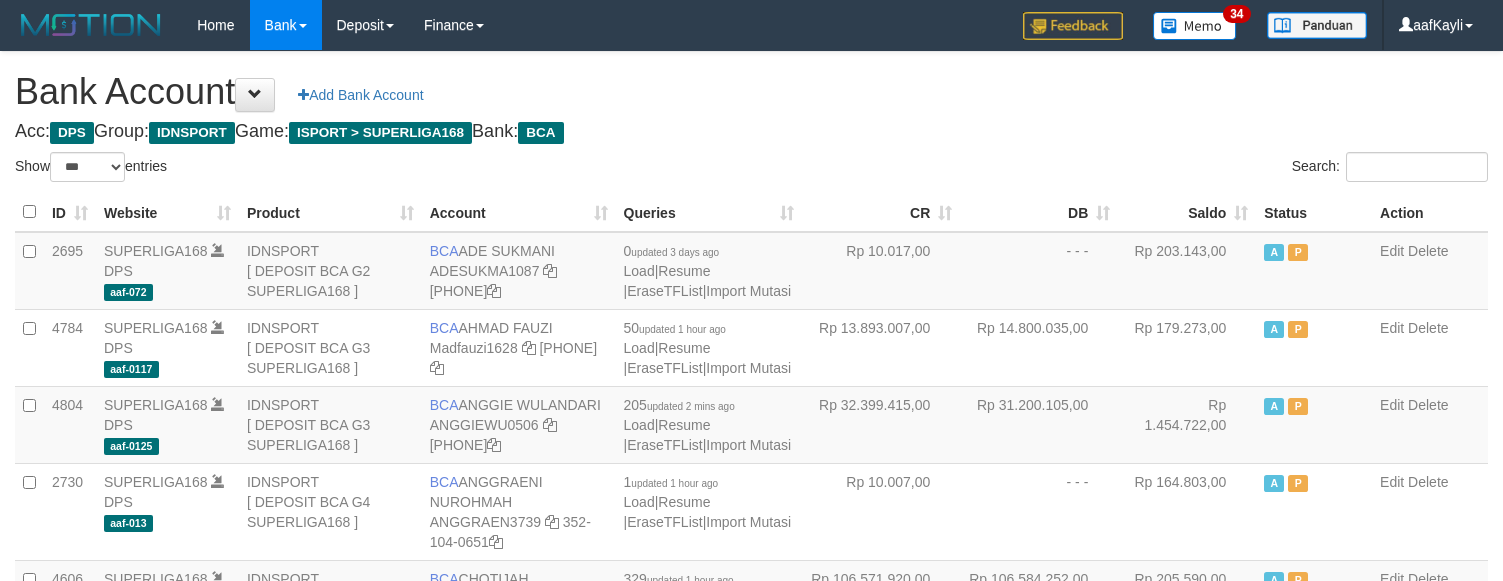 scroll, scrollTop: 2098, scrollLeft: 0, axis: vertical 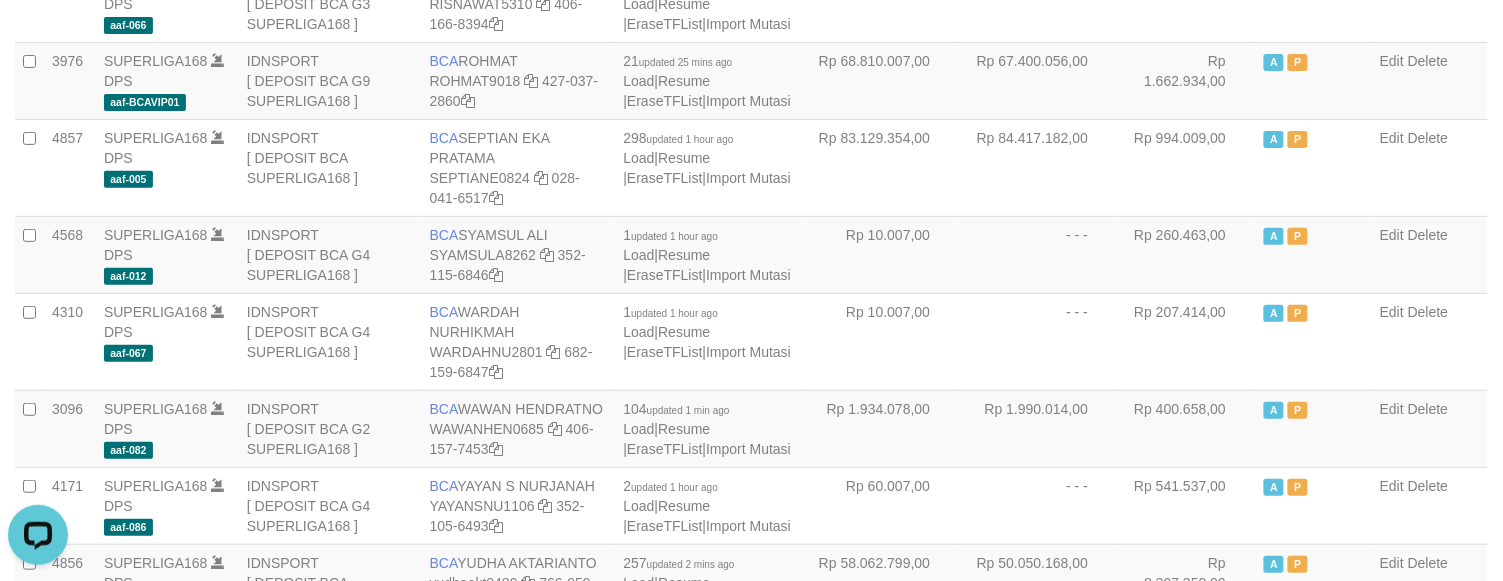 click on "Rp 48.381.365,00" at bounding box center [881, -74] 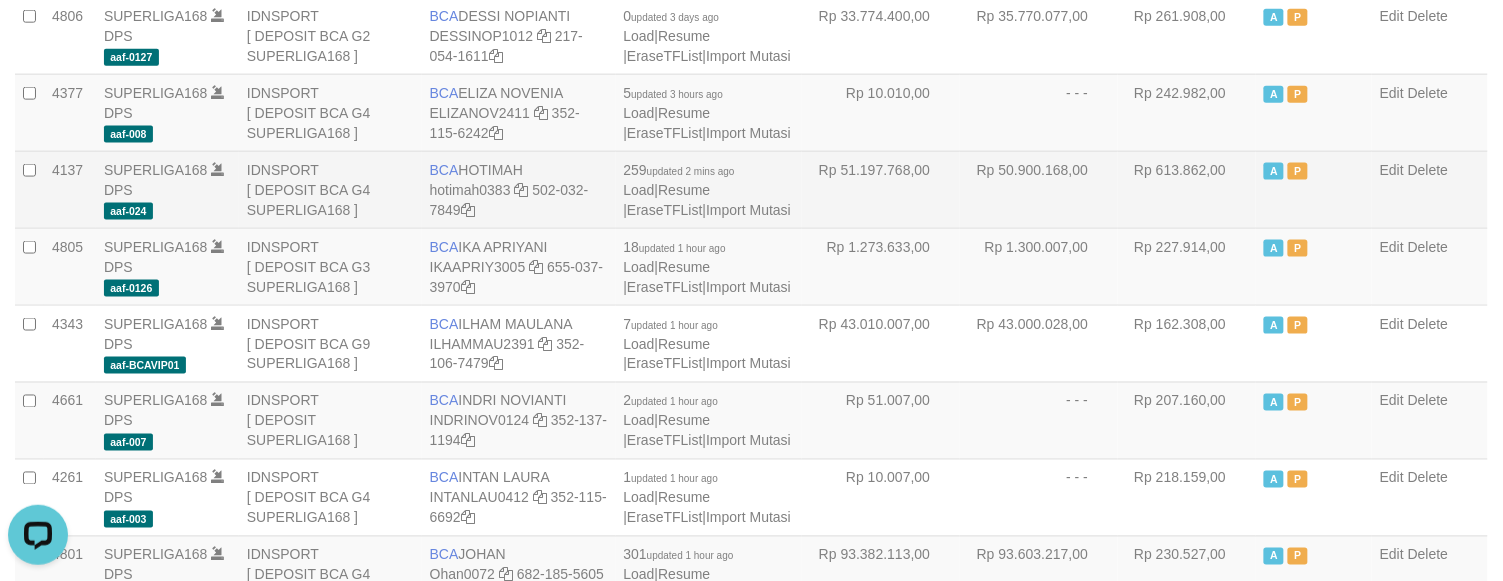click on "Rp 51.197.768,00" at bounding box center (881, 189) 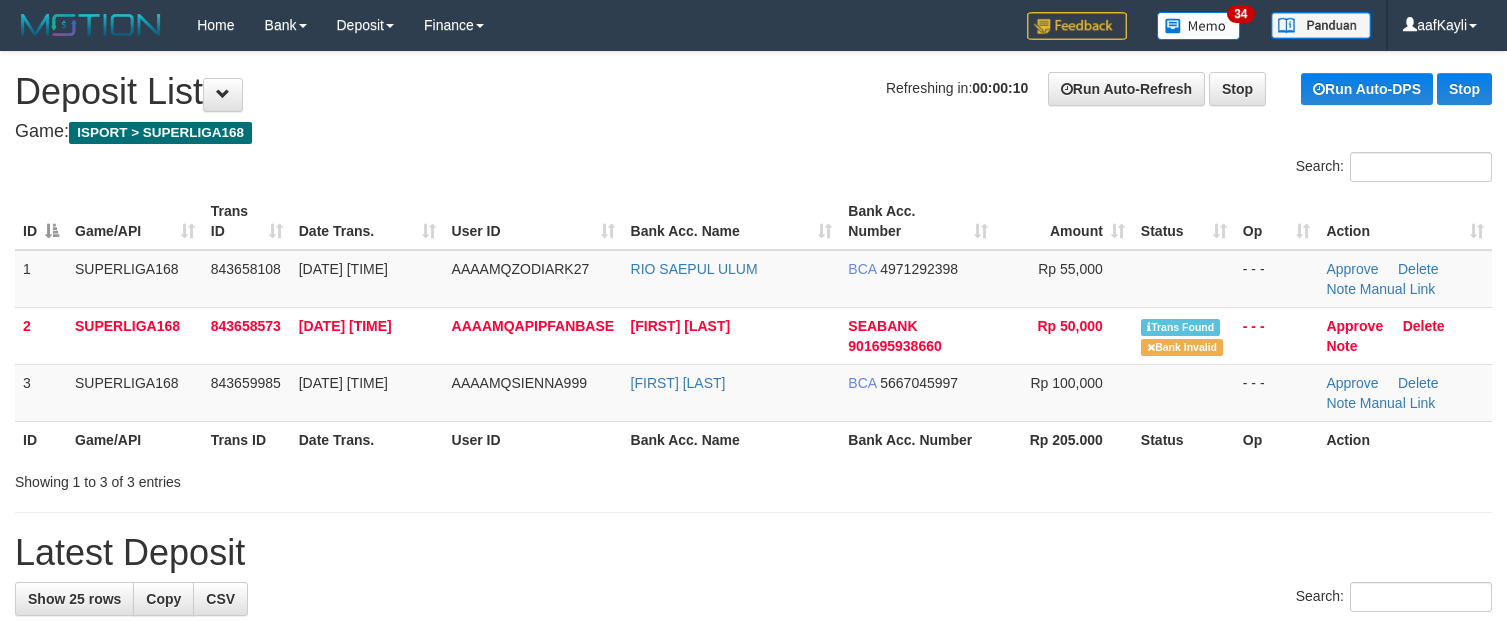 scroll, scrollTop: 0, scrollLeft: 0, axis: both 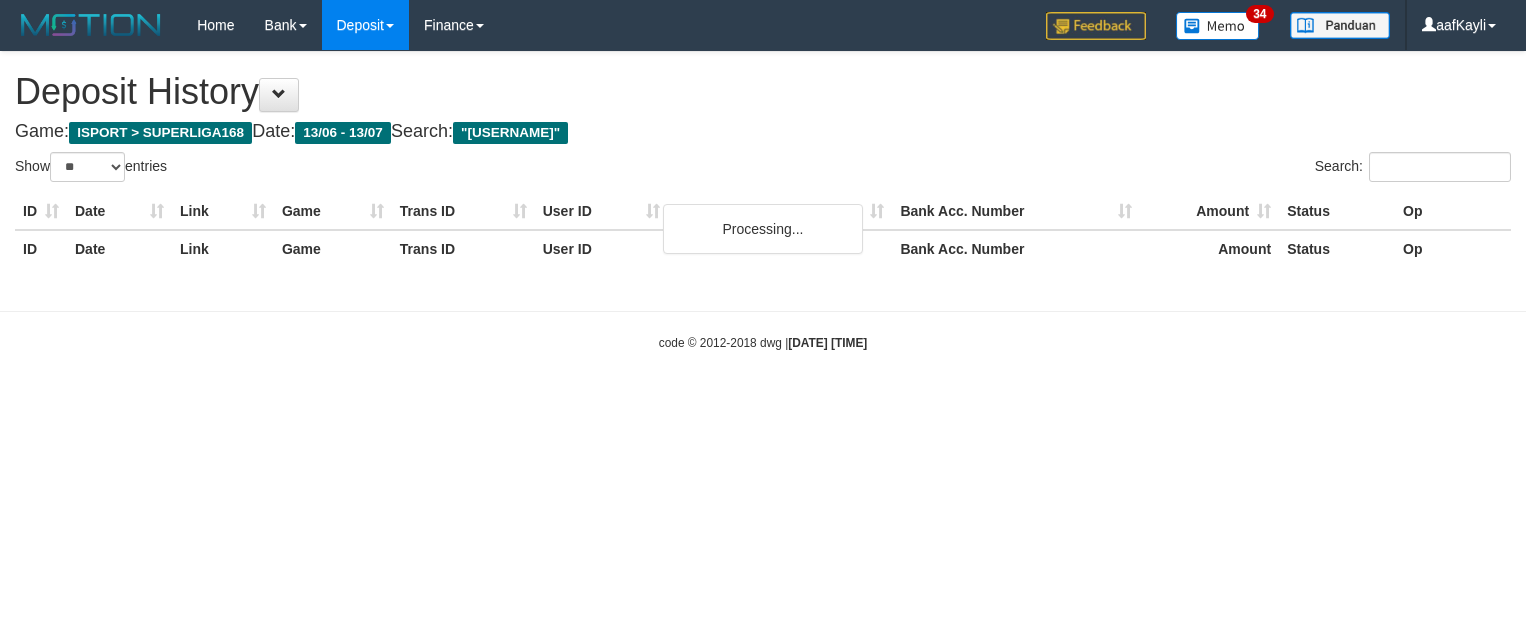 select on "**" 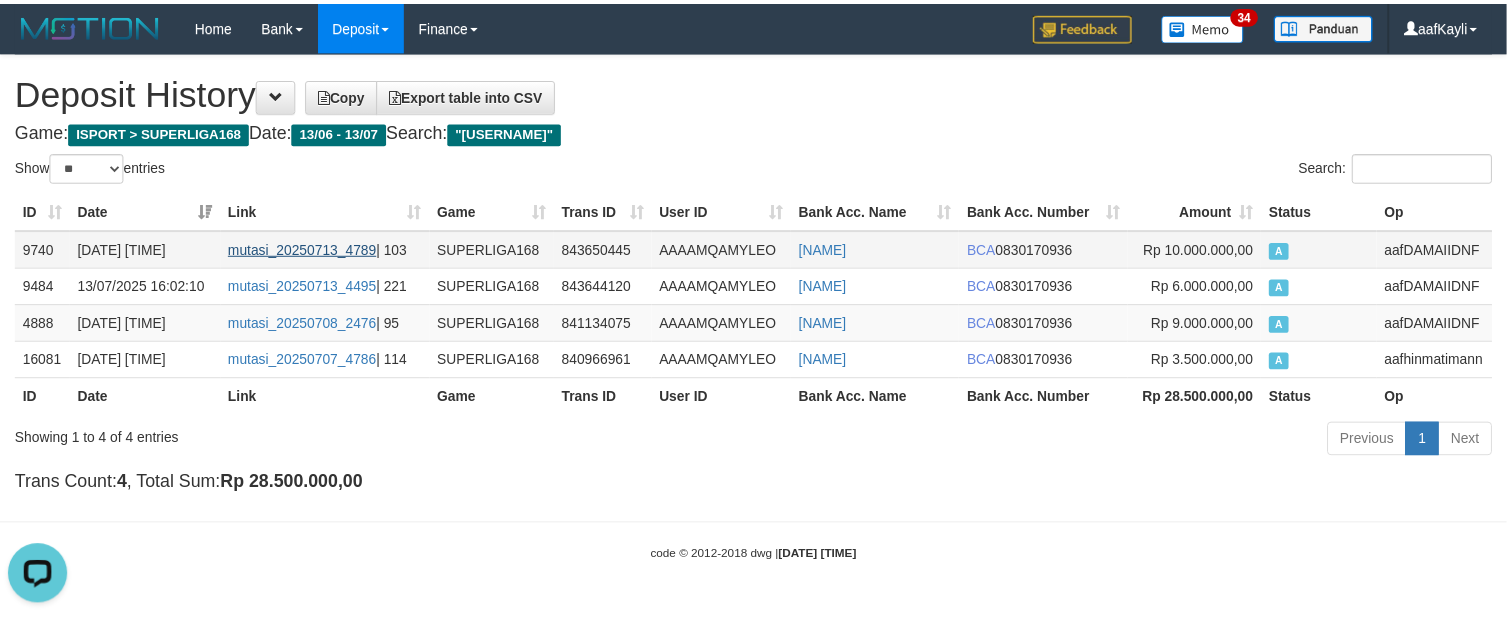scroll, scrollTop: 0, scrollLeft: 0, axis: both 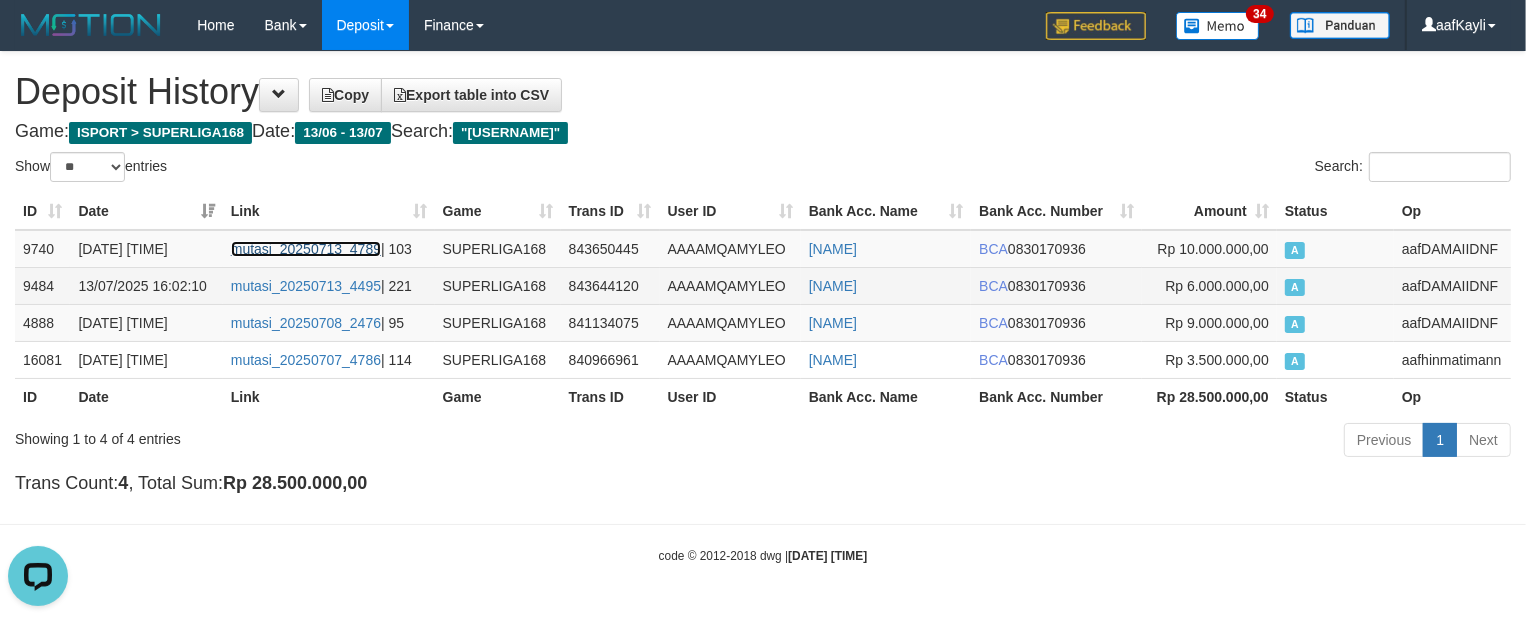 drag, startPoint x: 326, startPoint y: 250, endPoint x: 441, endPoint y: 273, distance: 117.27745 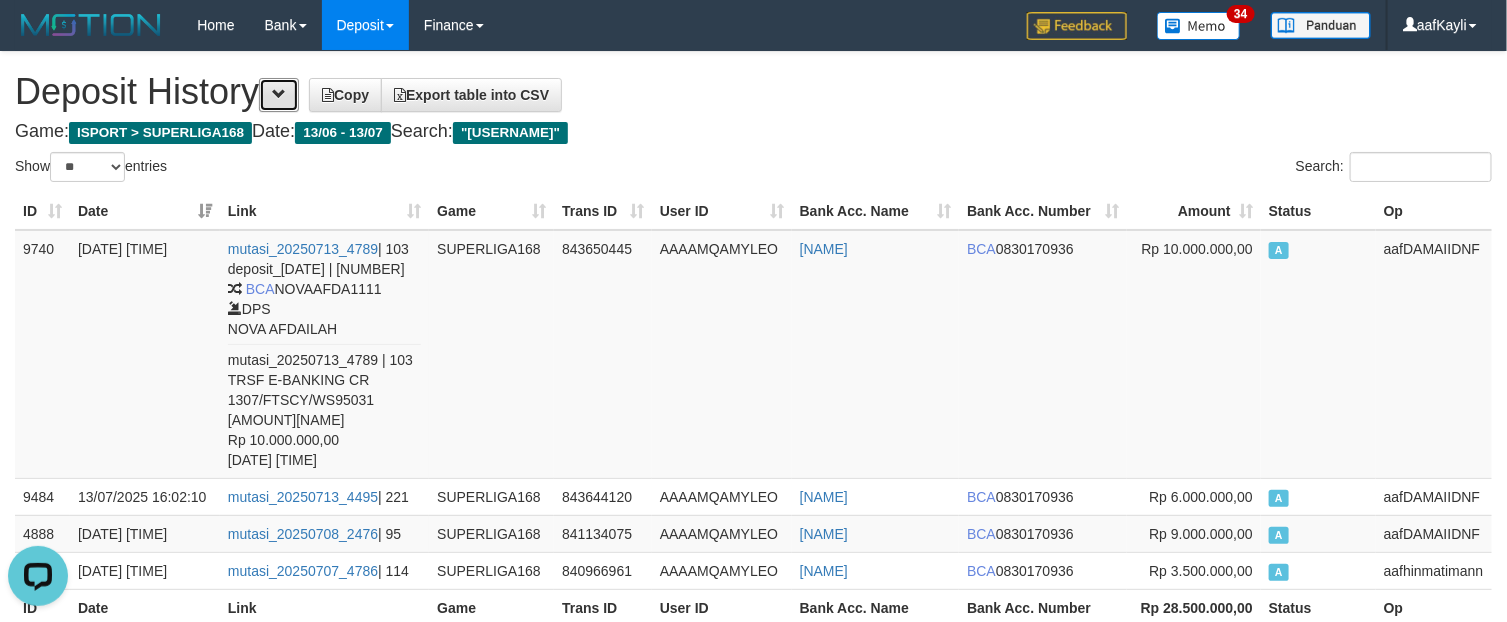 drag, startPoint x: 273, startPoint y: 93, endPoint x: 276, endPoint y: 125, distance: 32.140316 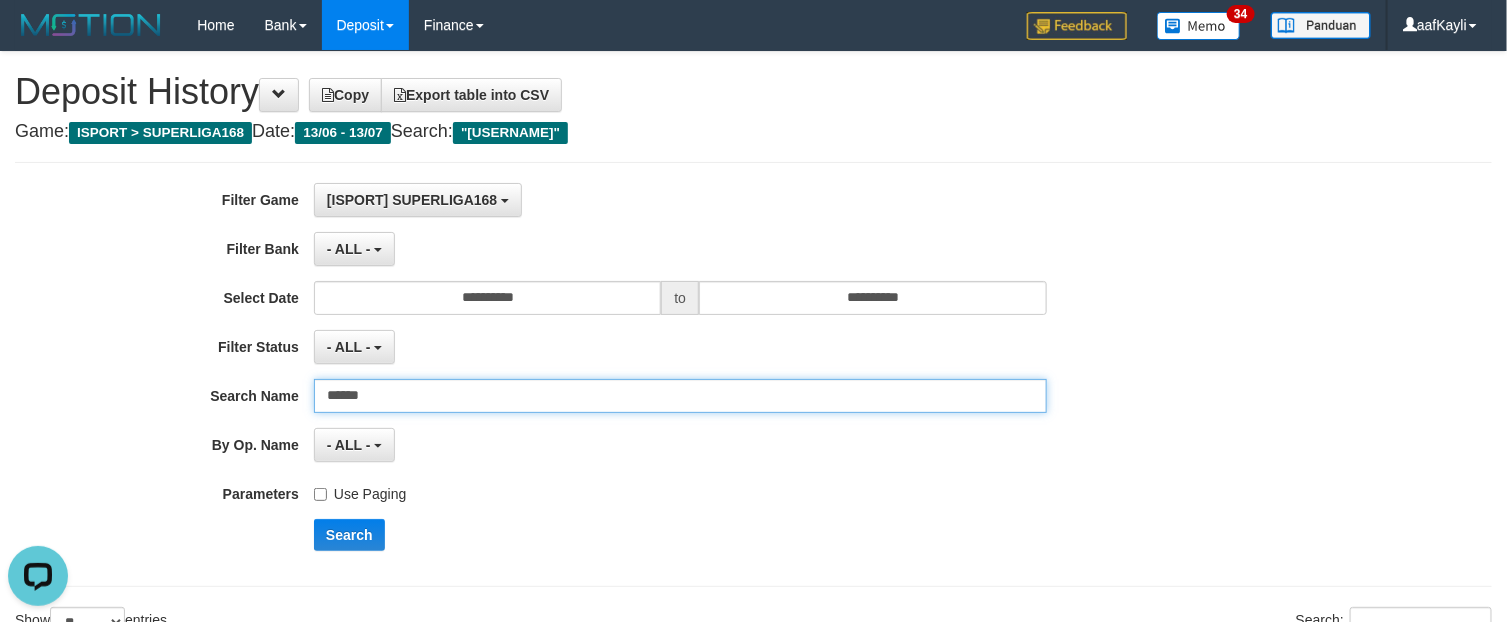 drag, startPoint x: 376, startPoint y: 400, endPoint x: 27, endPoint y: 368, distance: 350.464 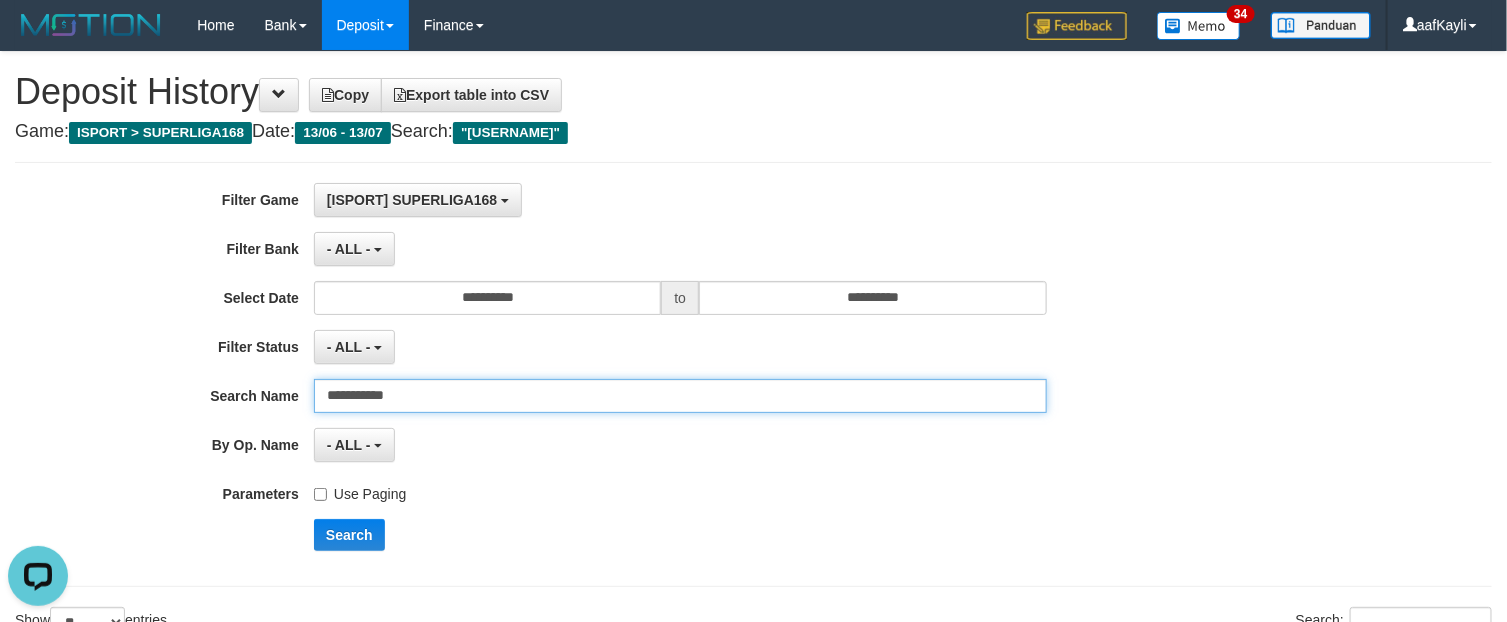 type on "**********" 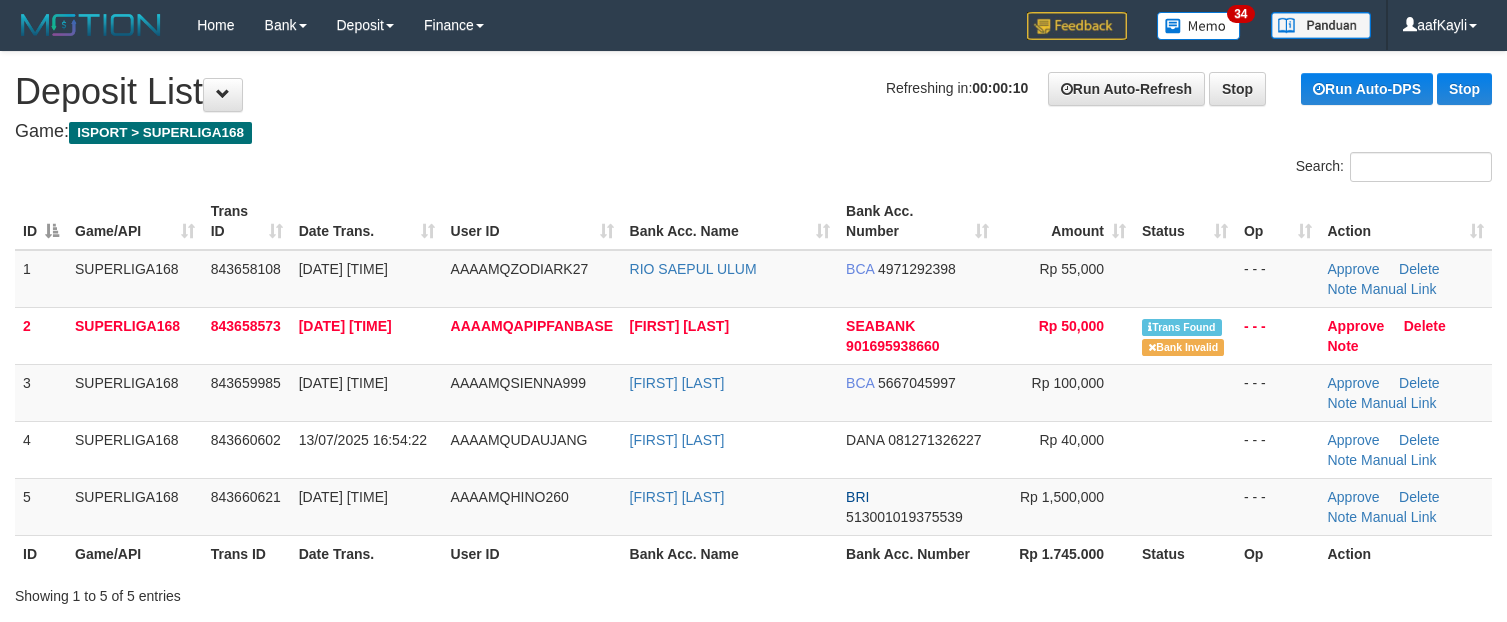 scroll, scrollTop: 0, scrollLeft: 0, axis: both 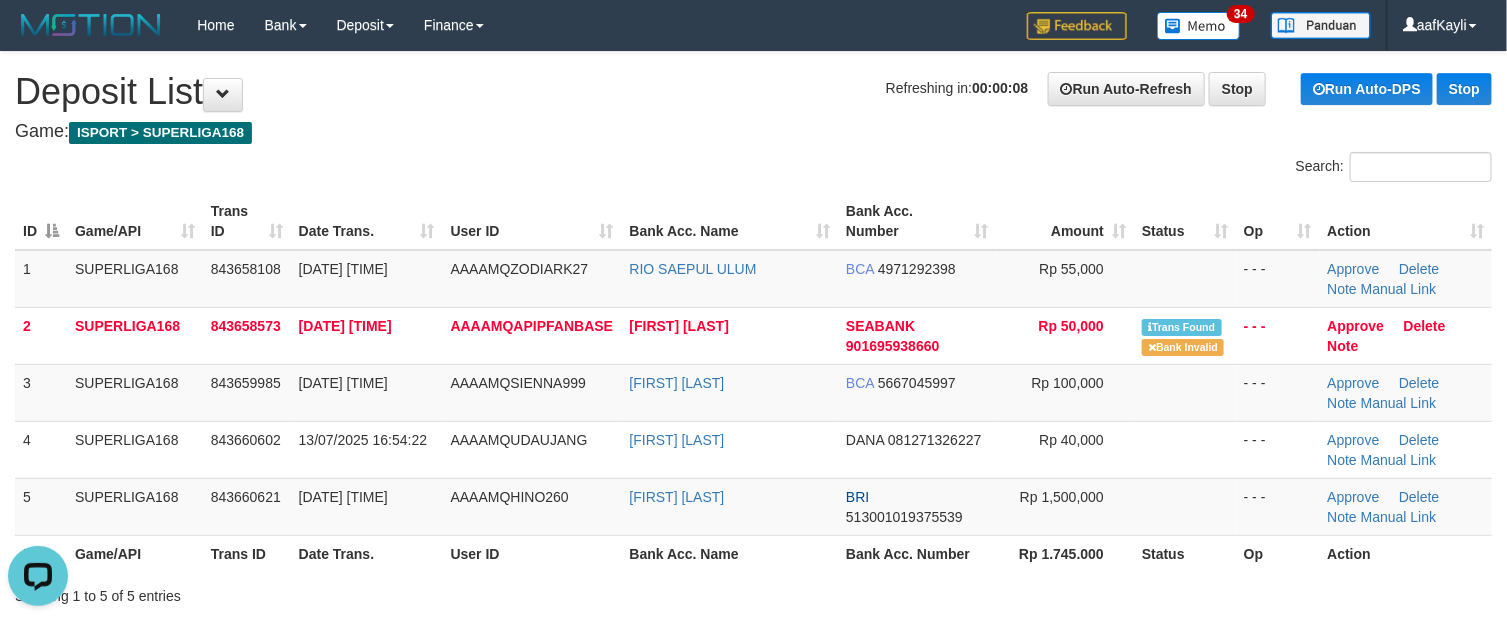 click on "Rp 1.745.000" at bounding box center (1065, 553) 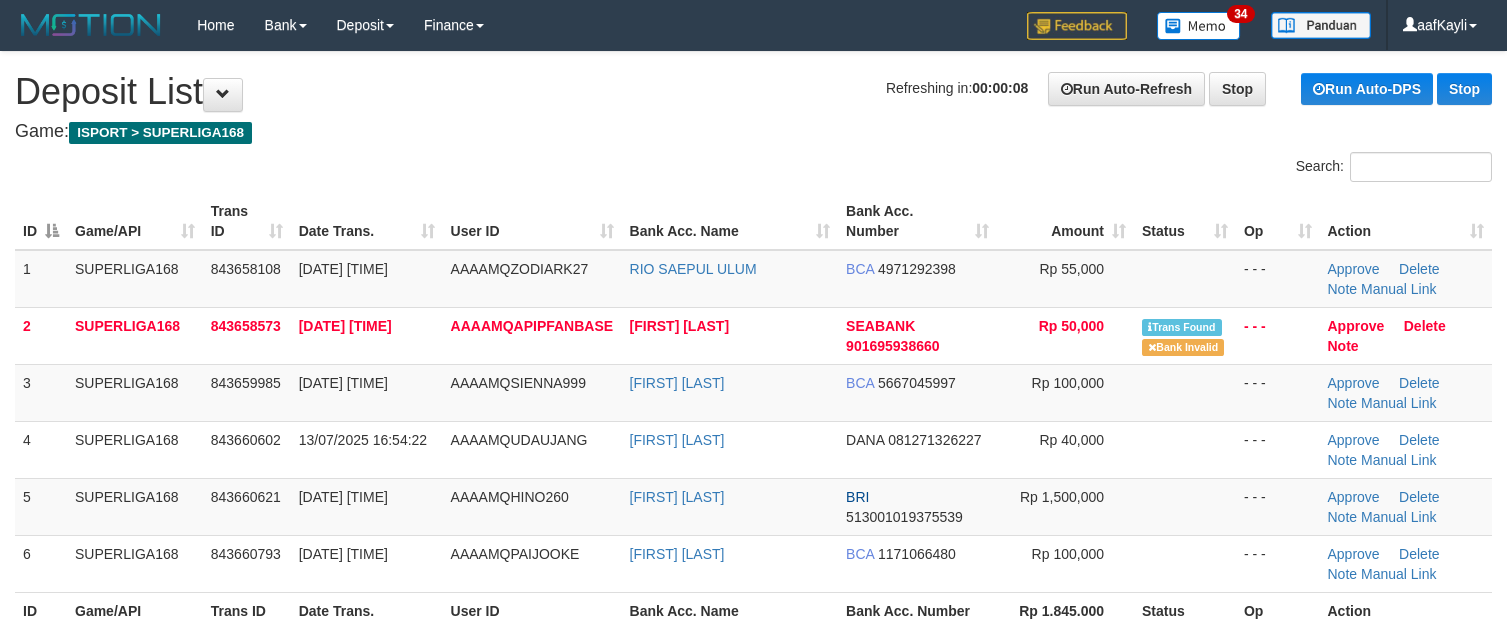 scroll, scrollTop: 0, scrollLeft: 0, axis: both 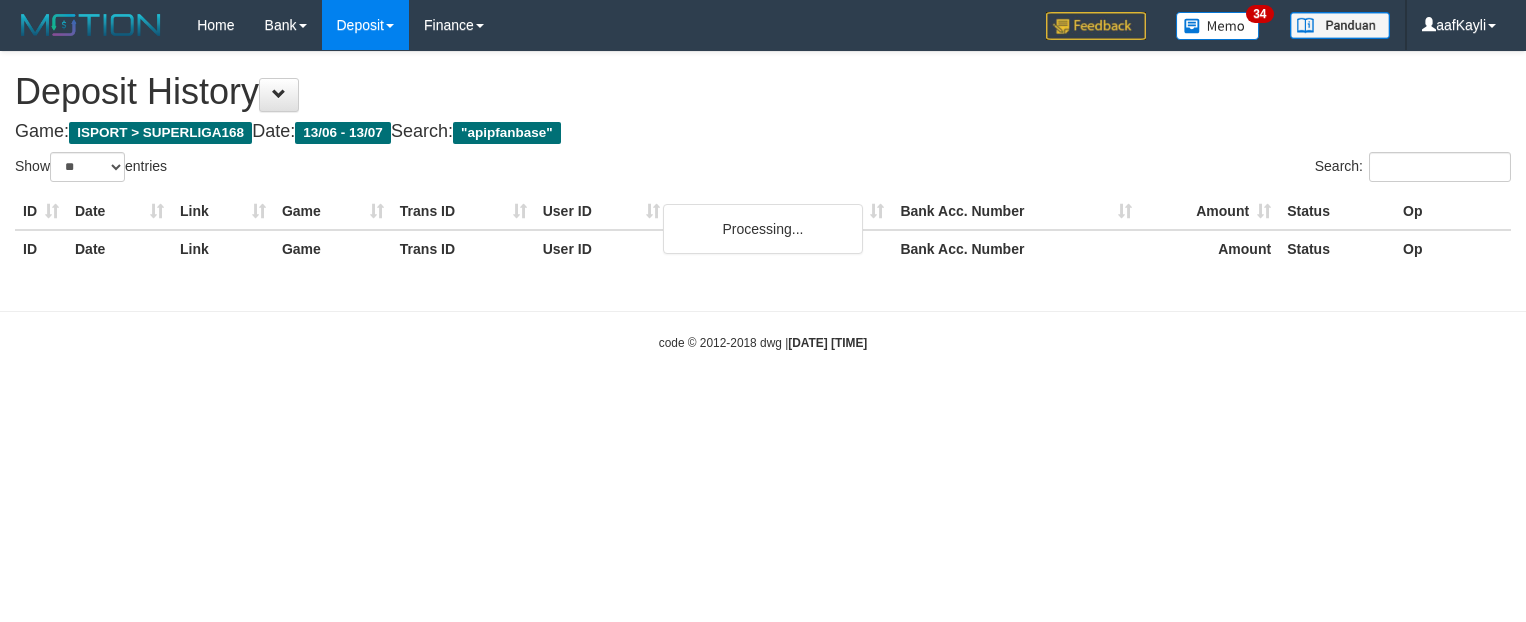 select on "**" 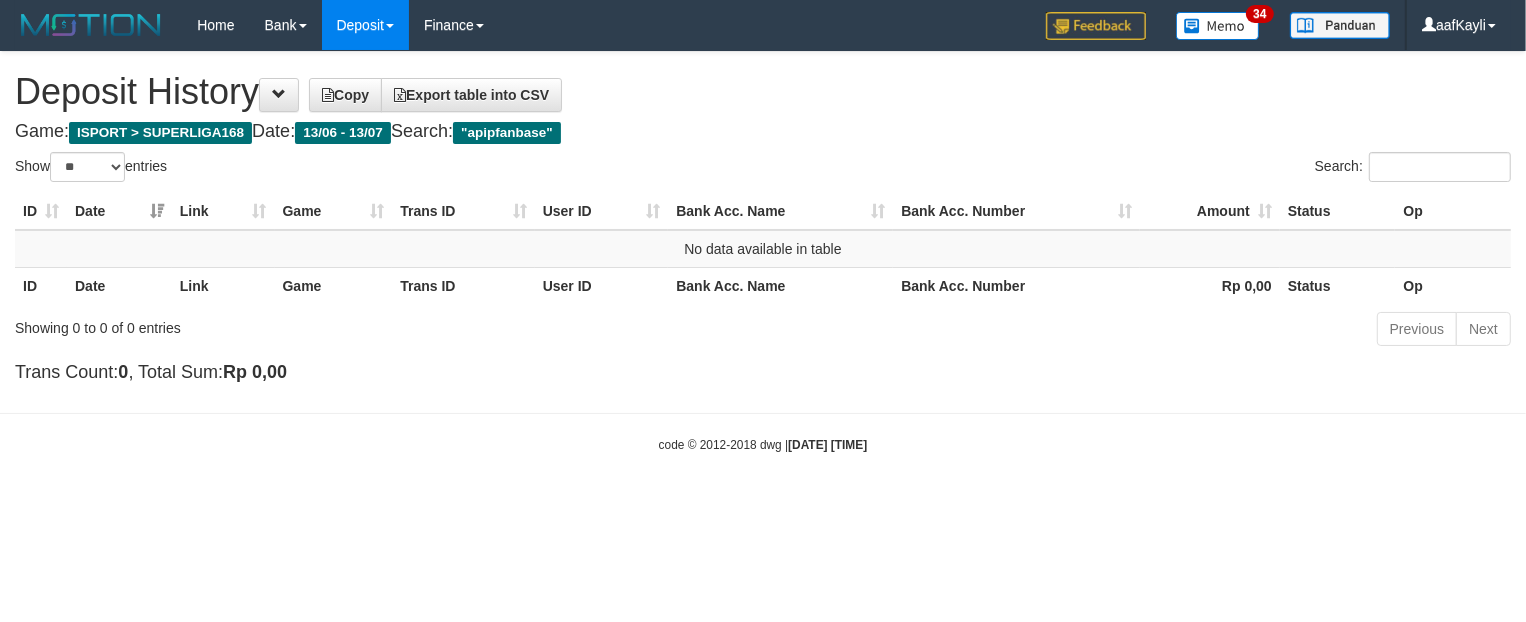 drag, startPoint x: 1110, startPoint y: 401, endPoint x: 1055, endPoint y: 368, distance: 64.14047 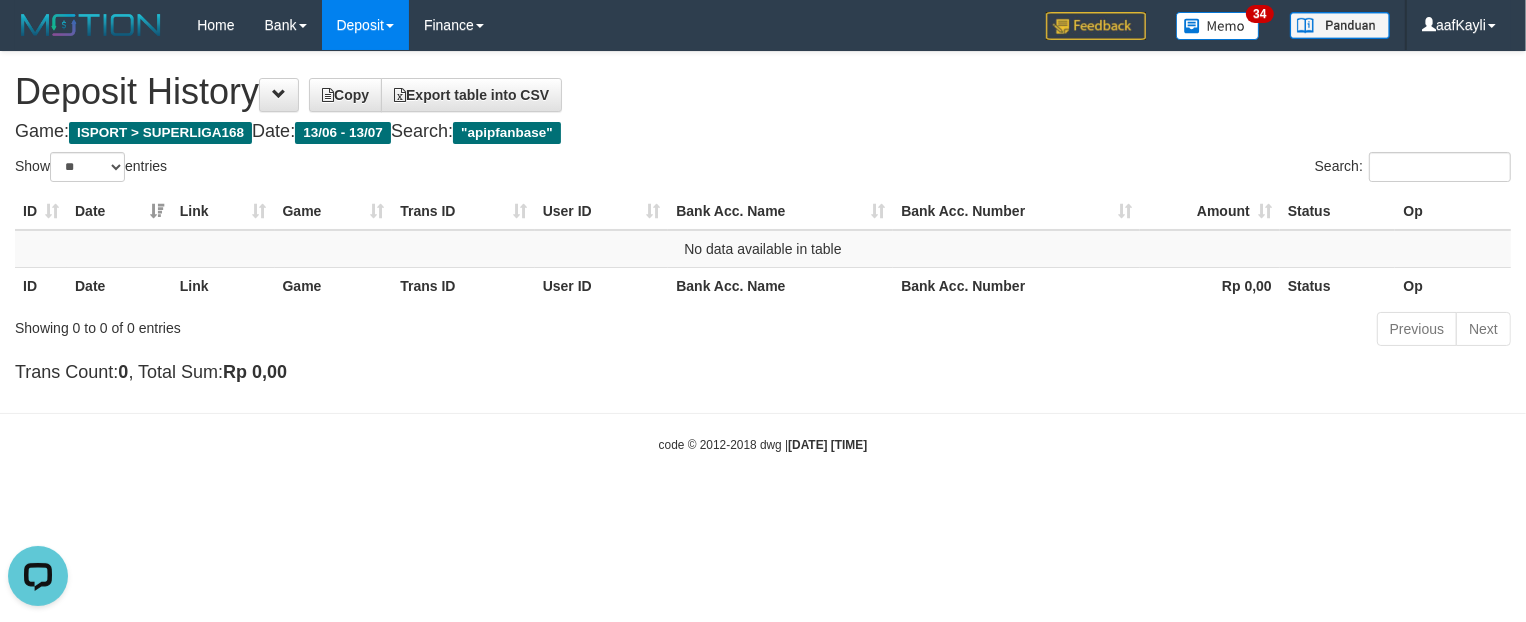 scroll, scrollTop: 0, scrollLeft: 0, axis: both 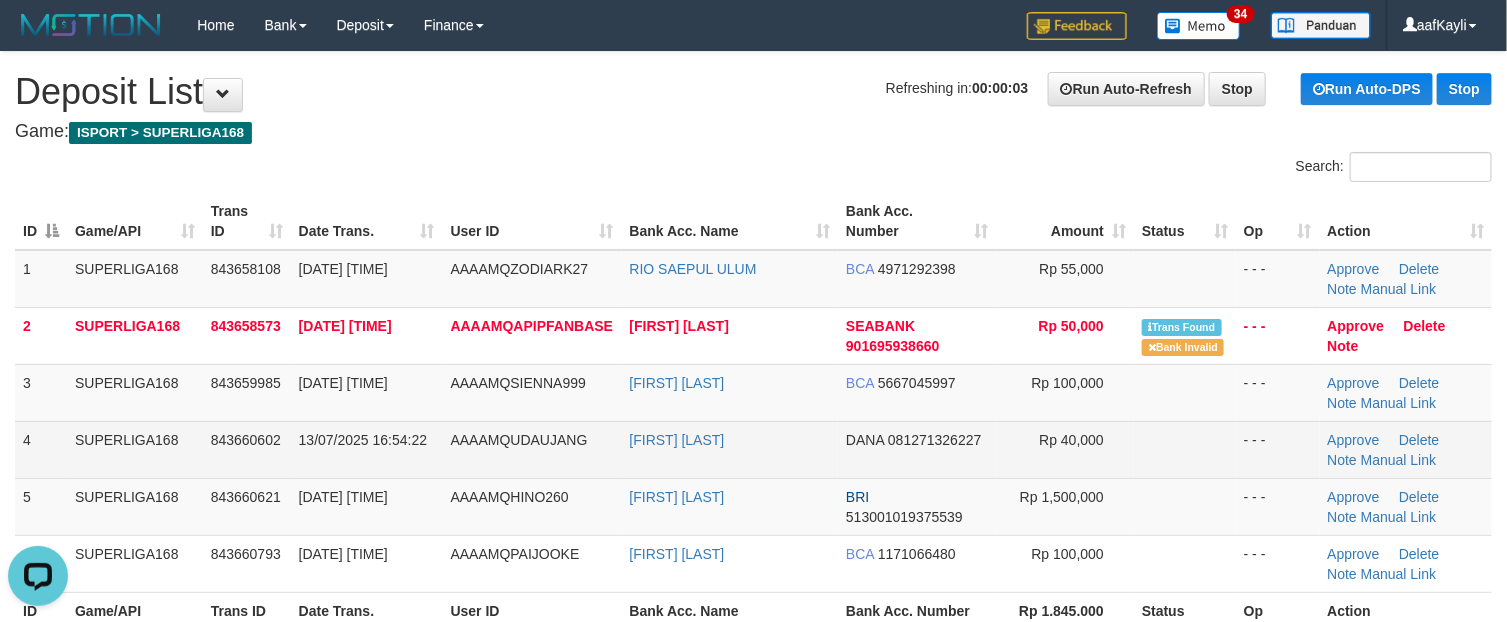 click on "Rp 40,000" at bounding box center (1065, 449) 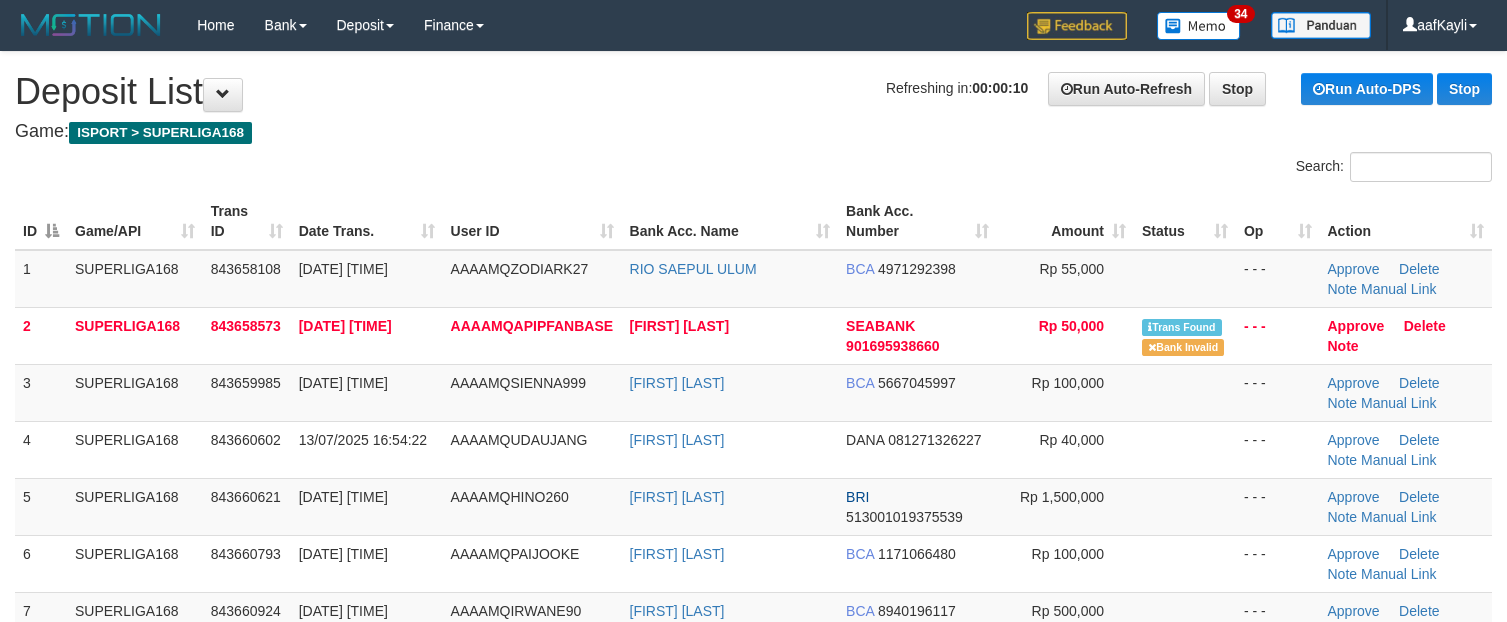 scroll, scrollTop: 0, scrollLeft: 0, axis: both 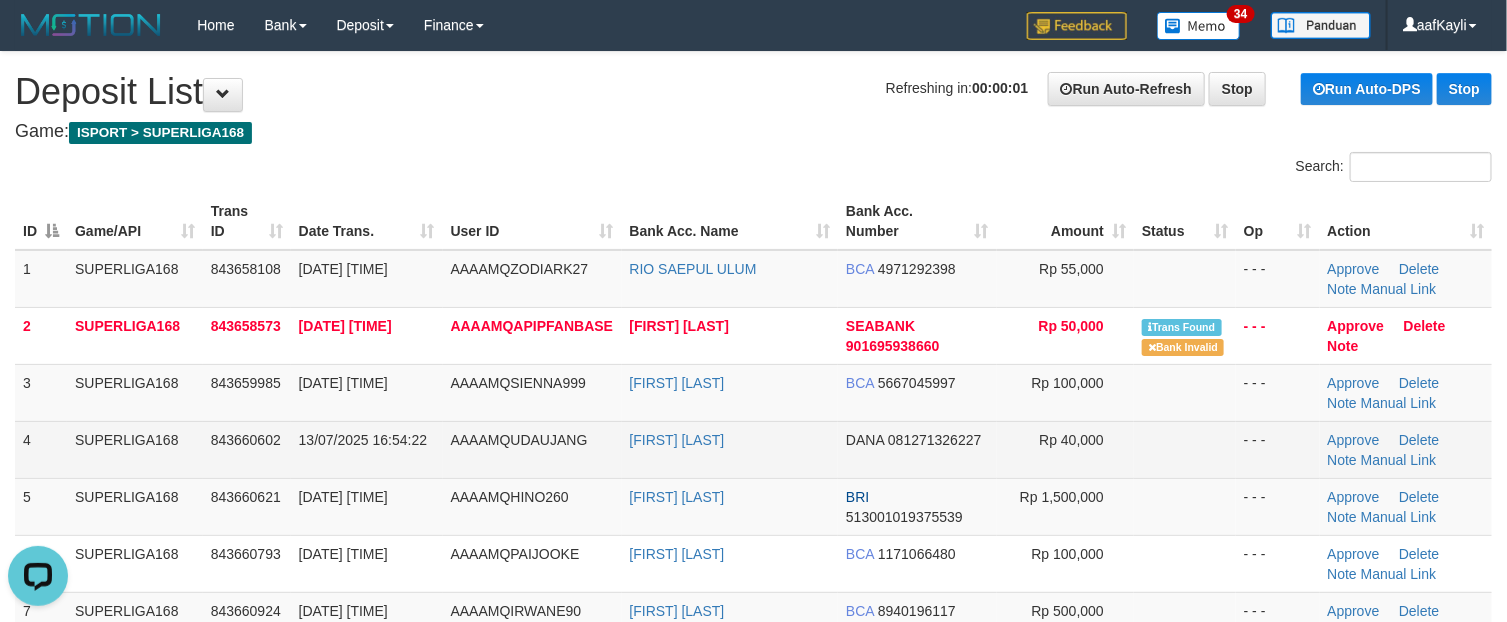 click on "Rp 40,000" at bounding box center [1065, 449] 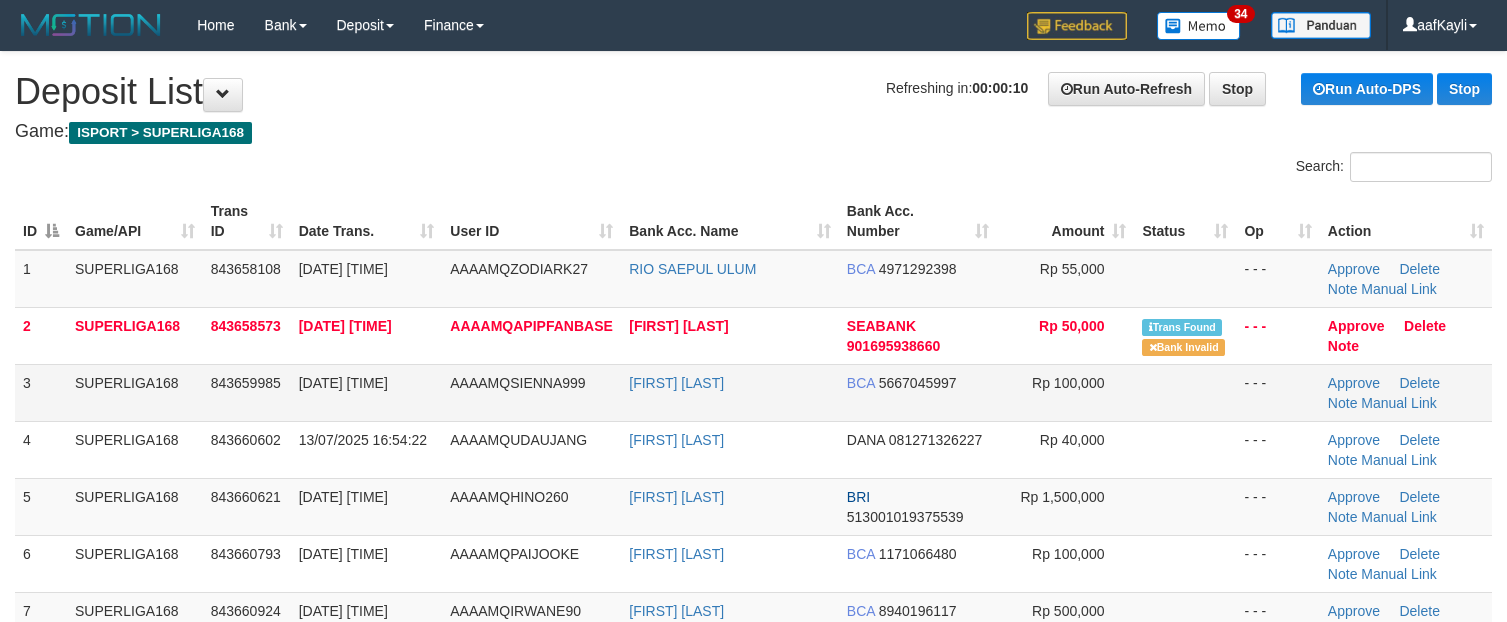 scroll, scrollTop: 0, scrollLeft: 0, axis: both 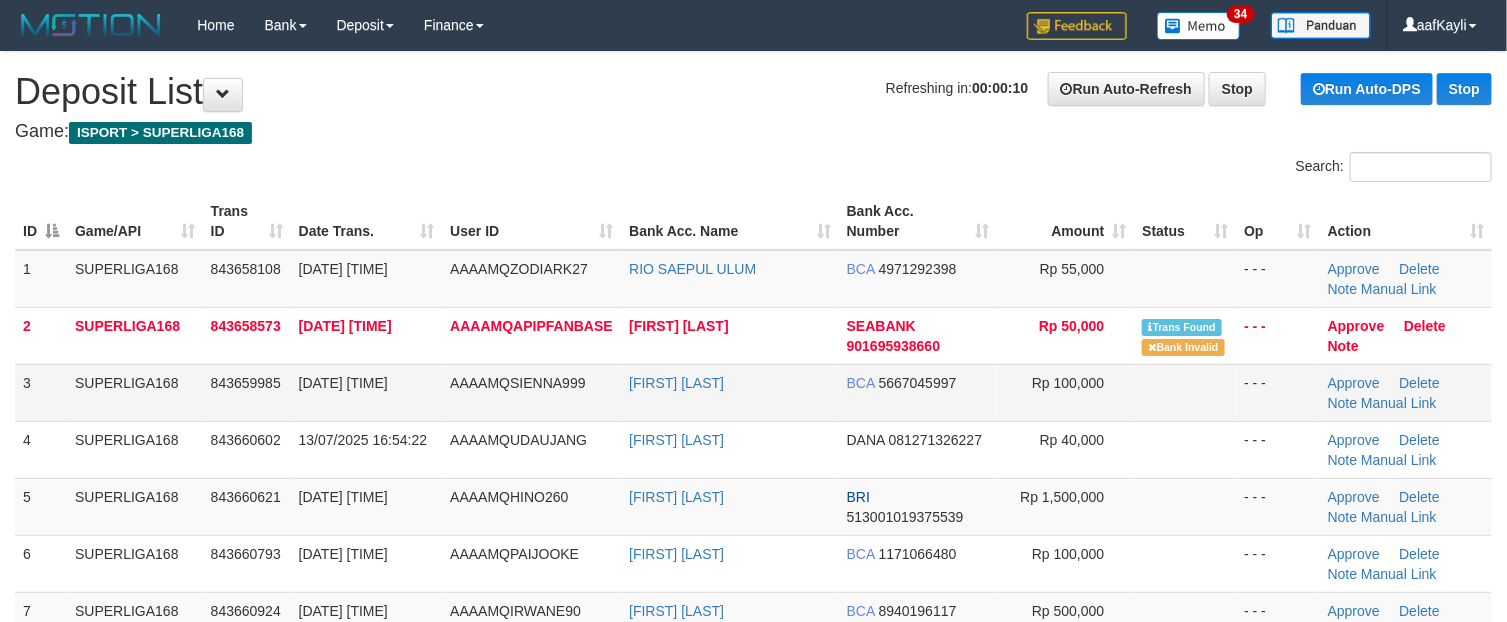 click at bounding box center [1185, 392] 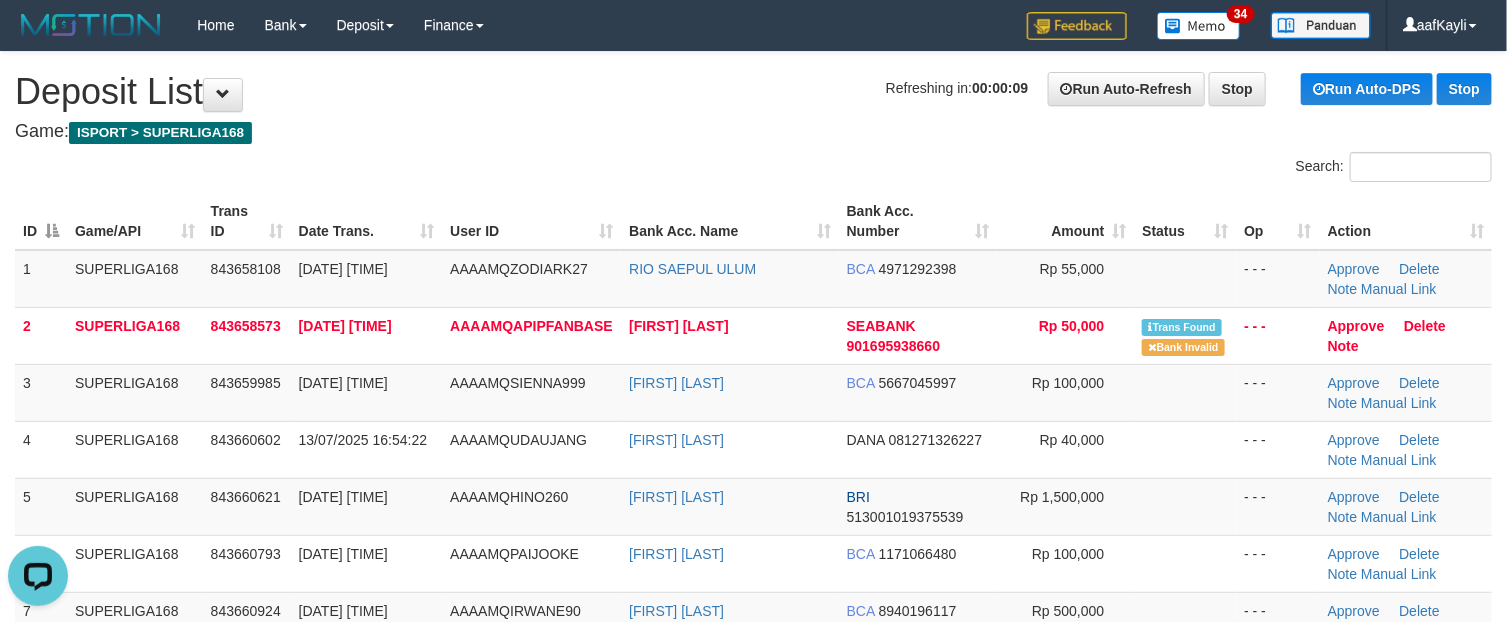 scroll, scrollTop: 0, scrollLeft: 0, axis: both 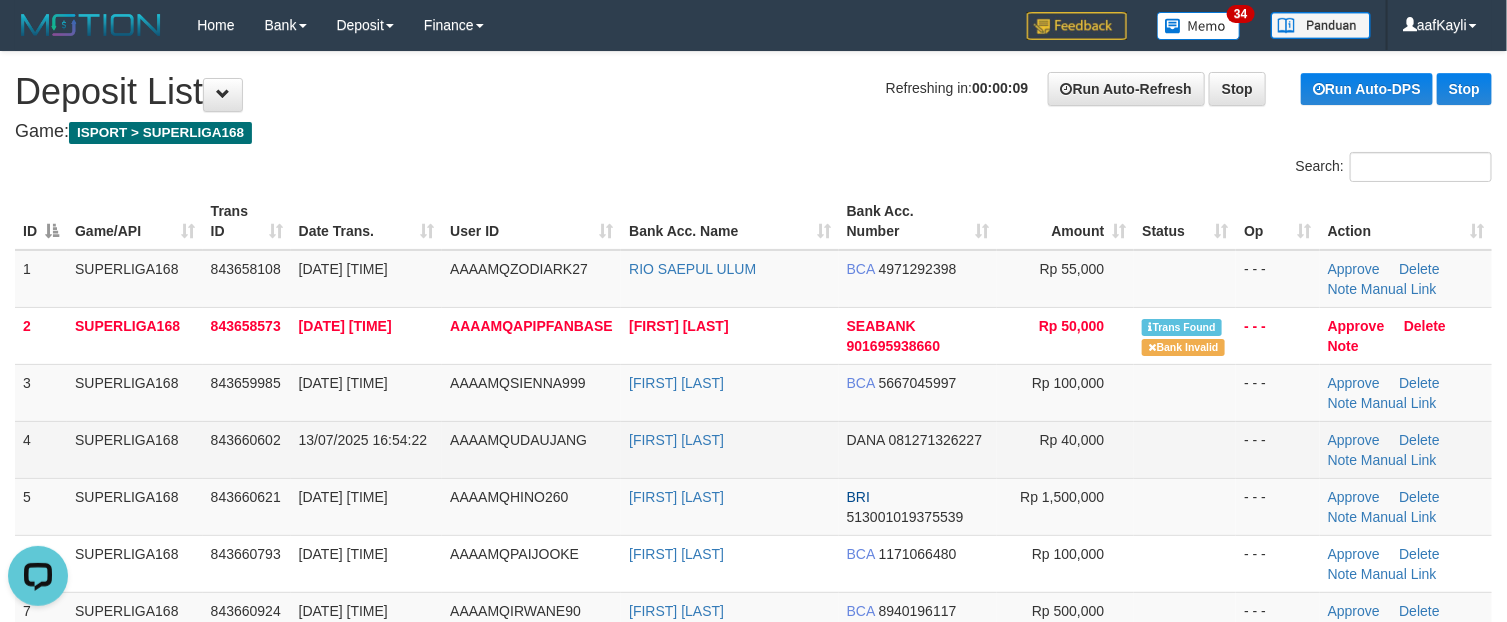 click on "Rp 40,000" at bounding box center [1065, 449] 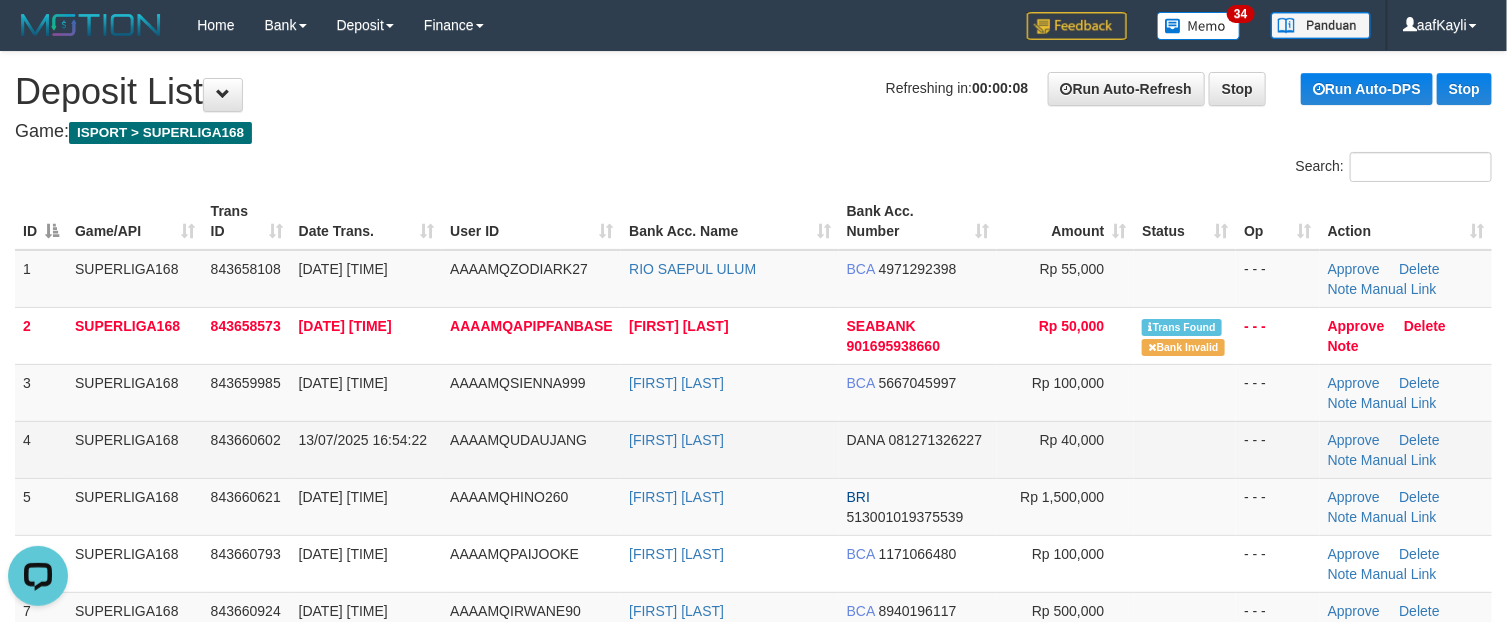click on "Rp 40,000" at bounding box center (1065, 449) 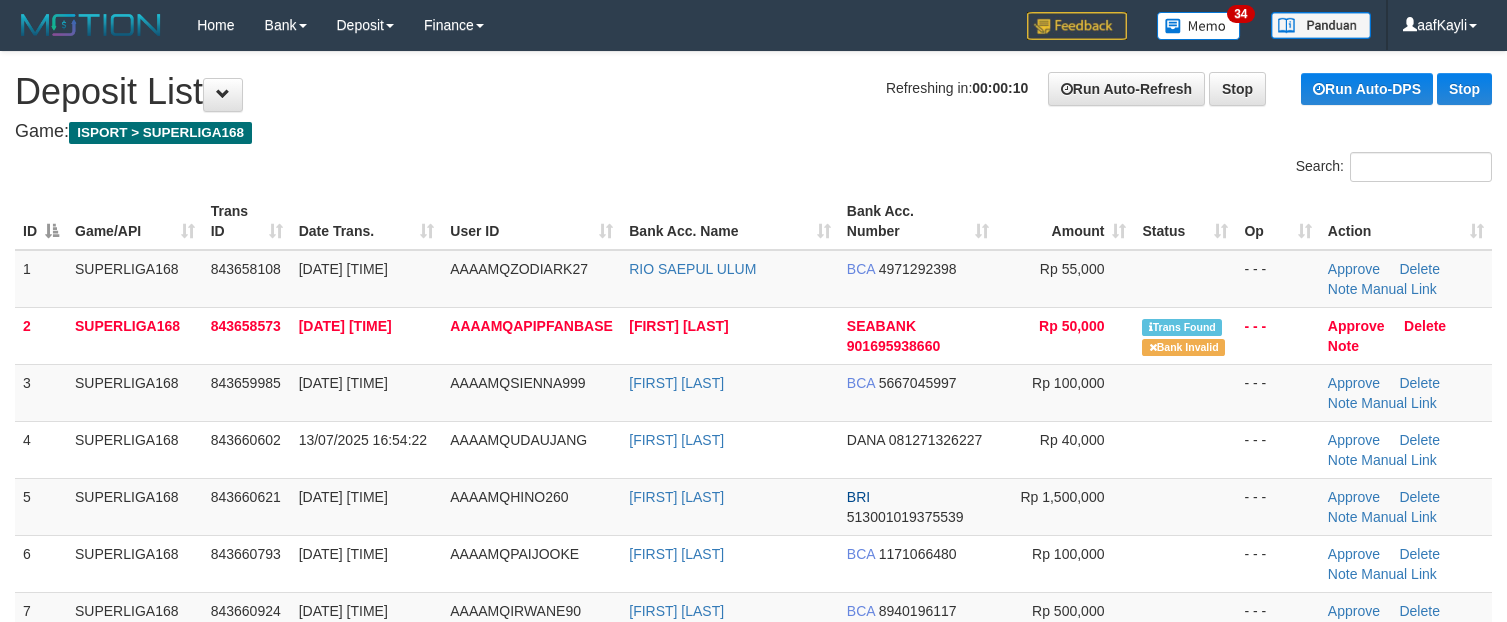 scroll, scrollTop: 0, scrollLeft: 0, axis: both 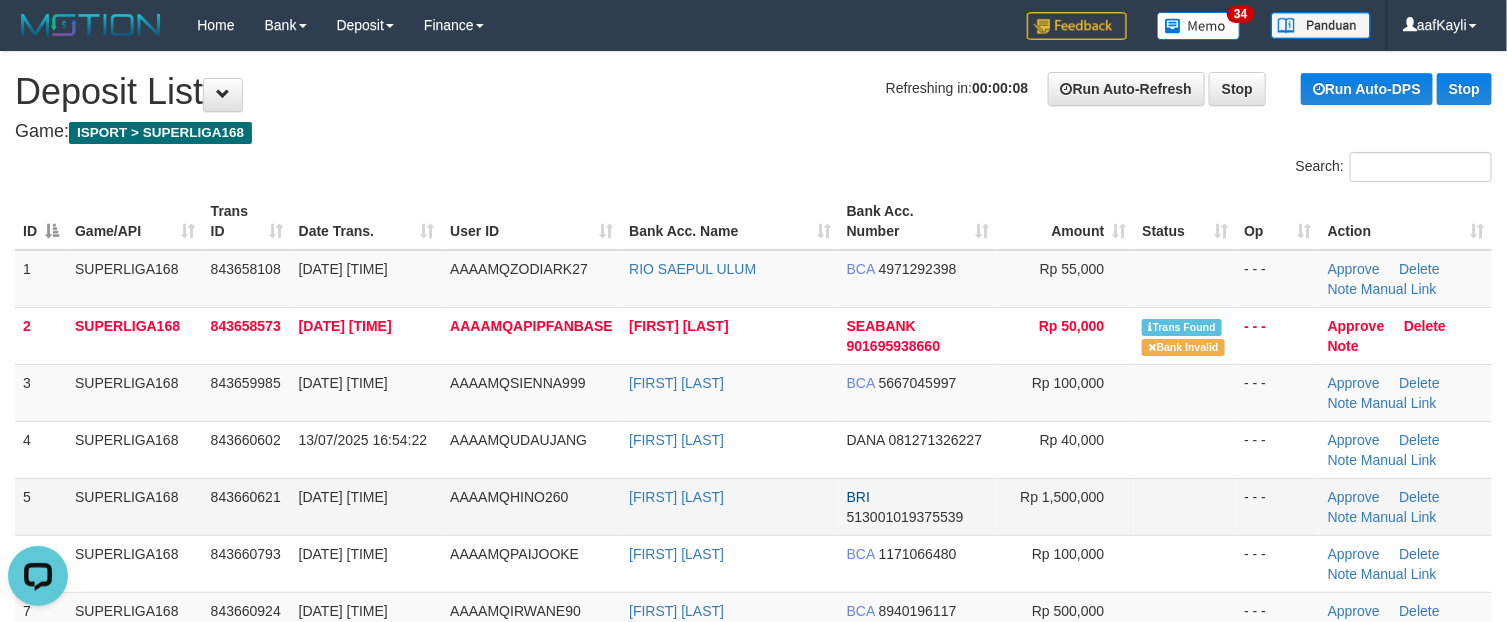 click on "Rp 1,500,000" at bounding box center (1065, 506) 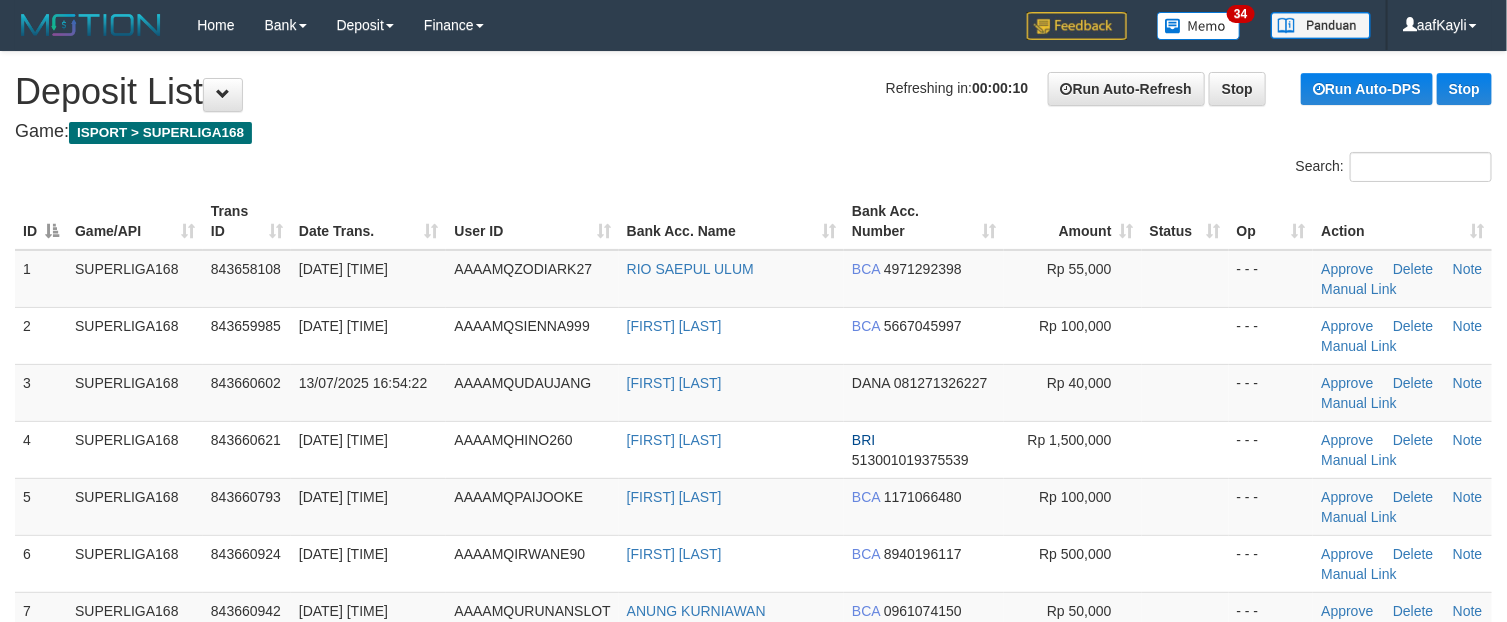 scroll, scrollTop: 675, scrollLeft: 0, axis: vertical 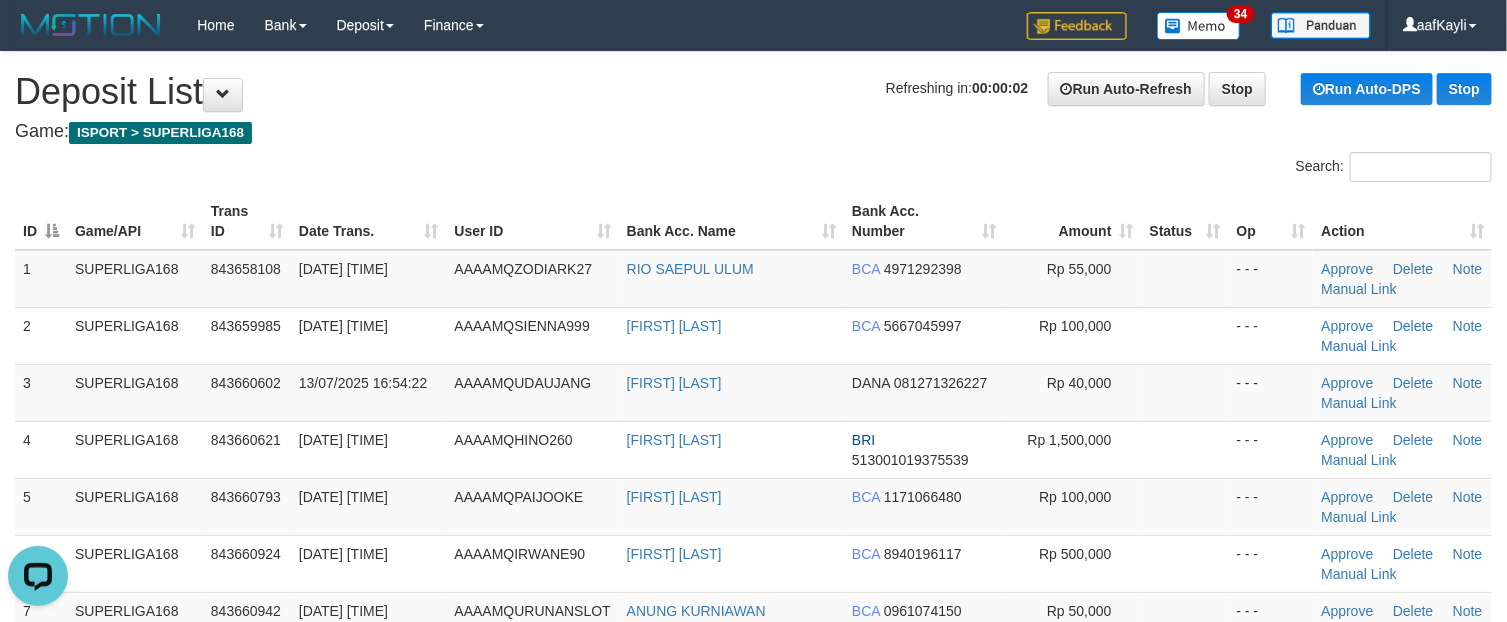 click on "Action" at bounding box center (1402, 221) 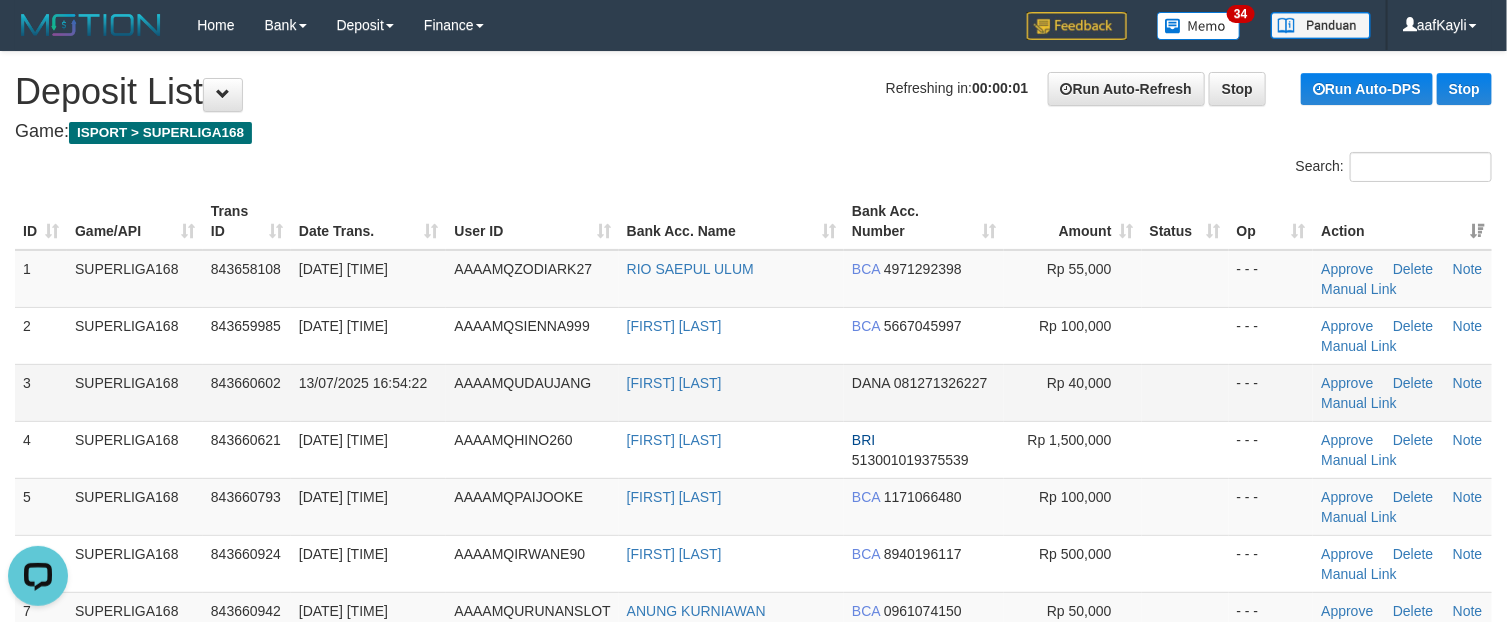 click on "- - -" at bounding box center (1271, 392) 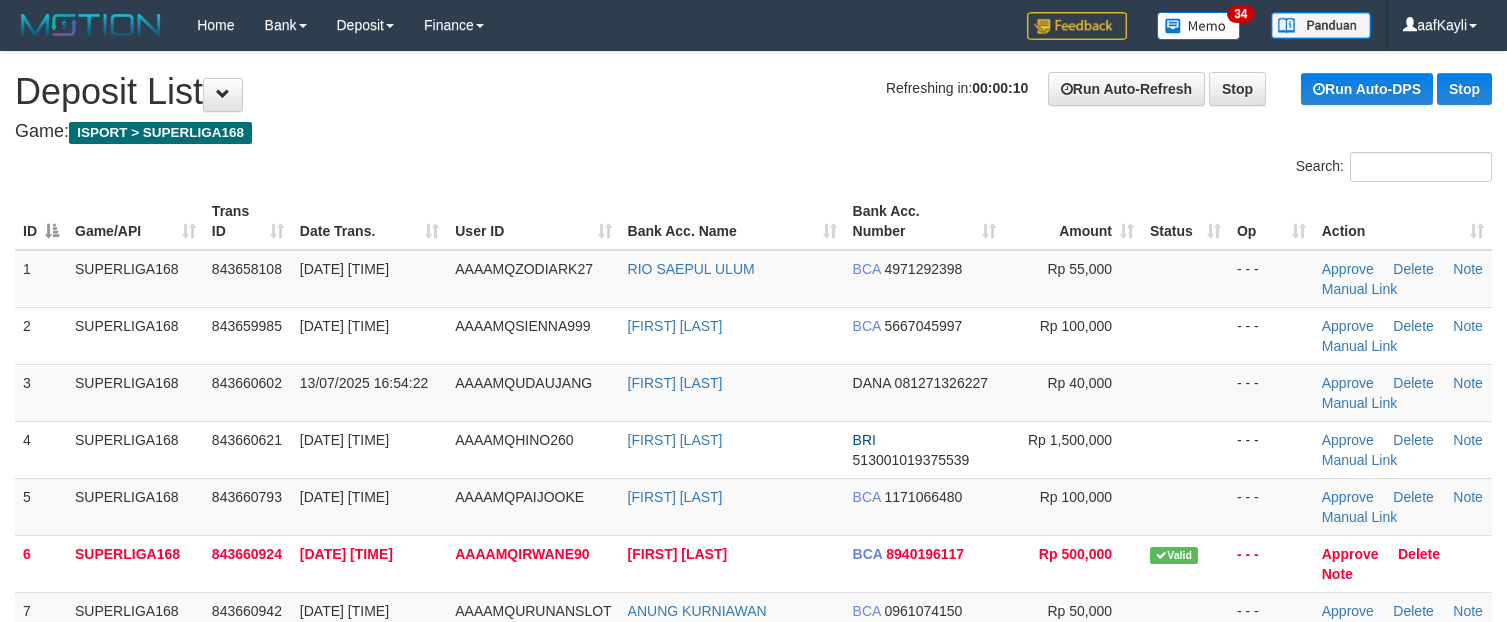 scroll, scrollTop: 0, scrollLeft: 0, axis: both 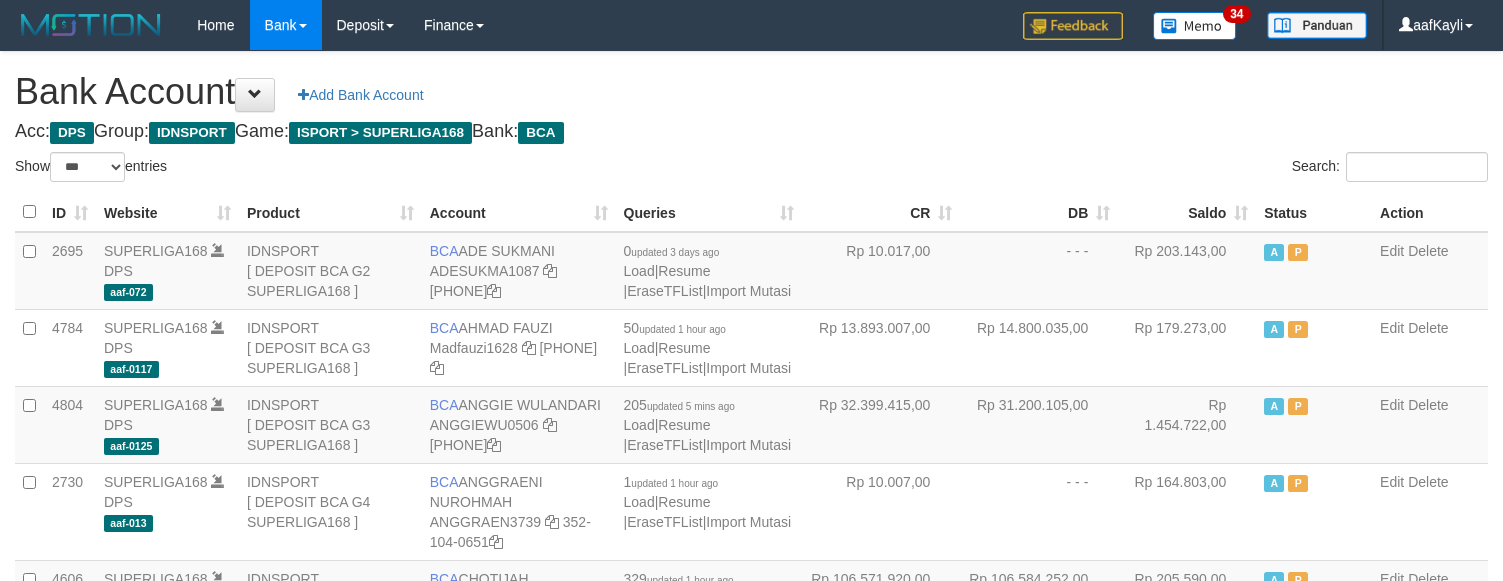 select on "***" 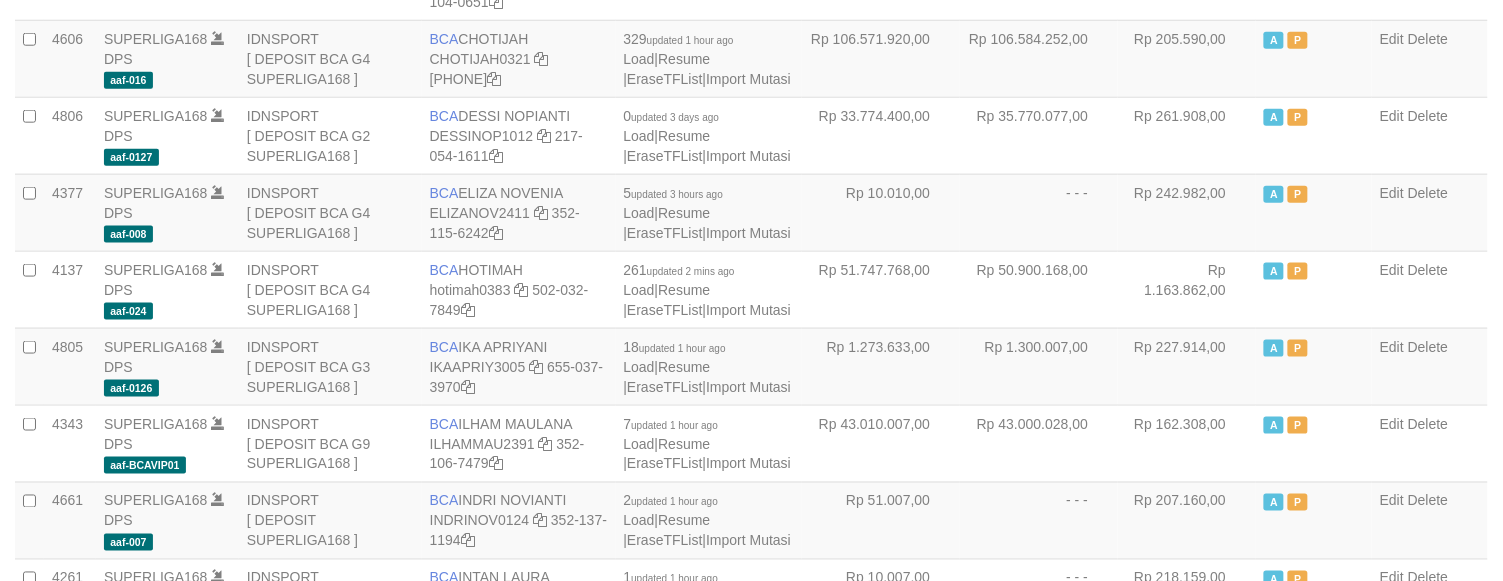 scroll, scrollTop: 640, scrollLeft: 0, axis: vertical 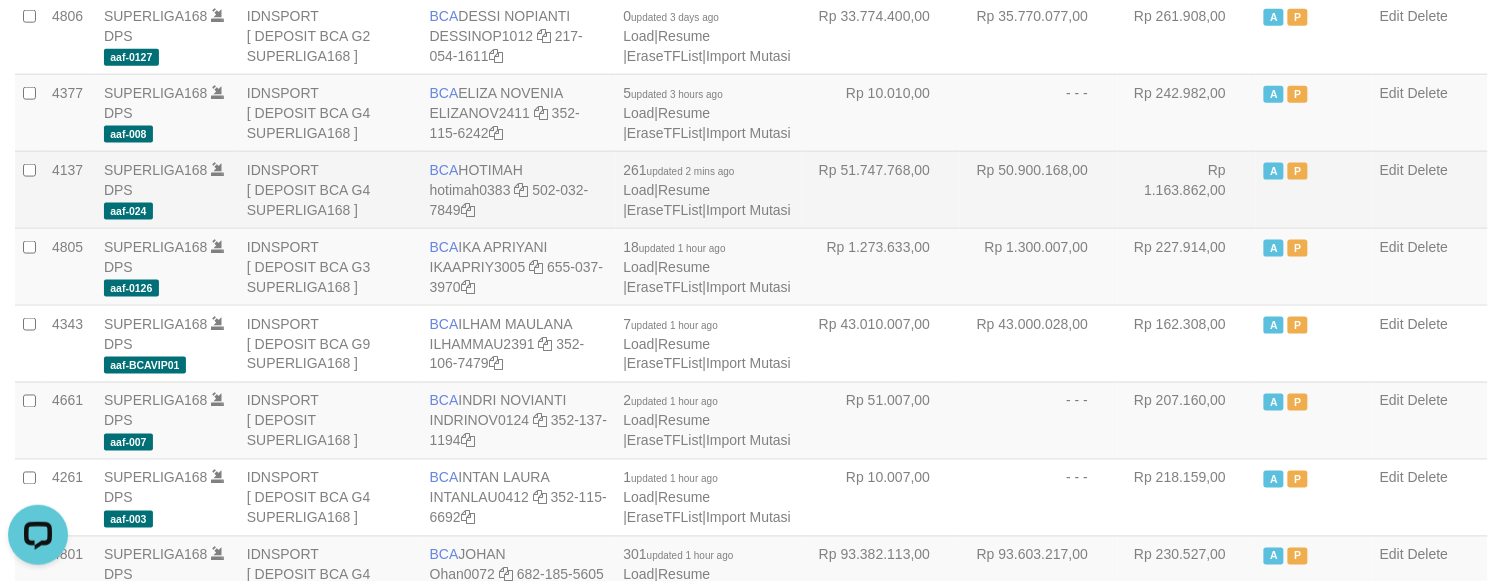 click on "Rp 1.163.862,00" at bounding box center (1187, 189) 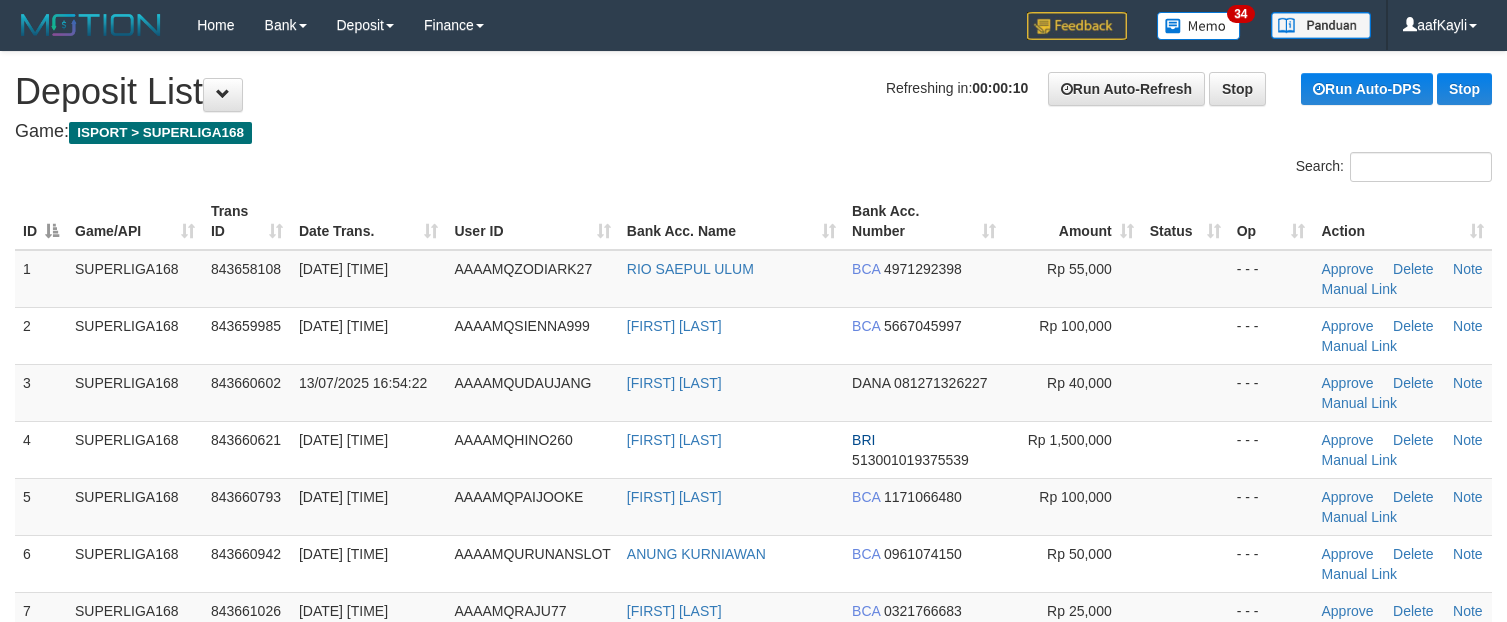 scroll, scrollTop: 0, scrollLeft: 0, axis: both 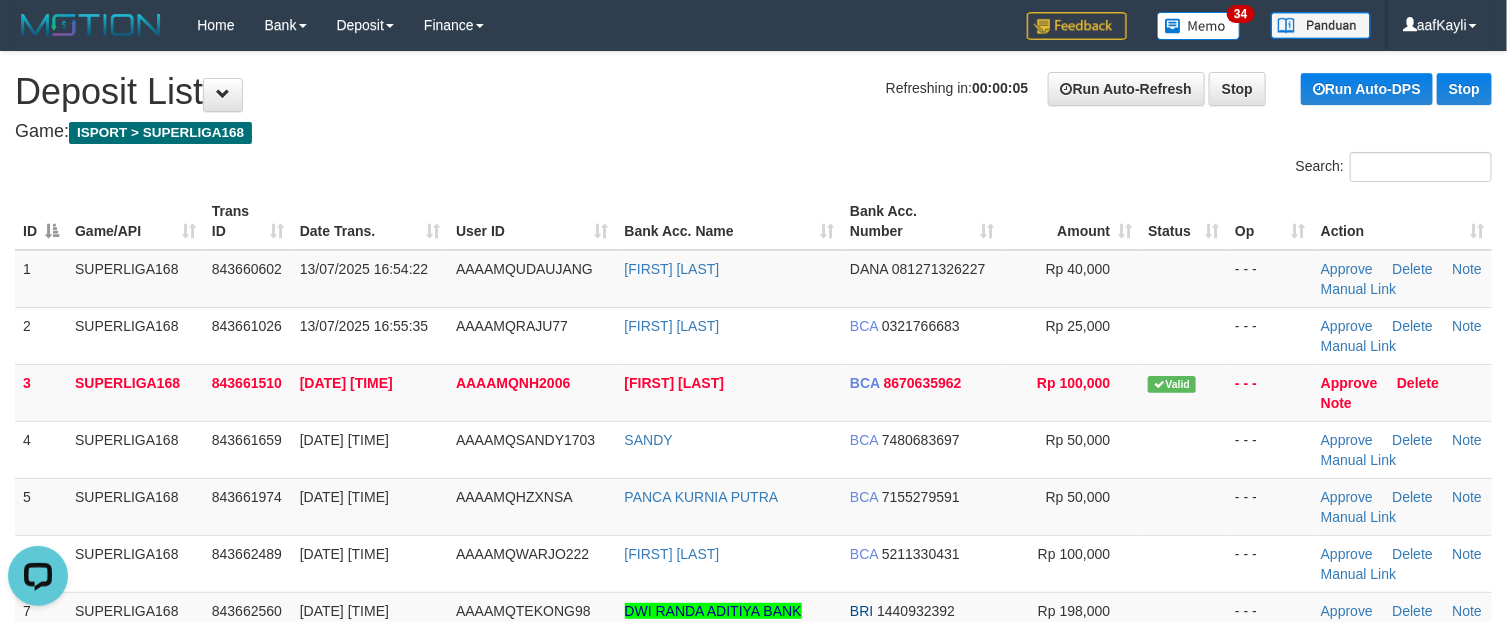 click on "Search:" at bounding box center (753, 169) 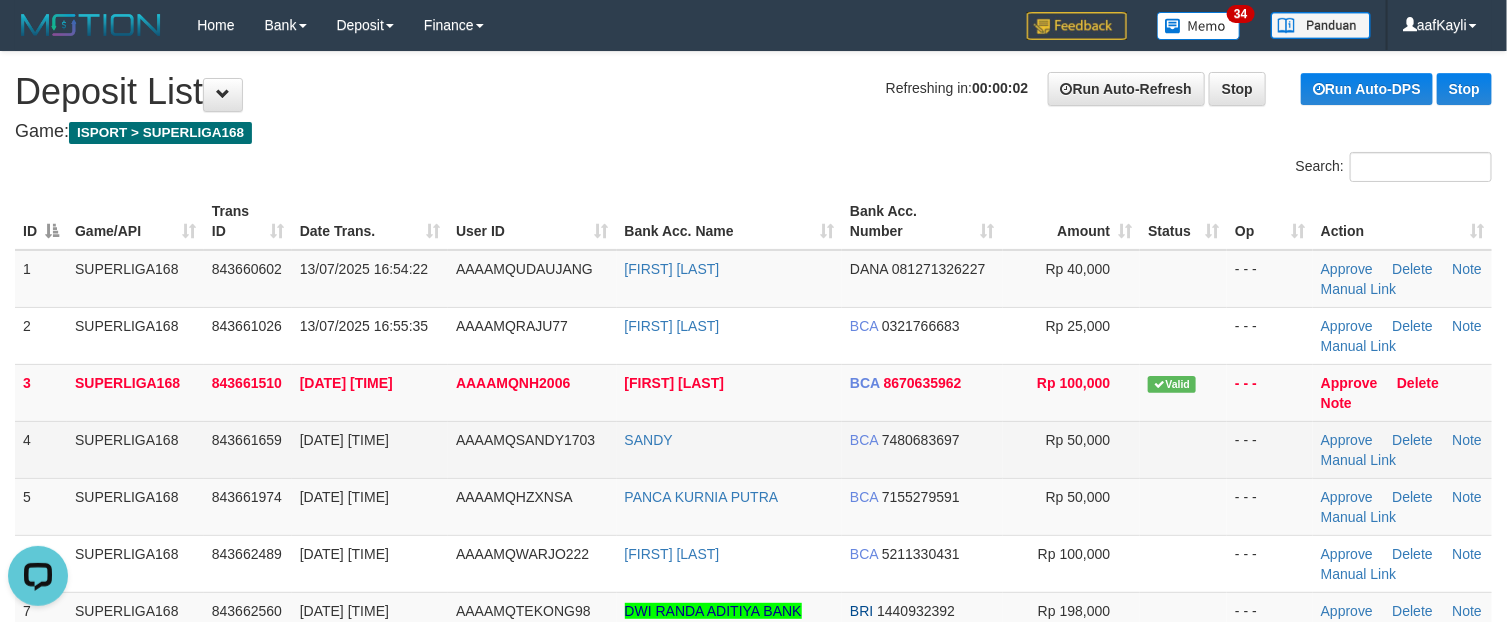 click at bounding box center [1183, 449] 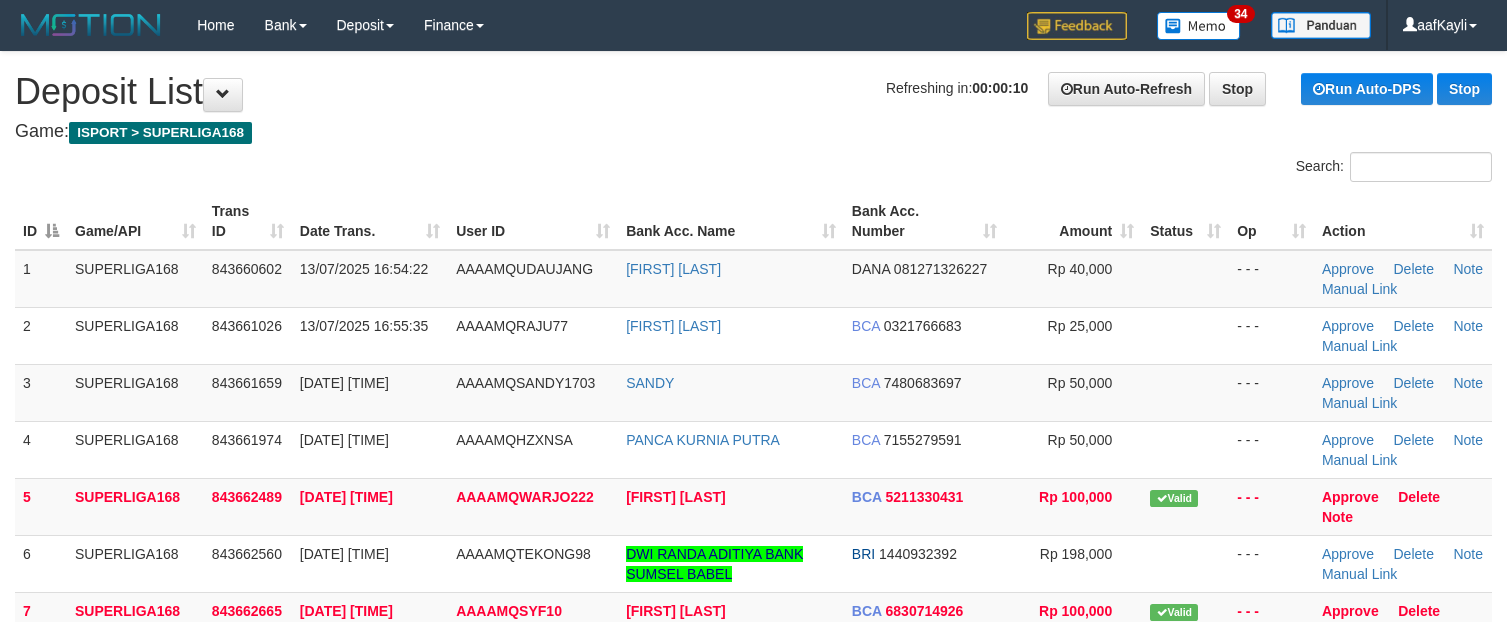 scroll, scrollTop: 0, scrollLeft: 0, axis: both 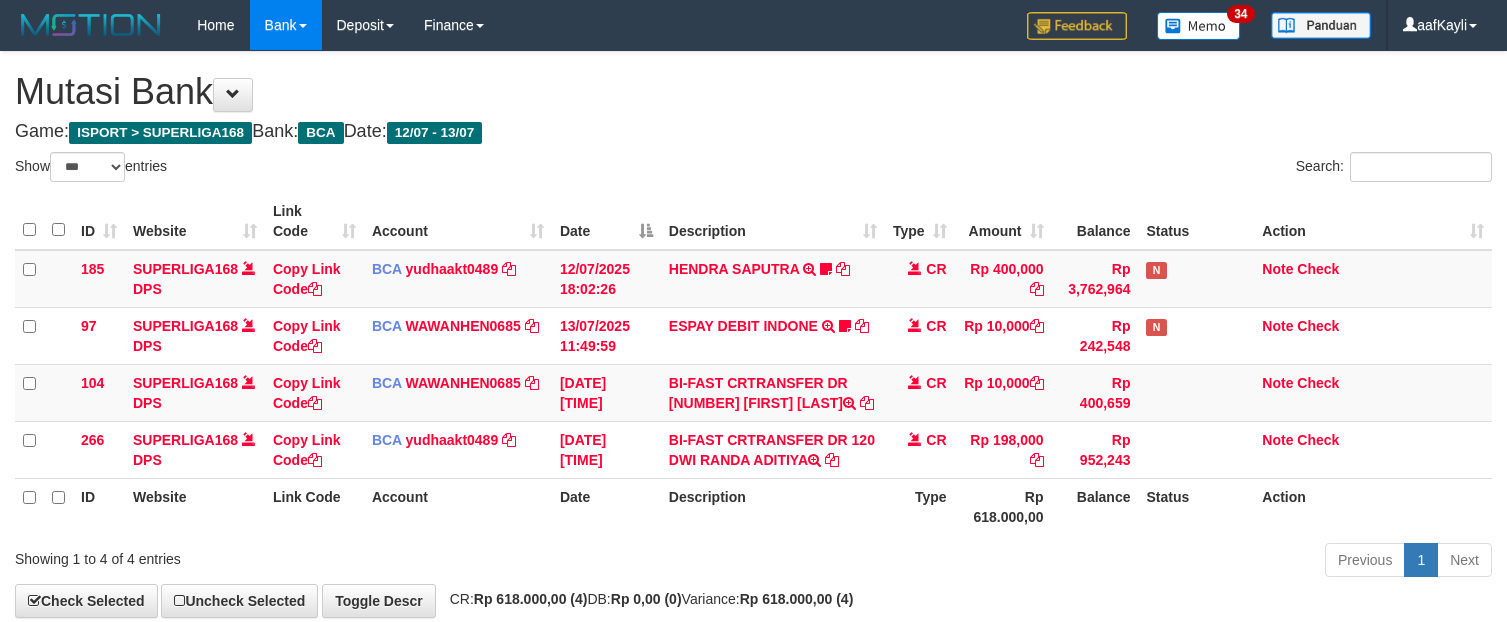 select on "***" 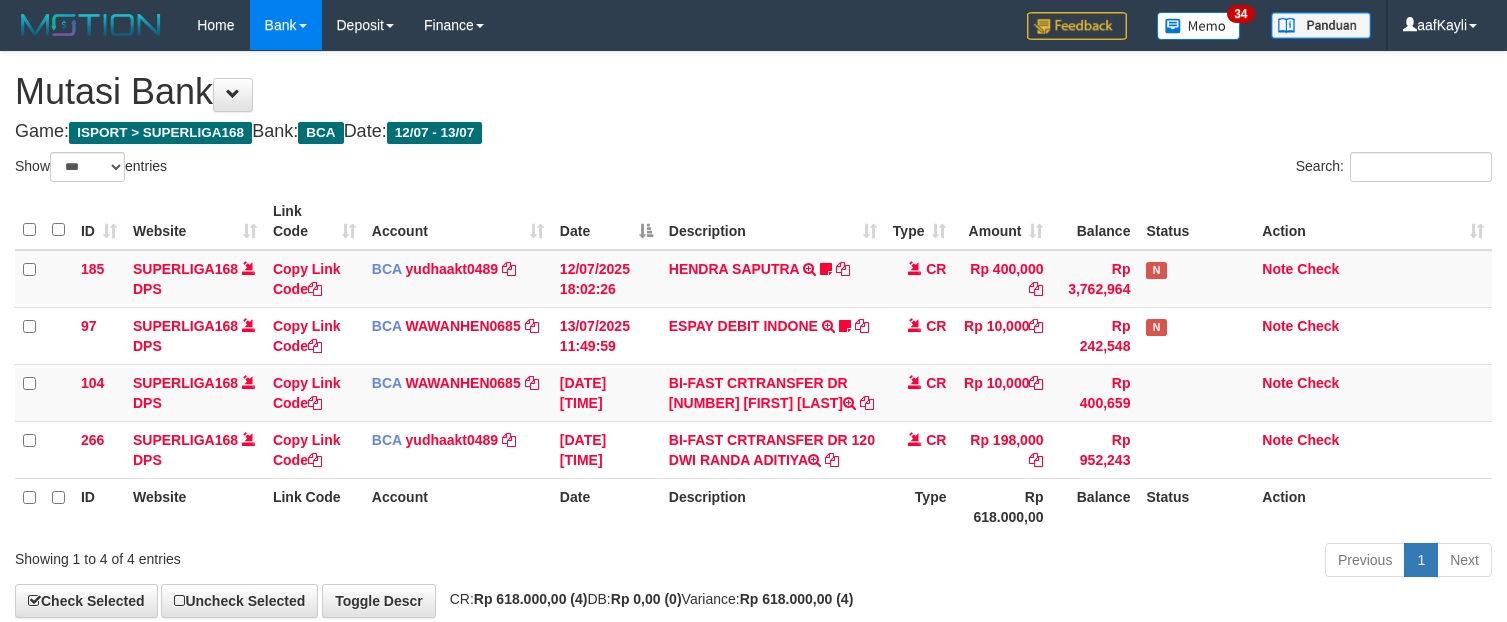 scroll, scrollTop: 0, scrollLeft: 0, axis: both 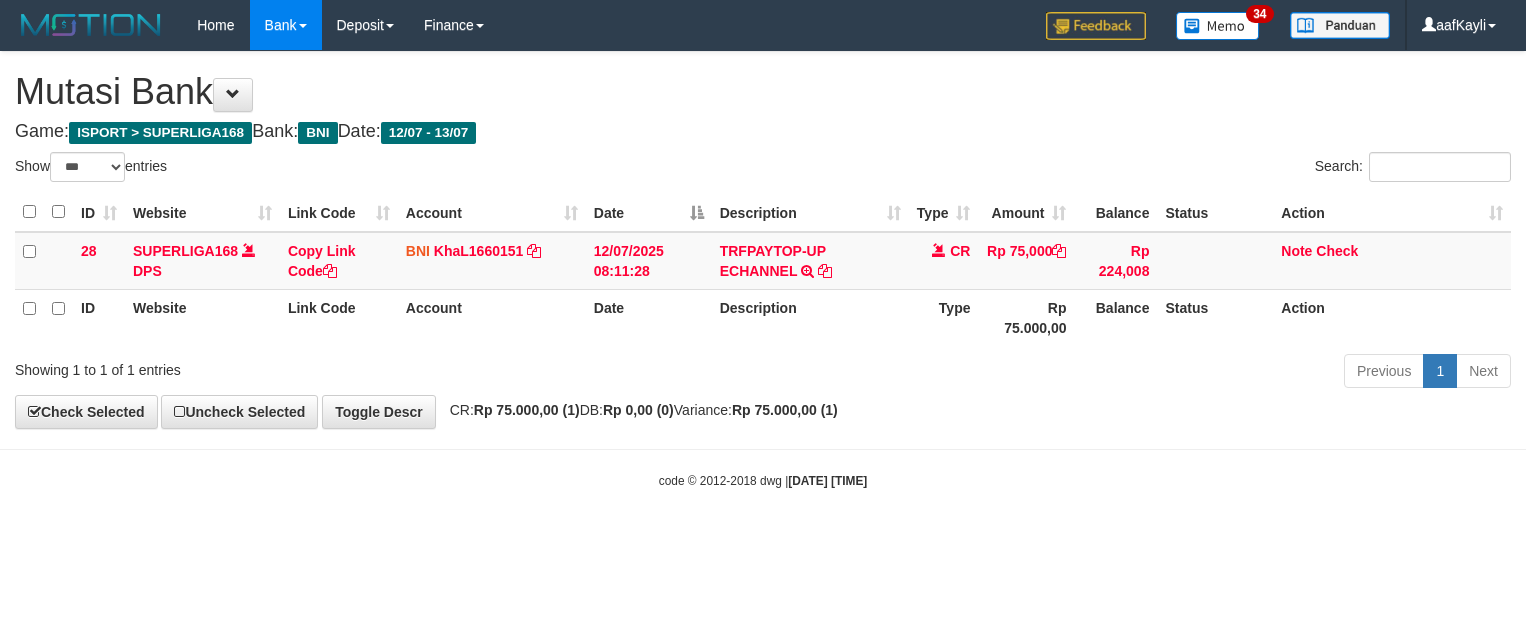 select on "***" 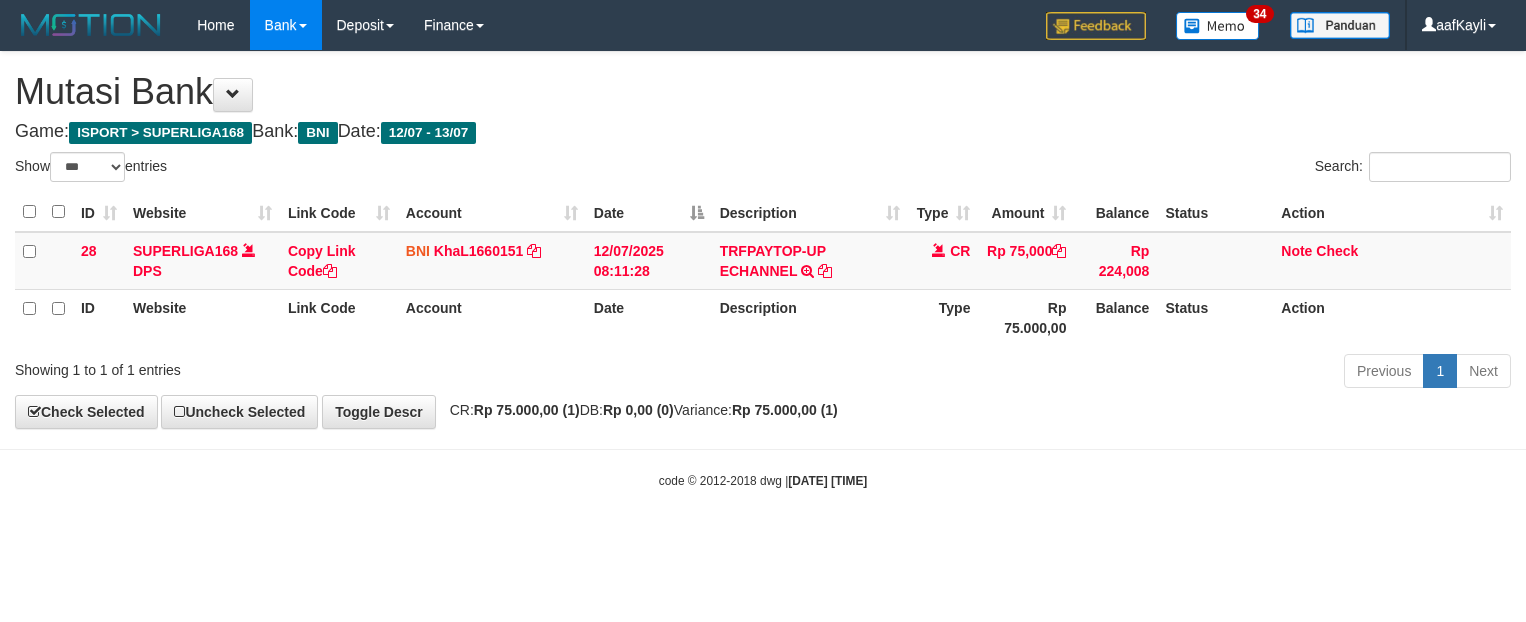 scroll, scrollTop: 0, scrollLeft: 0, axis: both 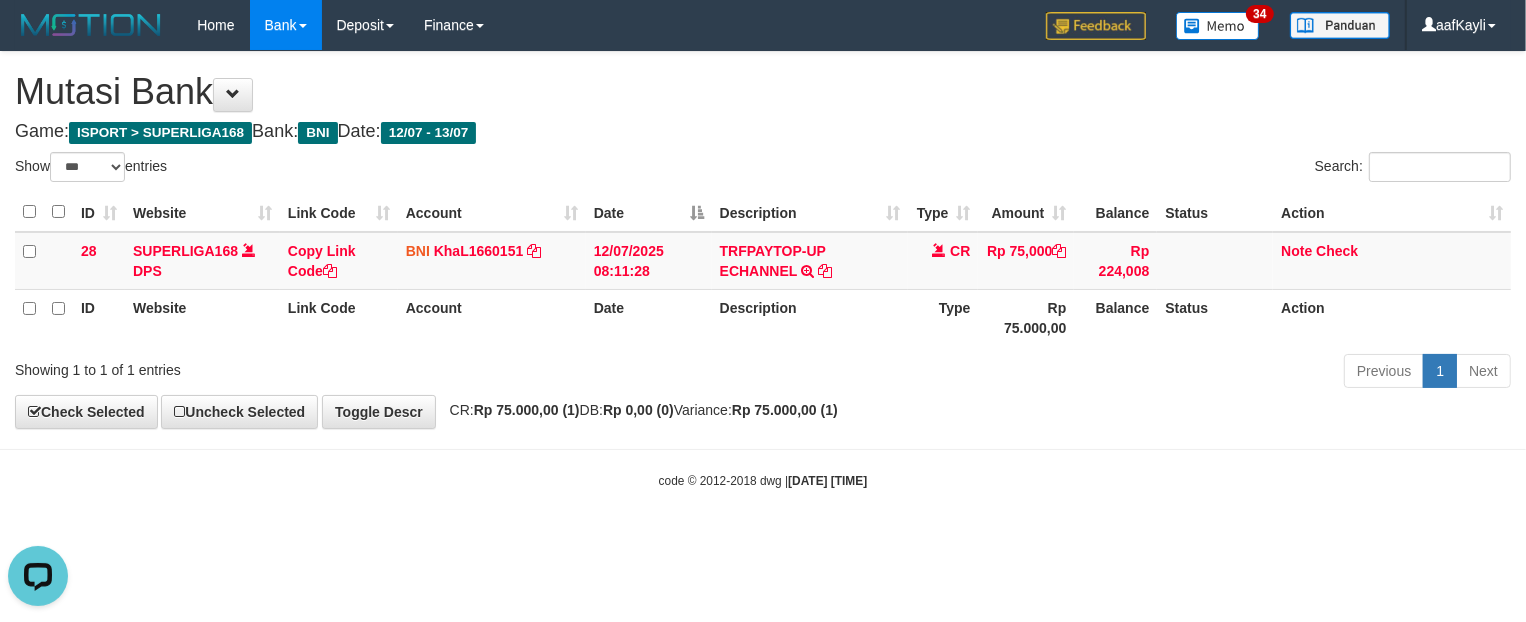 click on "Rp 75.000,00" at bounding box center (1026, 317) 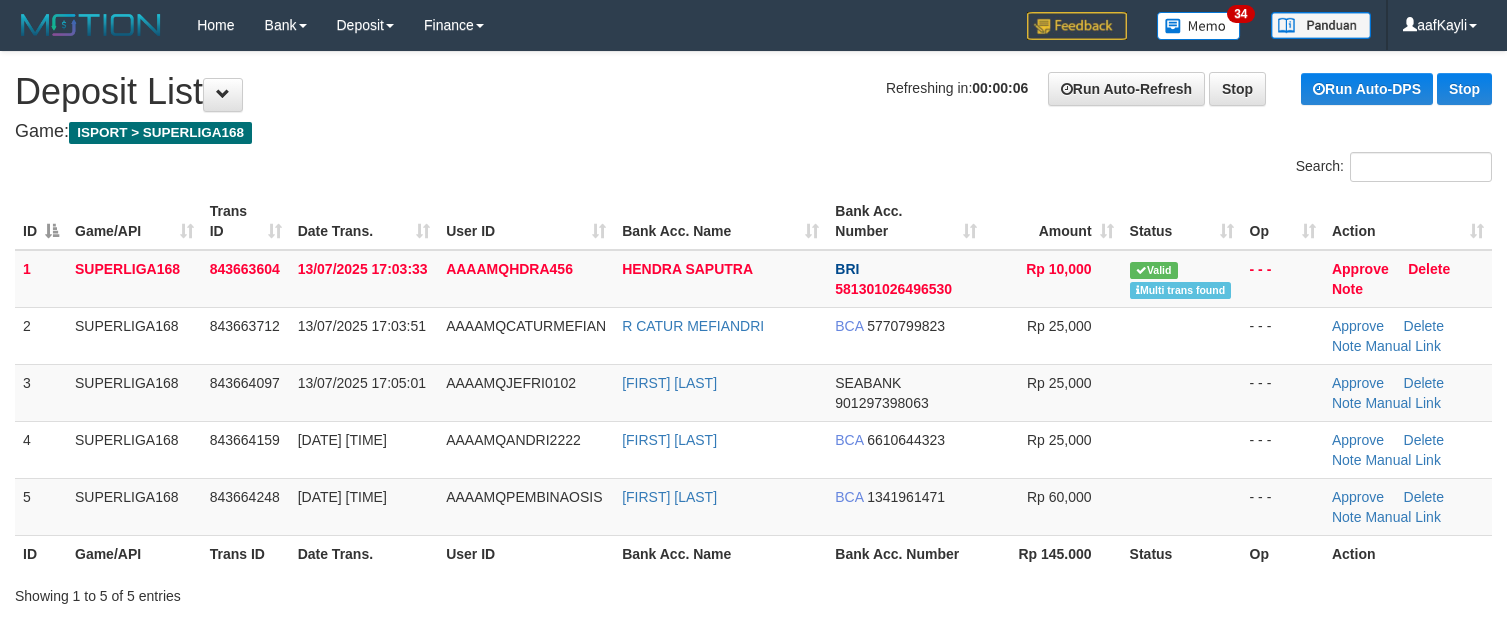 scroll, scrollTop: 0, scrollLeft: 0, axis: both 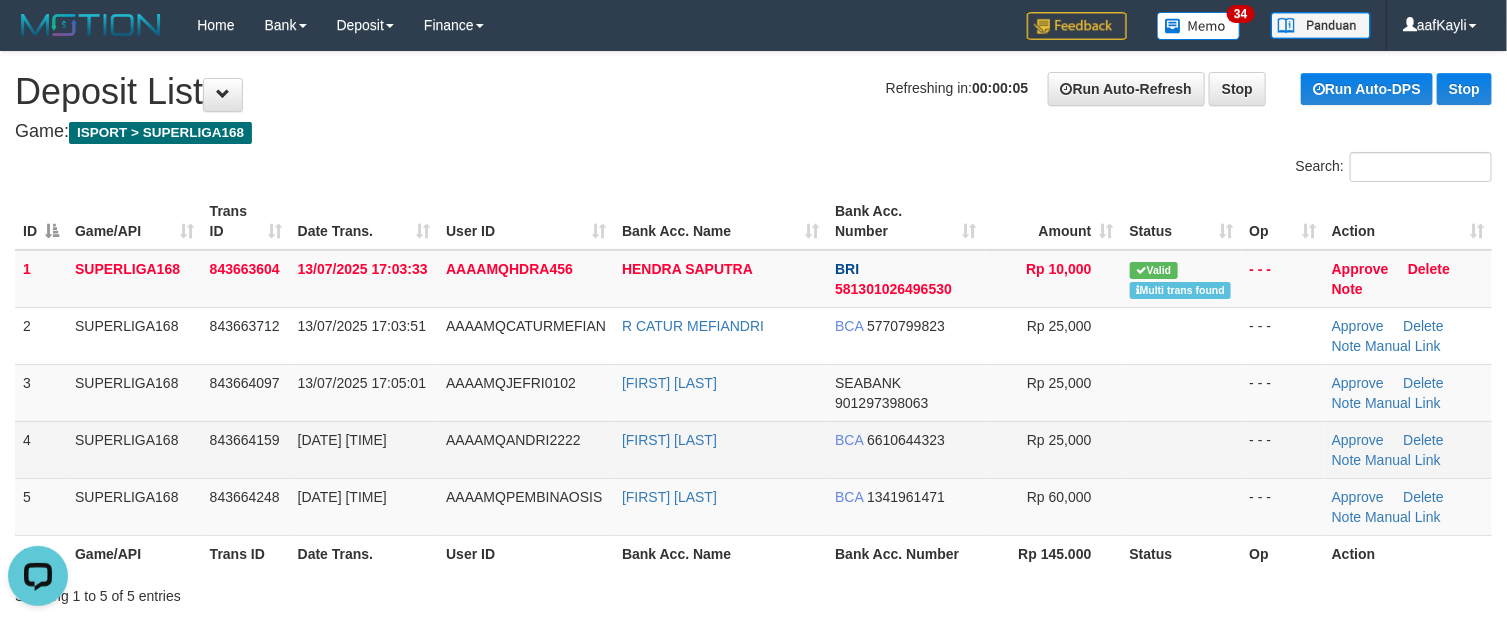 click at bounding box center [1182, 449] 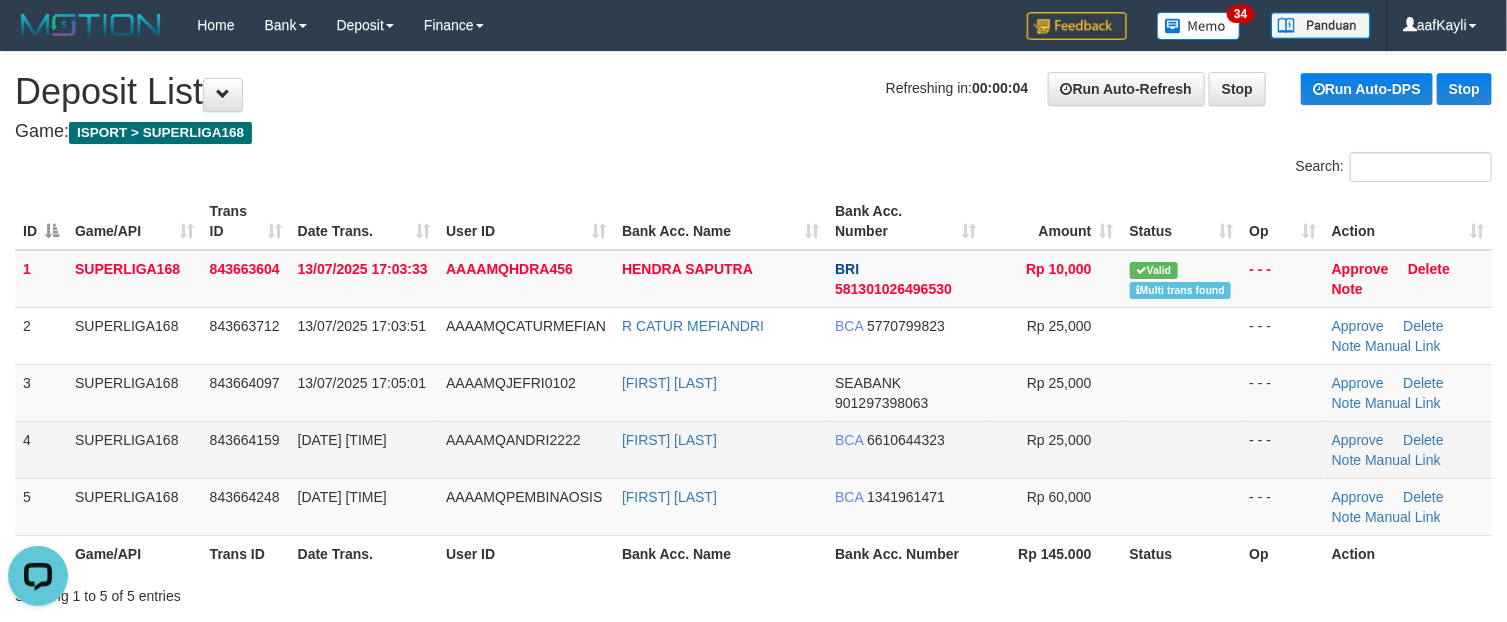click at bounding box center (1182, 449) 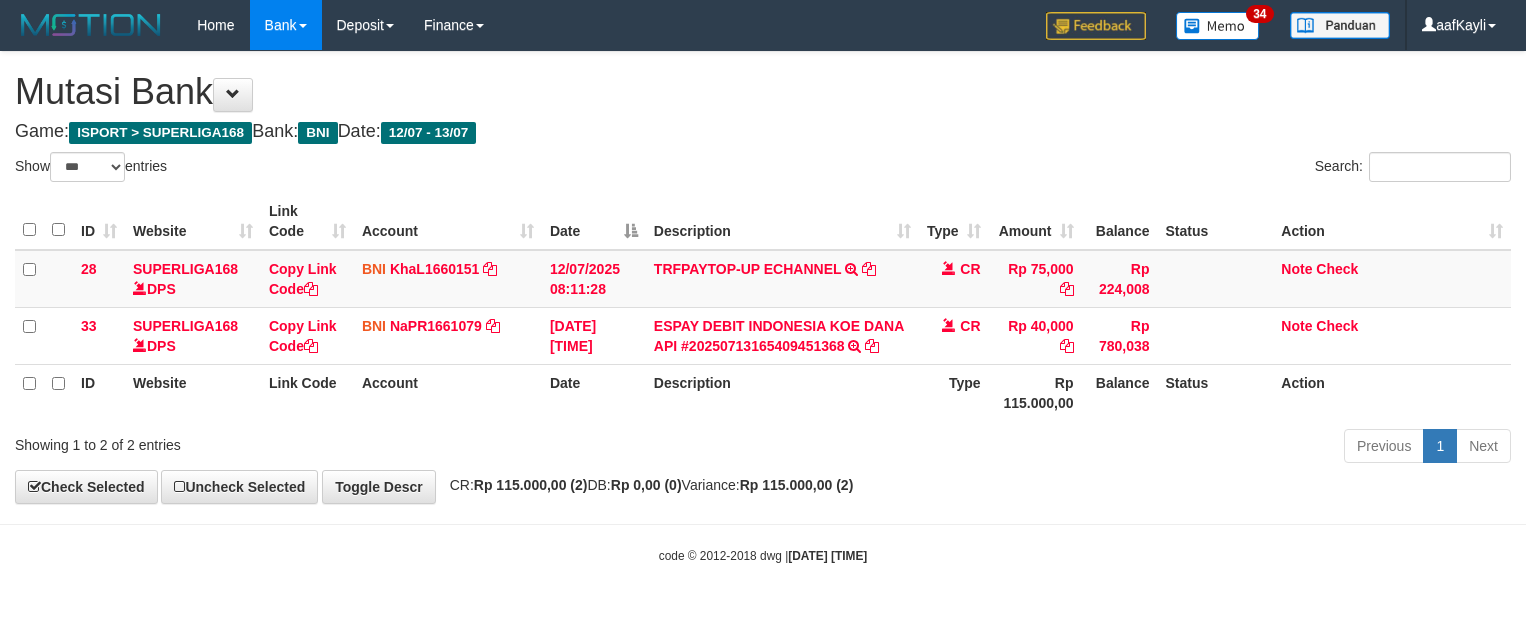 select on "***" 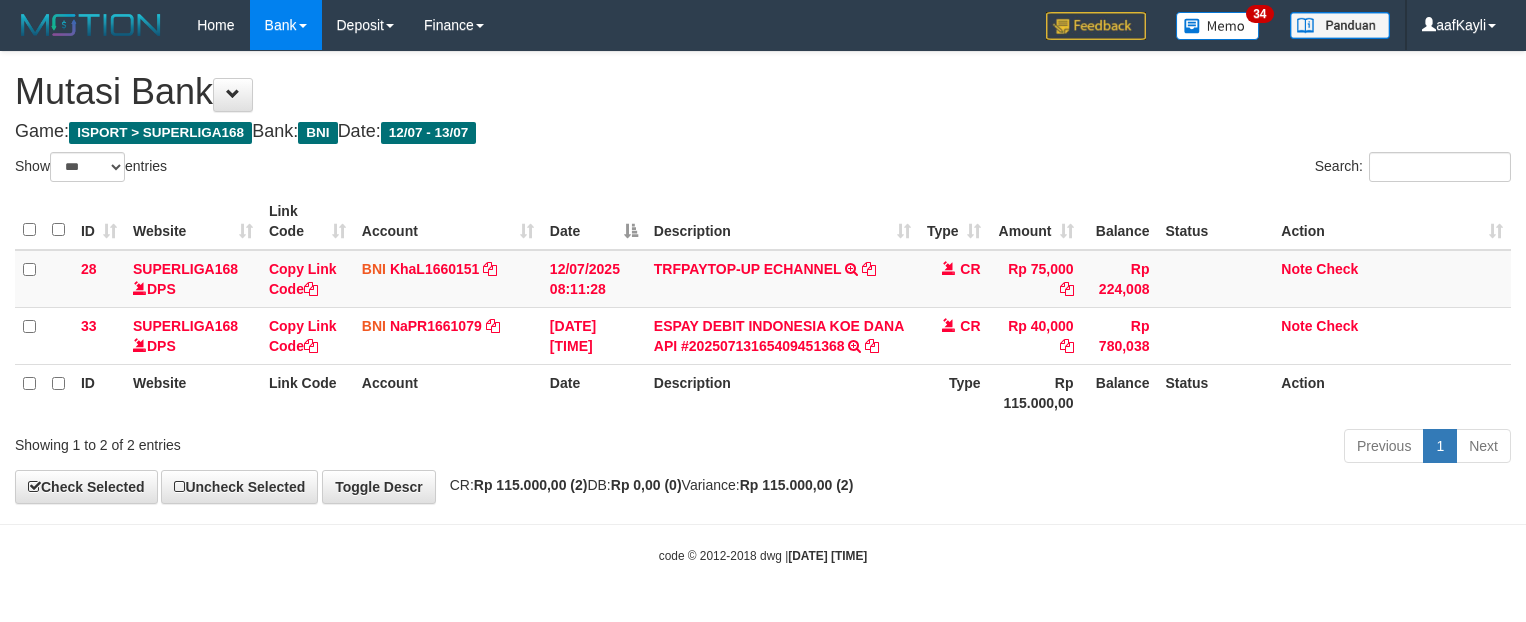 scroll, scrollTop: 0, scrollLeft: 0, axis: both 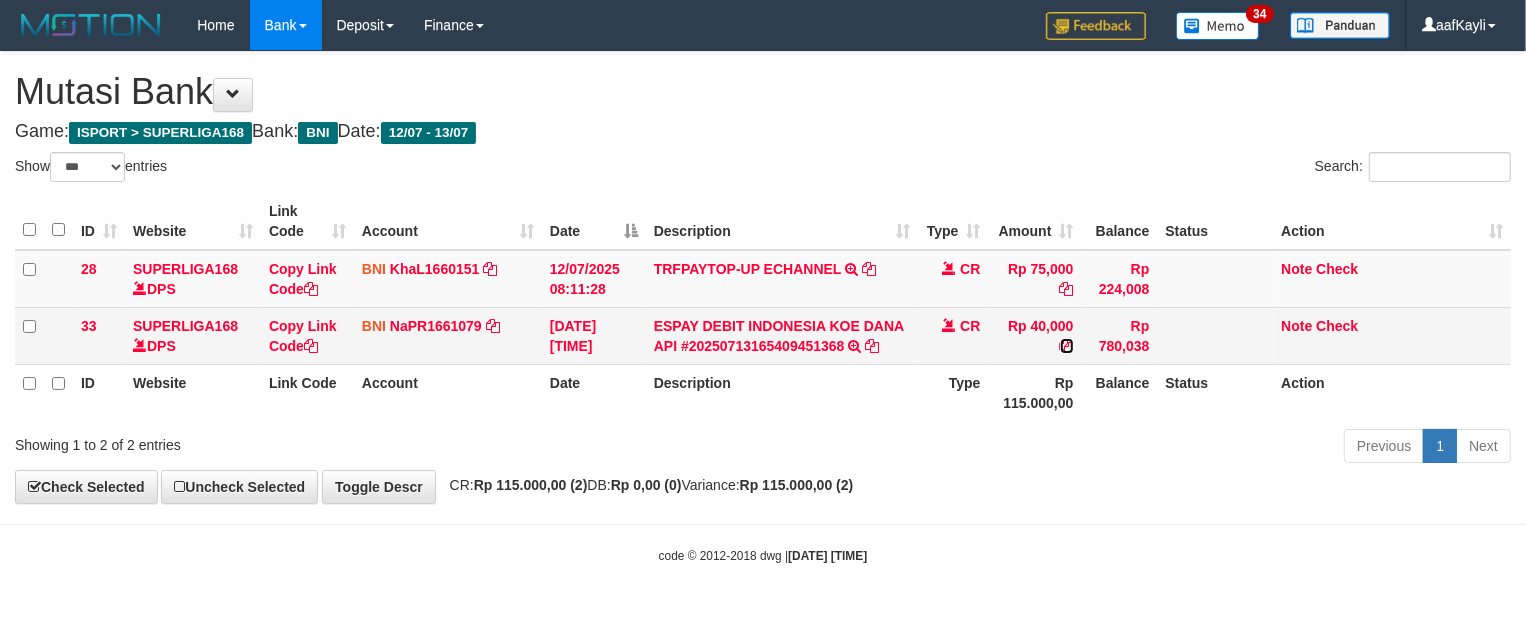 click at bounding box center (1067, 346) 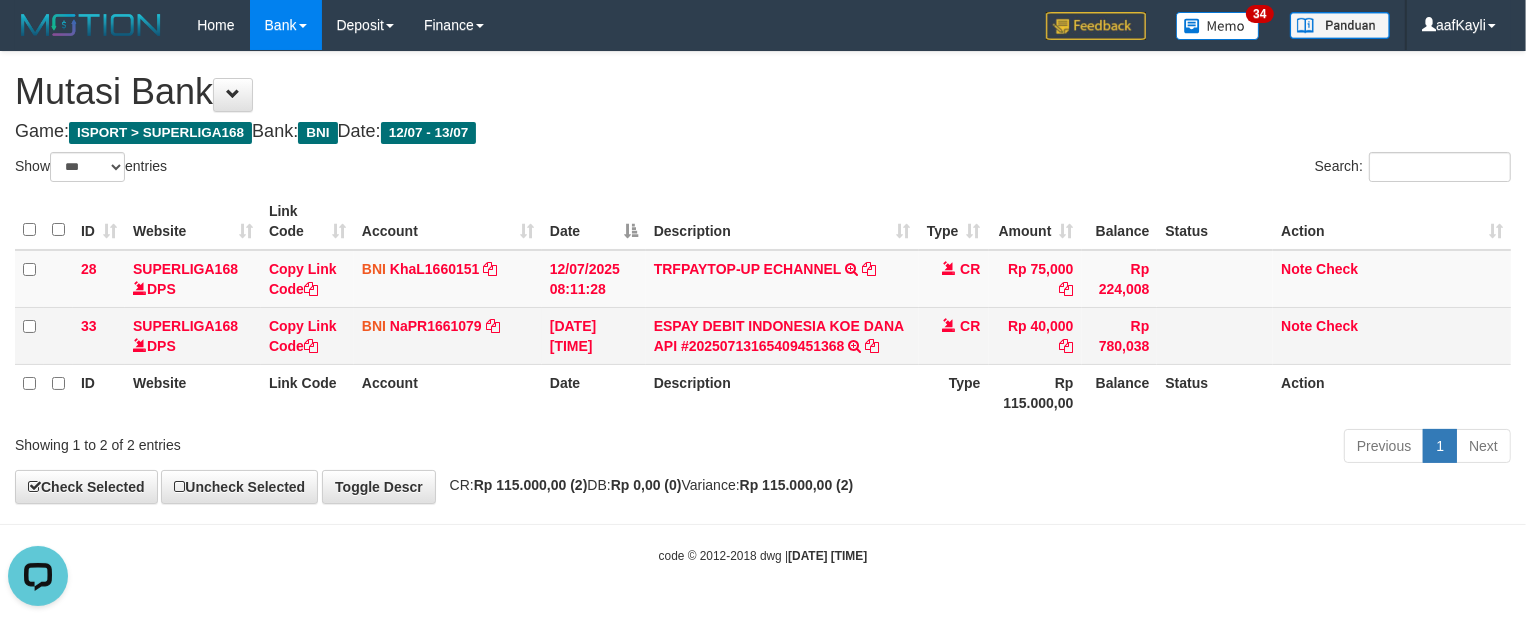 scroll, scrollTop: 0, scrollLeft: 0, axis: both 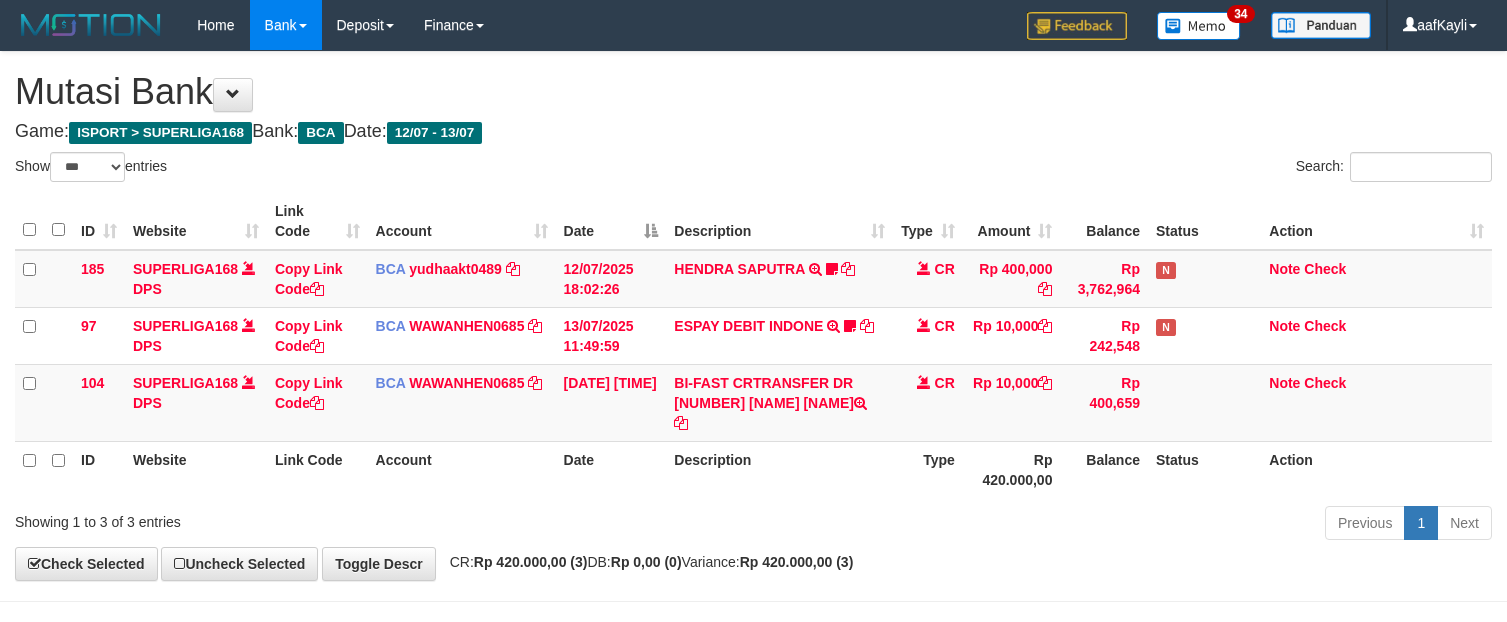 select on "***" 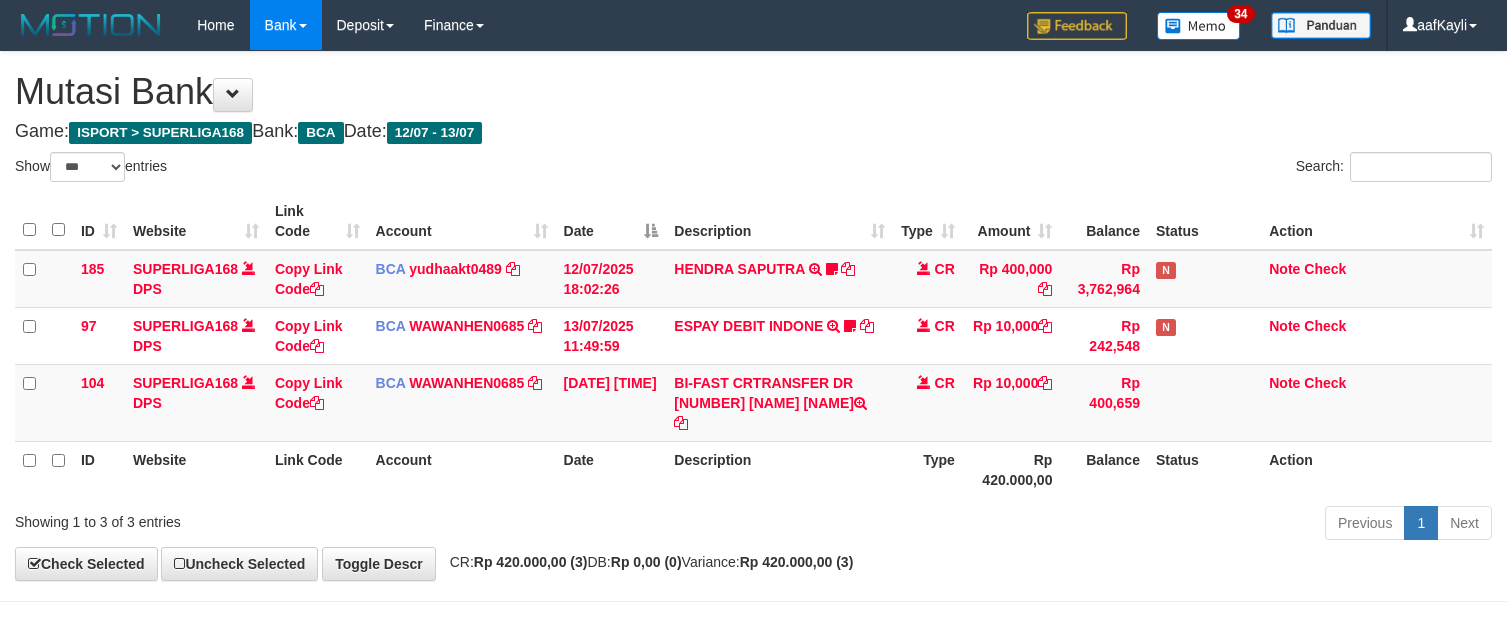 scroll, scrollTop: 0, scrollLeft: 0, axis: both 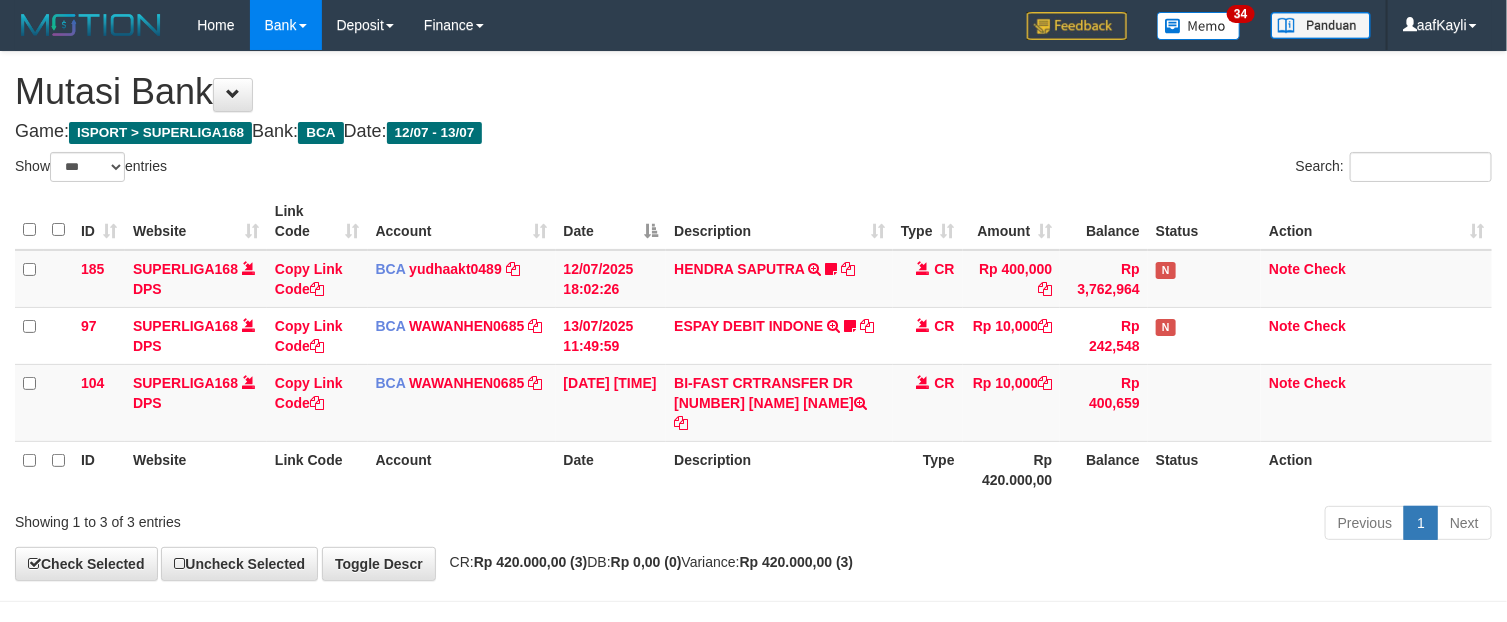 drag, startPoint x: 835, startPoint y: 485, endPoint x: 817, endPoint y: 475, distance: 20.59126 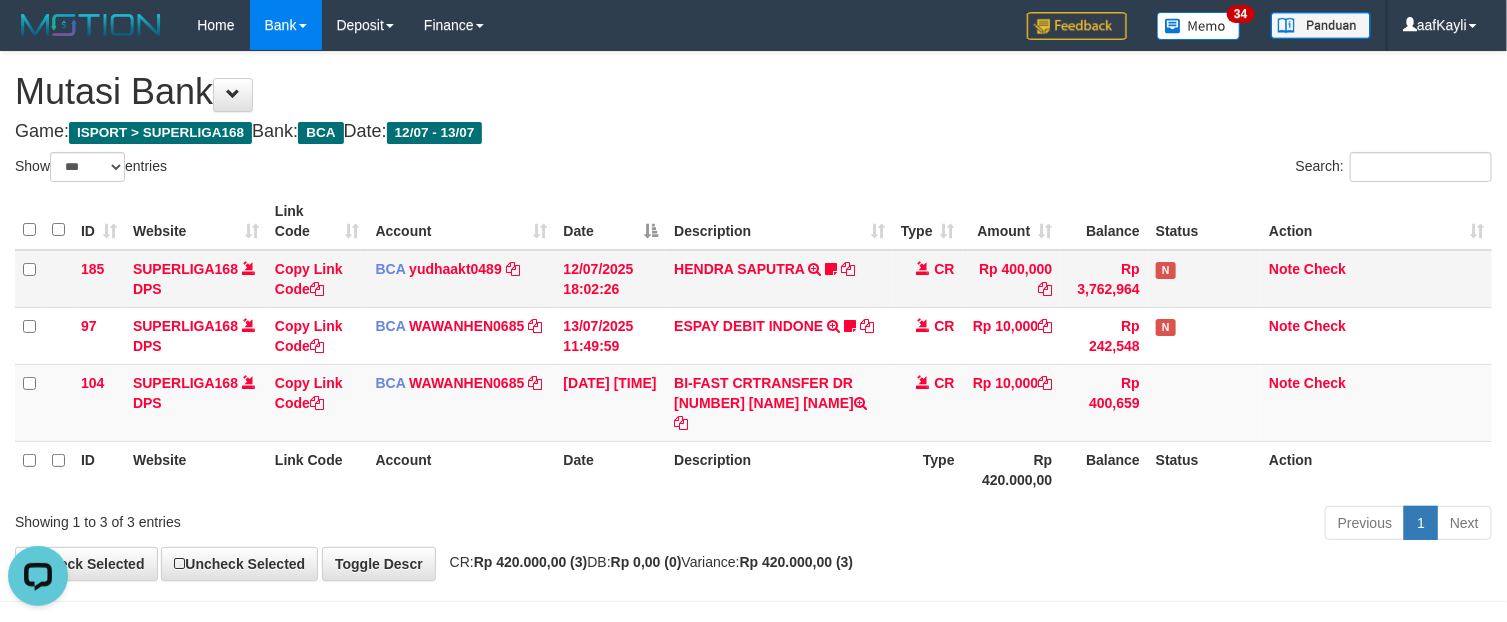 scroll, scrollTop: 0, scrollLeft: 0, axis: both 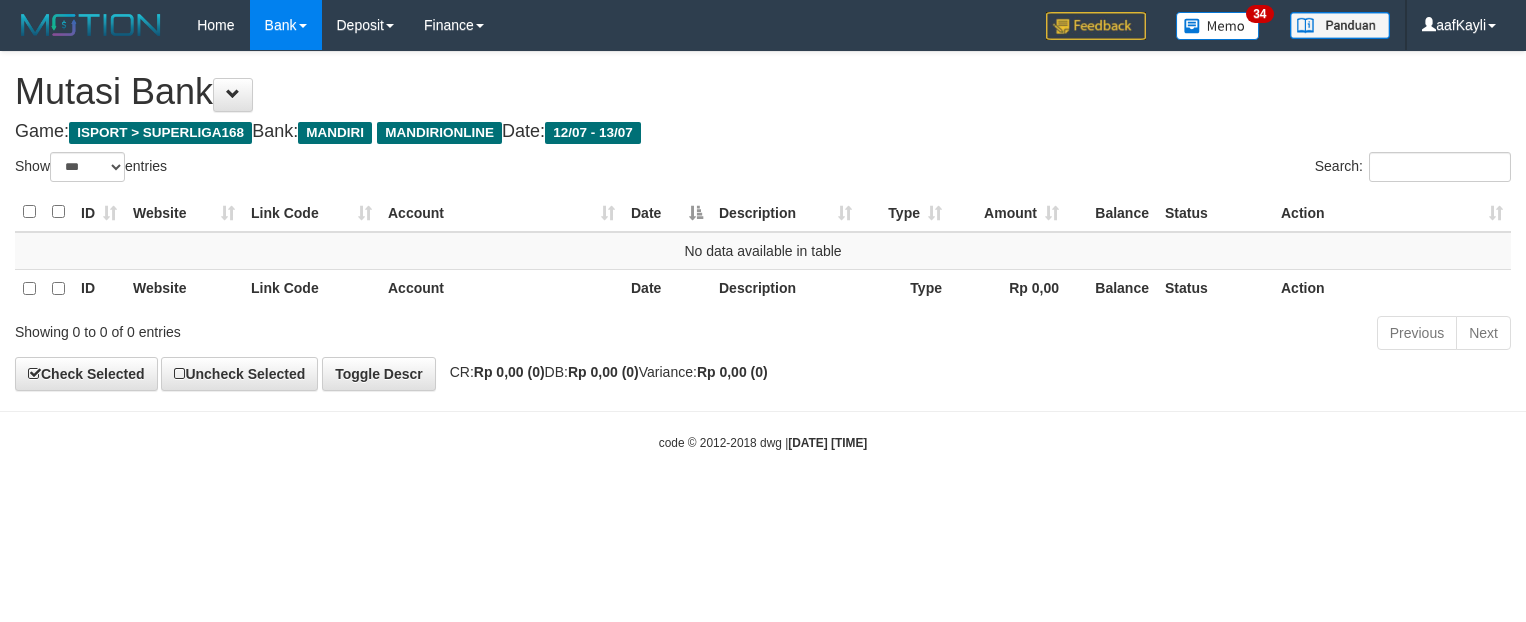 select on "***" 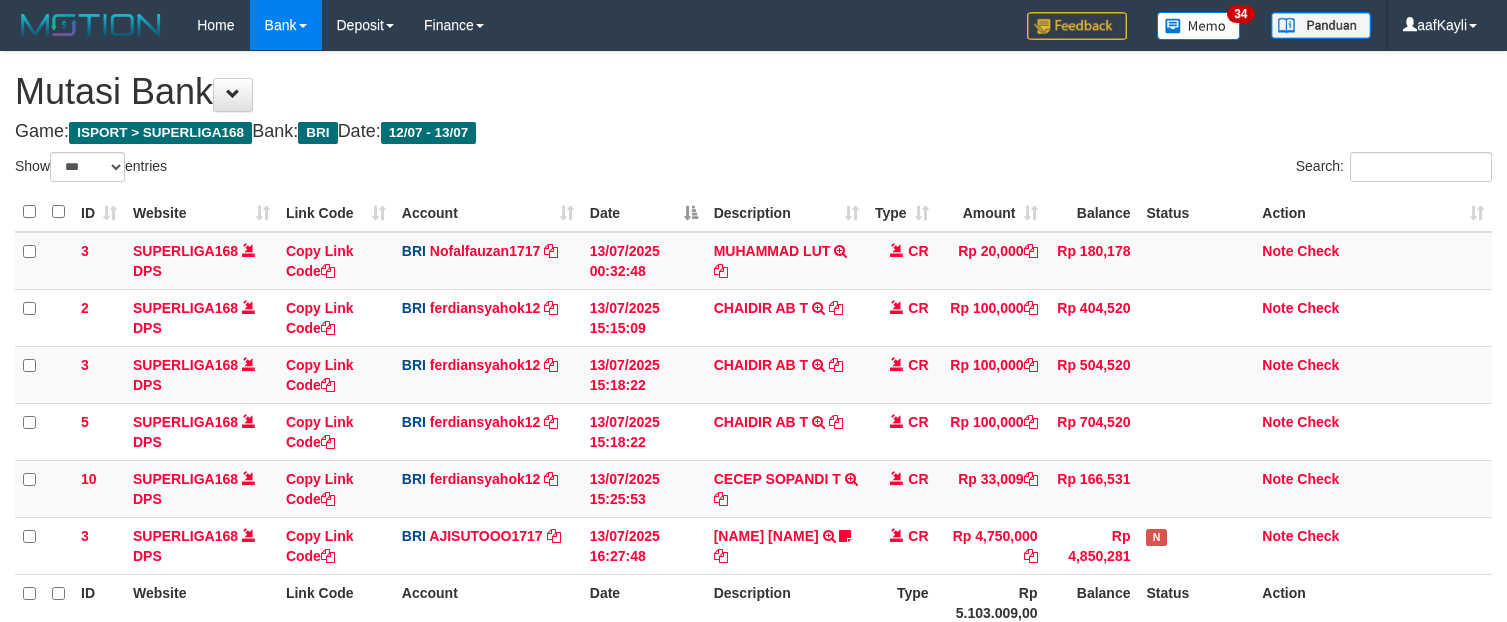 select on "***" 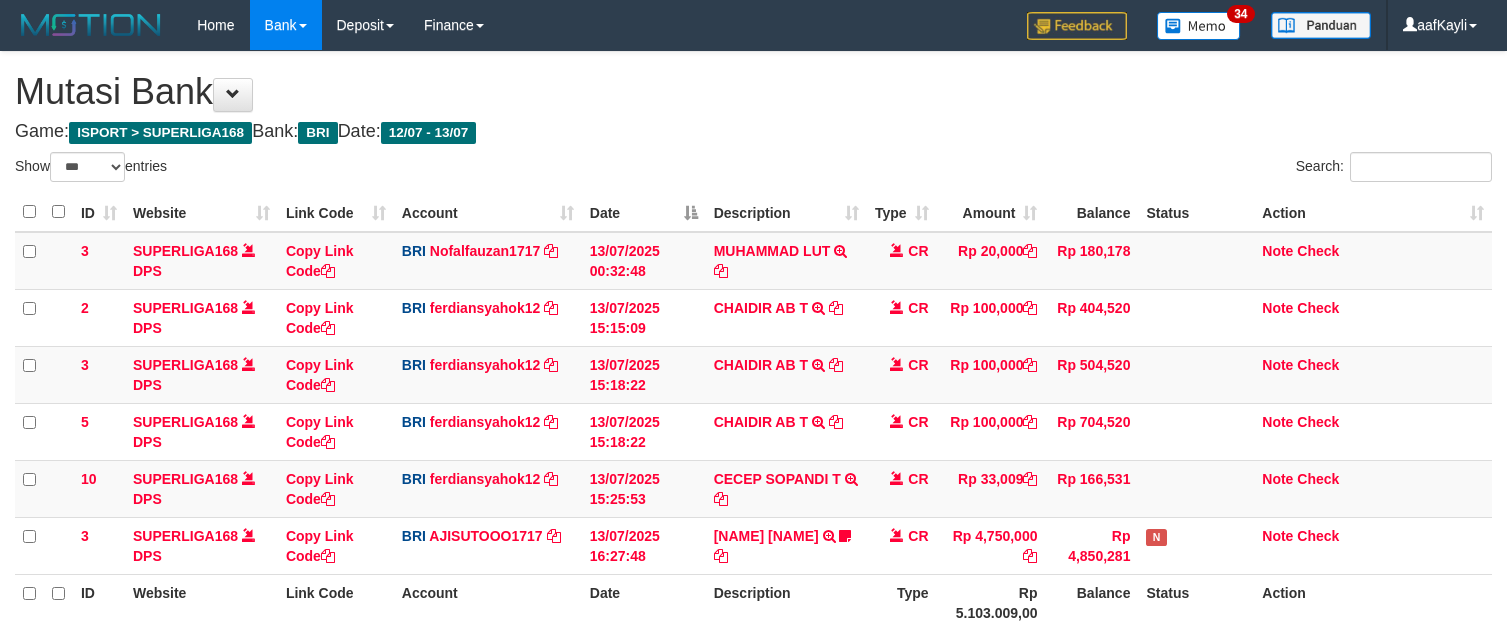 scroll, scrollTop: 147, scrollLeft: 0, axis: vertical 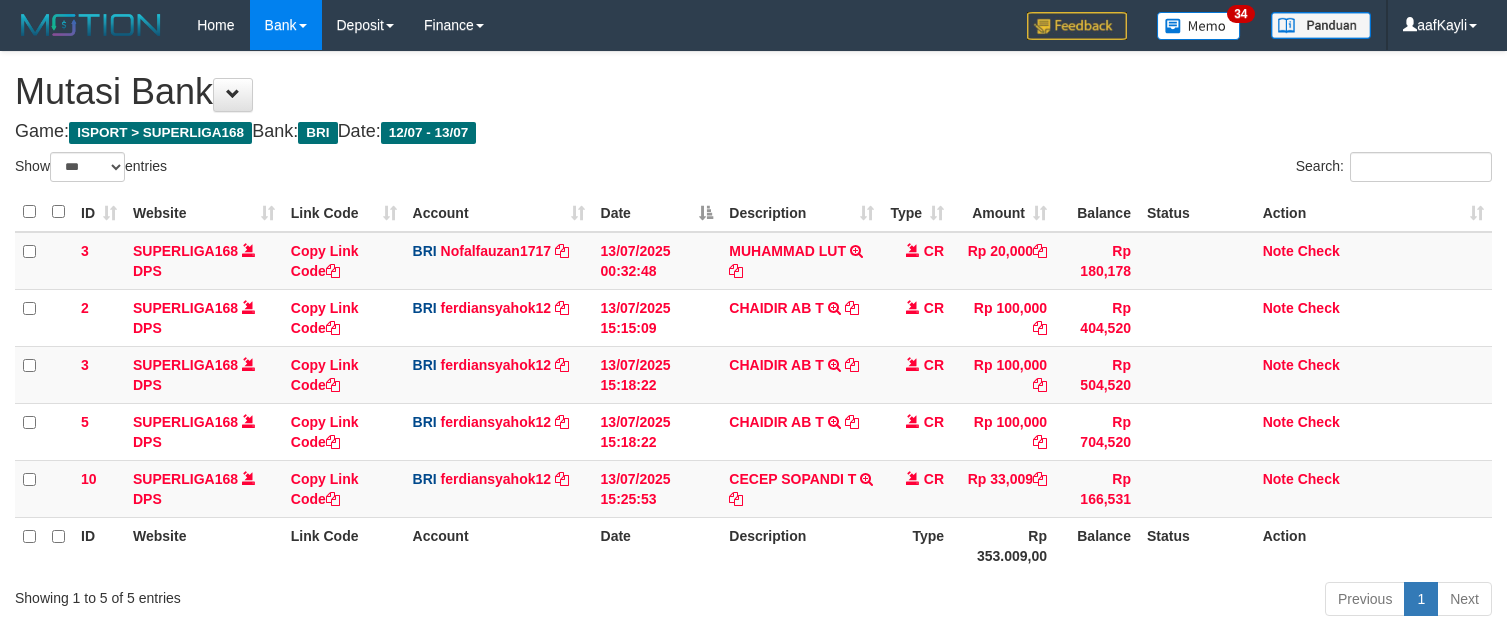 select on "***" 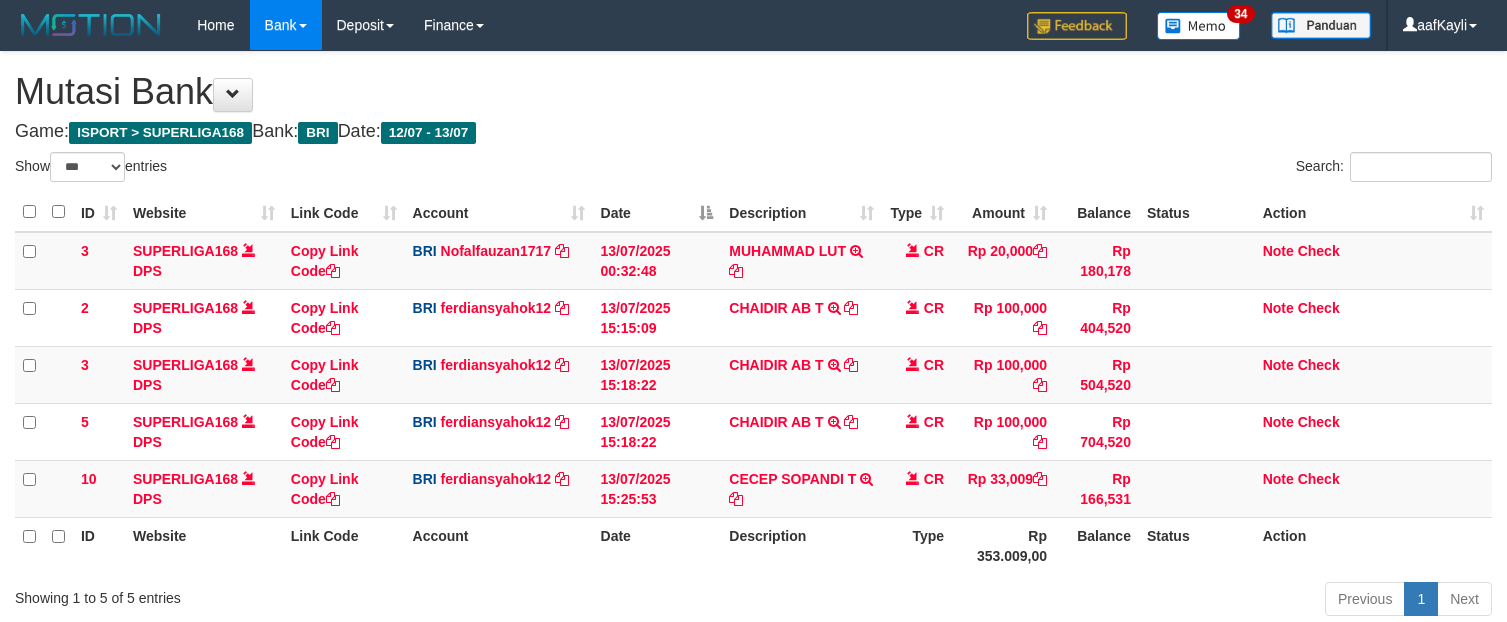 scroll, scrollTop: 147, scrollLeft: 0, axis: vertical 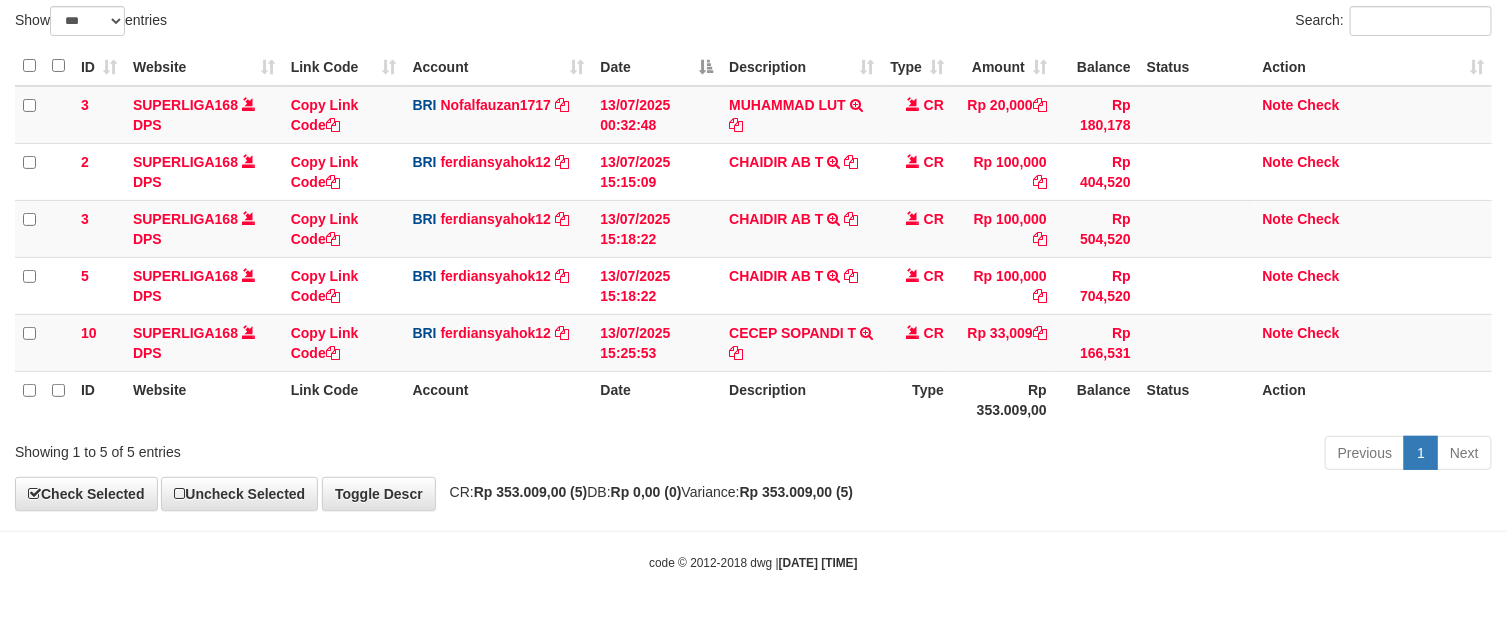 click on "Description" at bounding box center (801, 399) 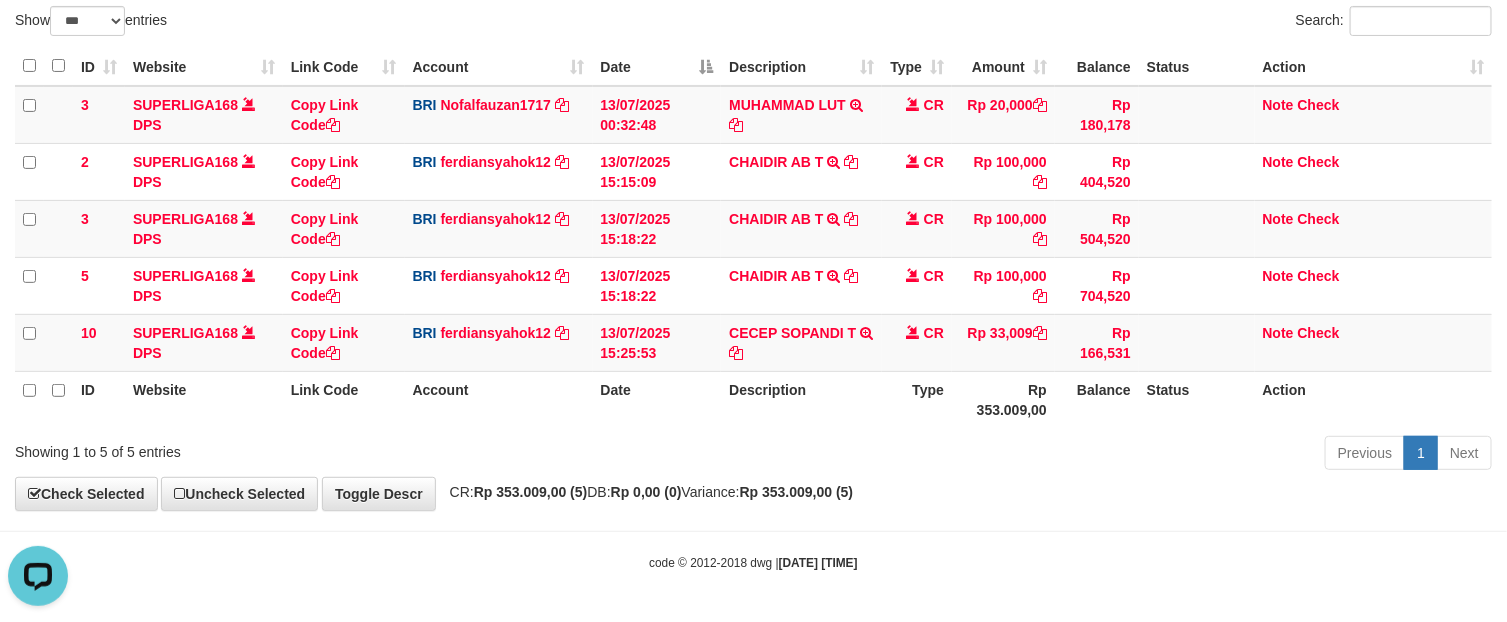 scroll, scrollTop: 0, scrollLeft: 0, axis: both 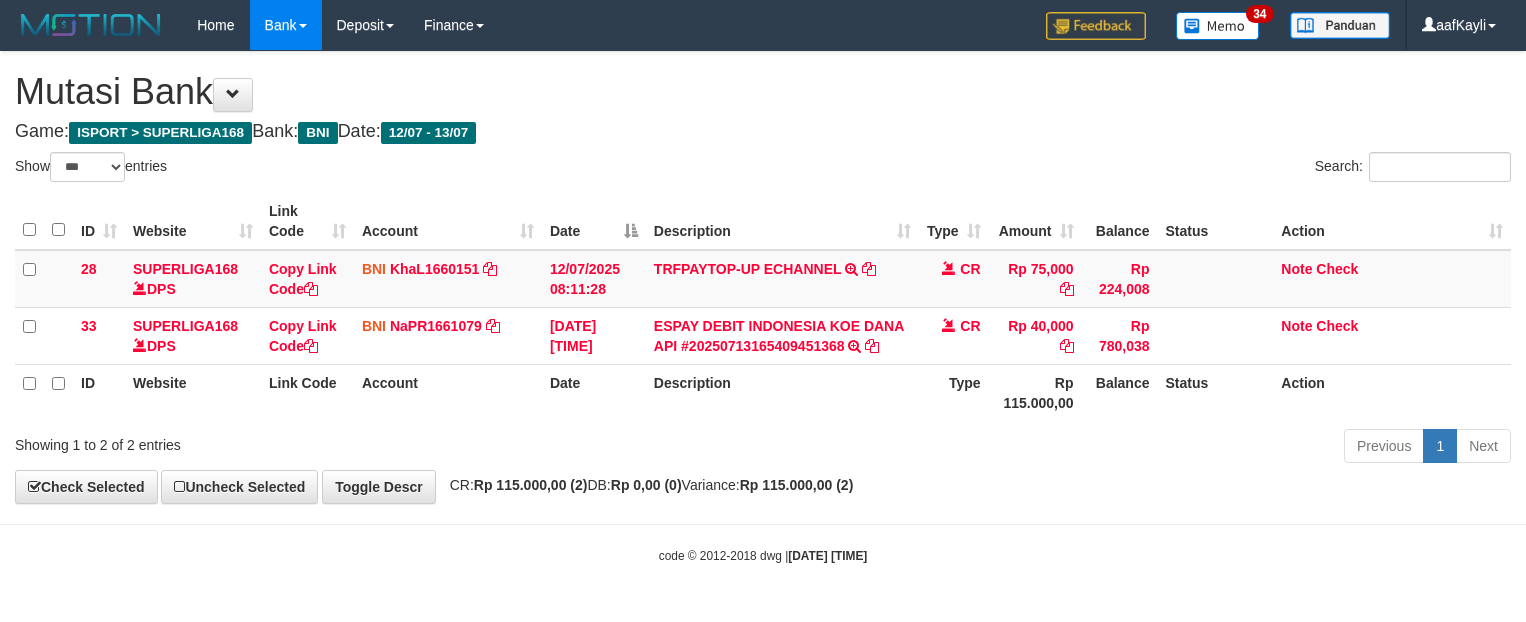 select on "***" 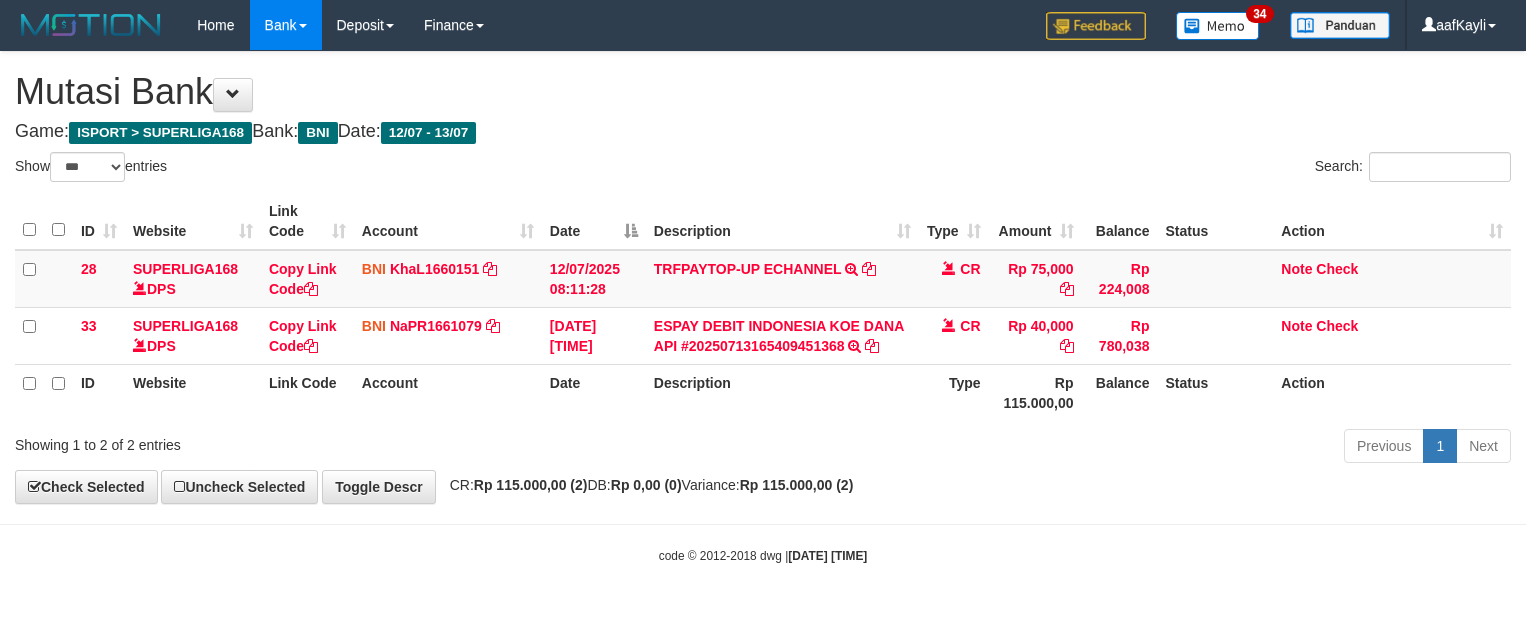 scroll, scrollTop: 0, scrollLeft: 0, axis: both 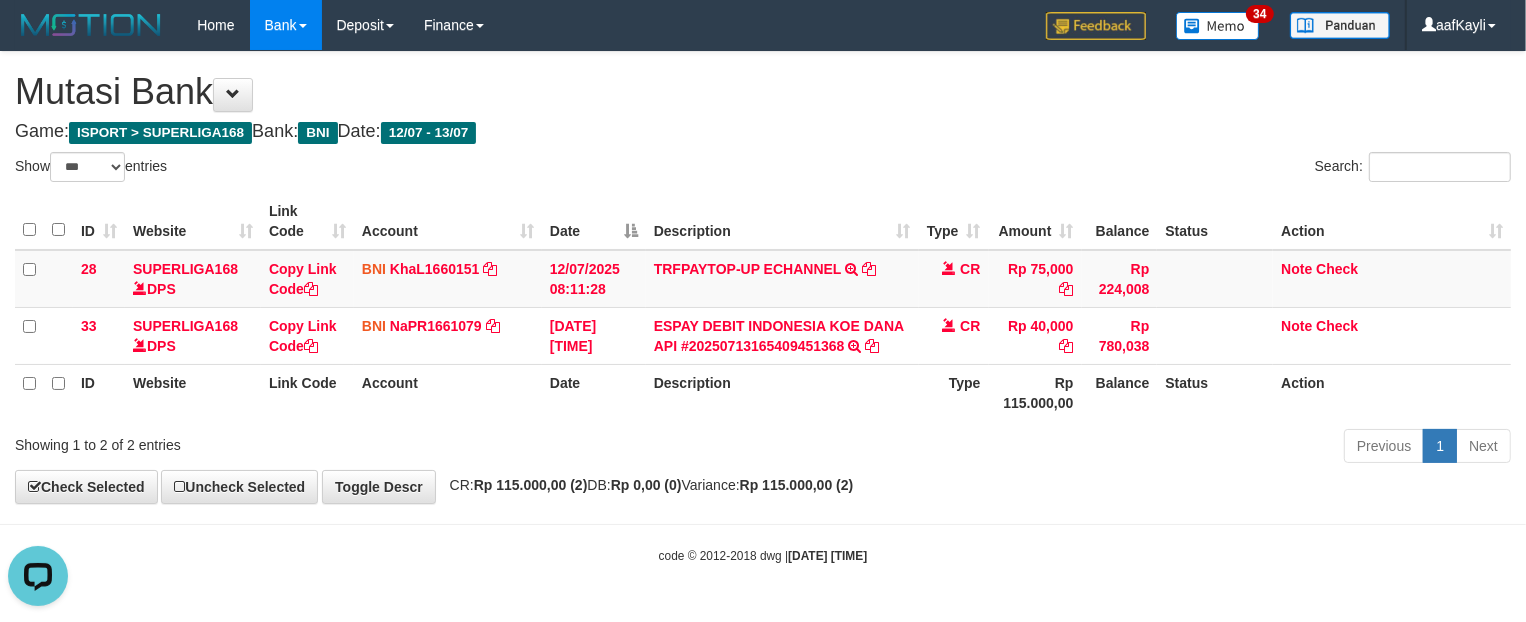 click on "code © 2012-2018 dwg |  2025/07/13 17:06:18" at bounding box center [763, 555] 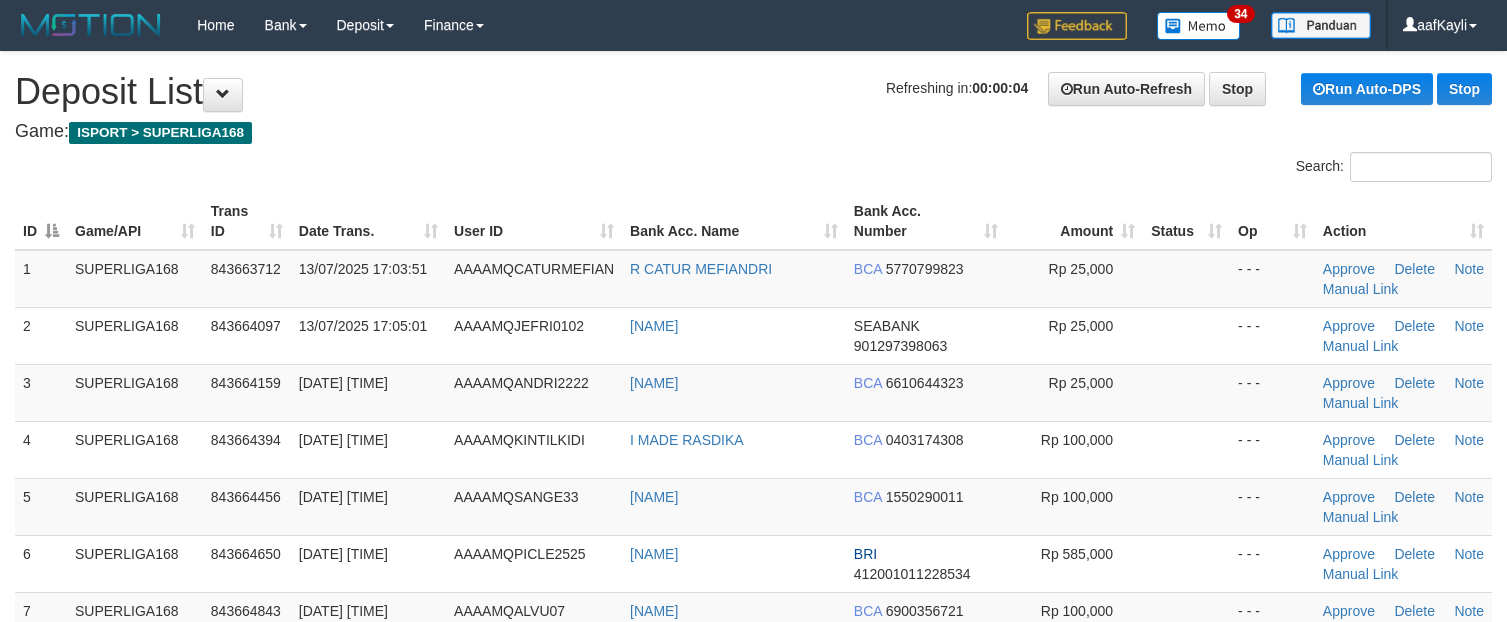 scroll, scrollTop: 0, scrollLeft: 0, axis: both 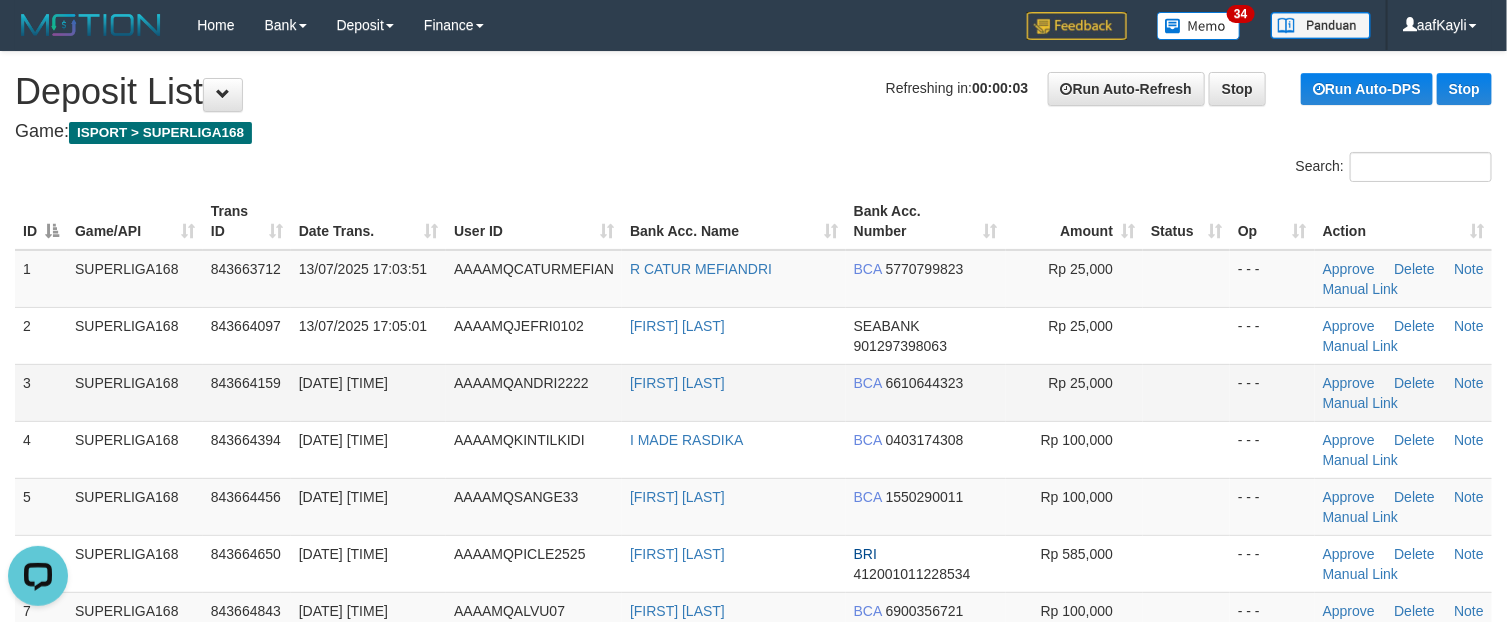 click at bounding box center [1186, 392] 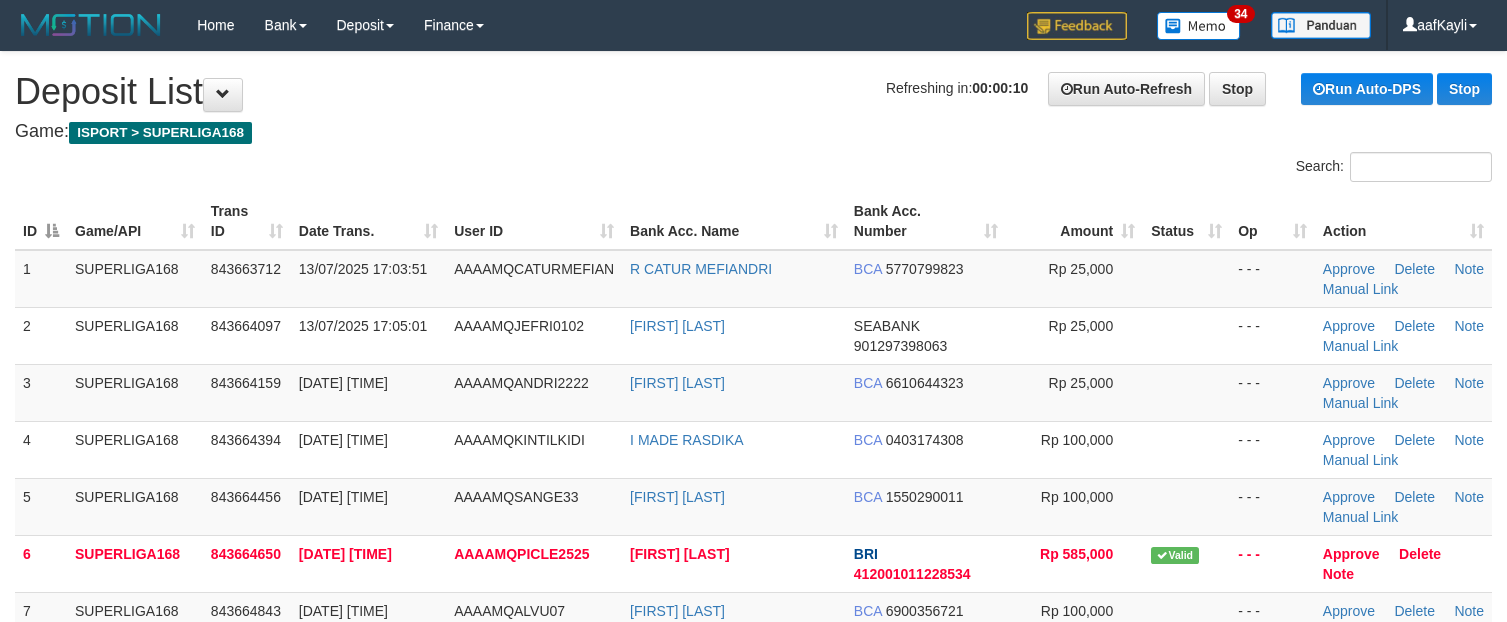 scroll, scrollTop: 0, scrollLeft: 0, axis: both 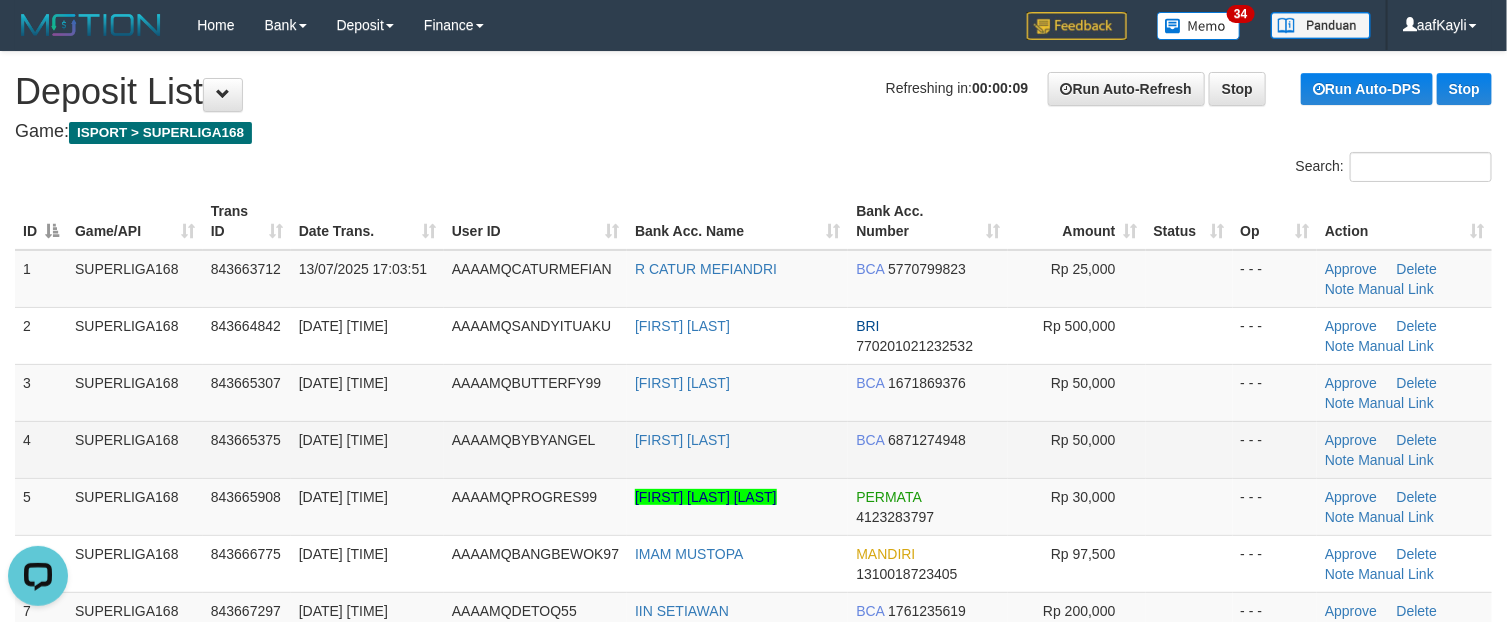 click on "- - -" at bounding box center (1275, 449) 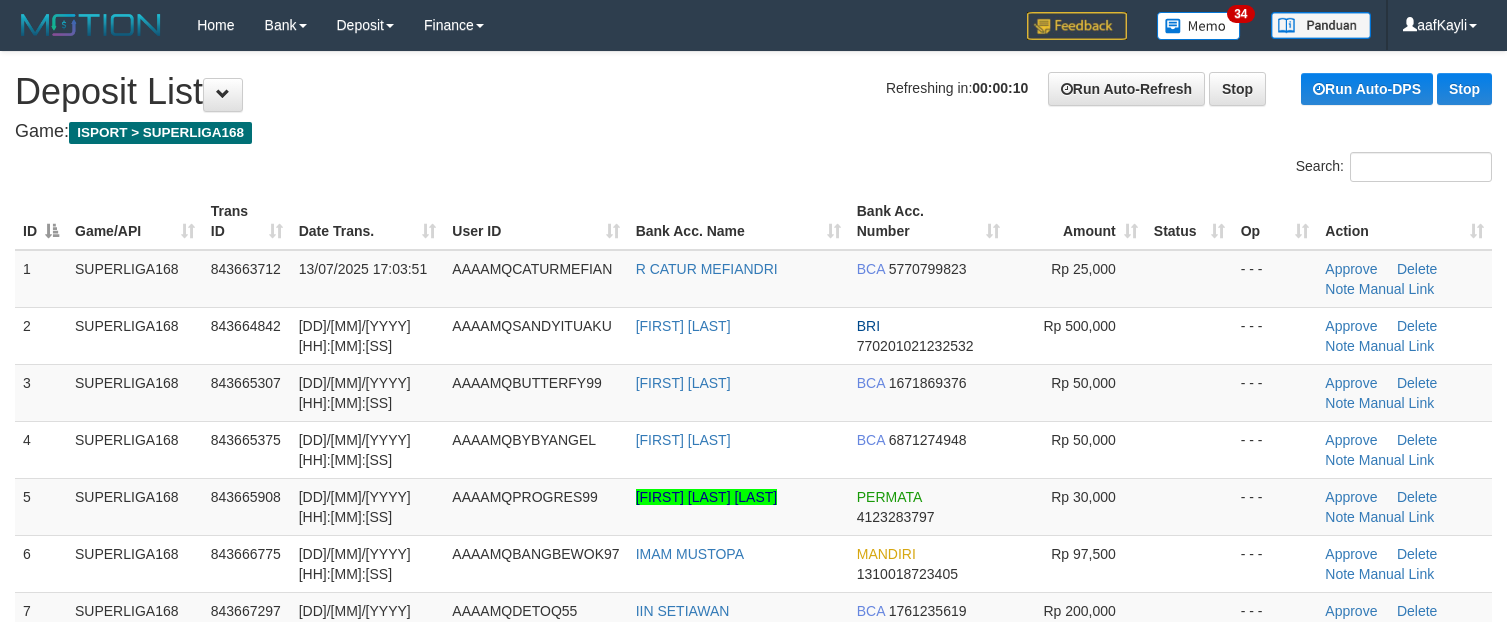 scroll, scrollTop: 0, scrollLeft: 0, axis: both 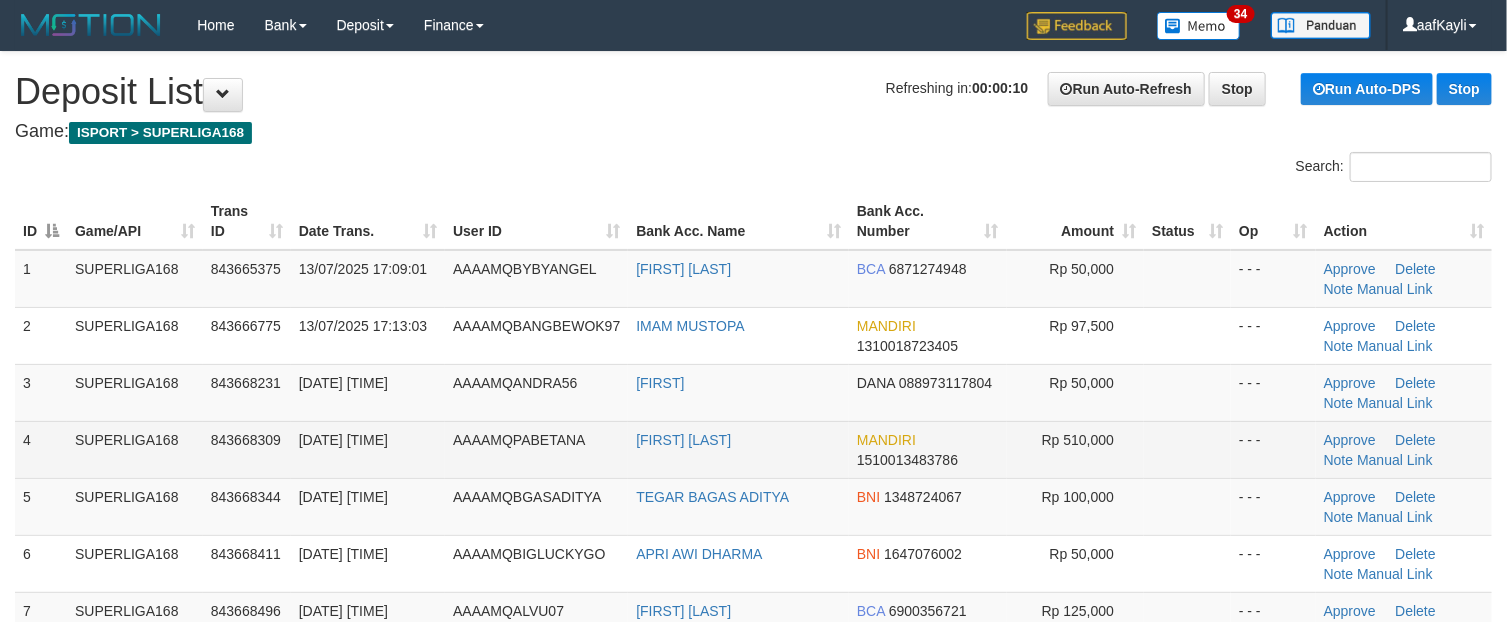 click at bounding box center (1187, 449) 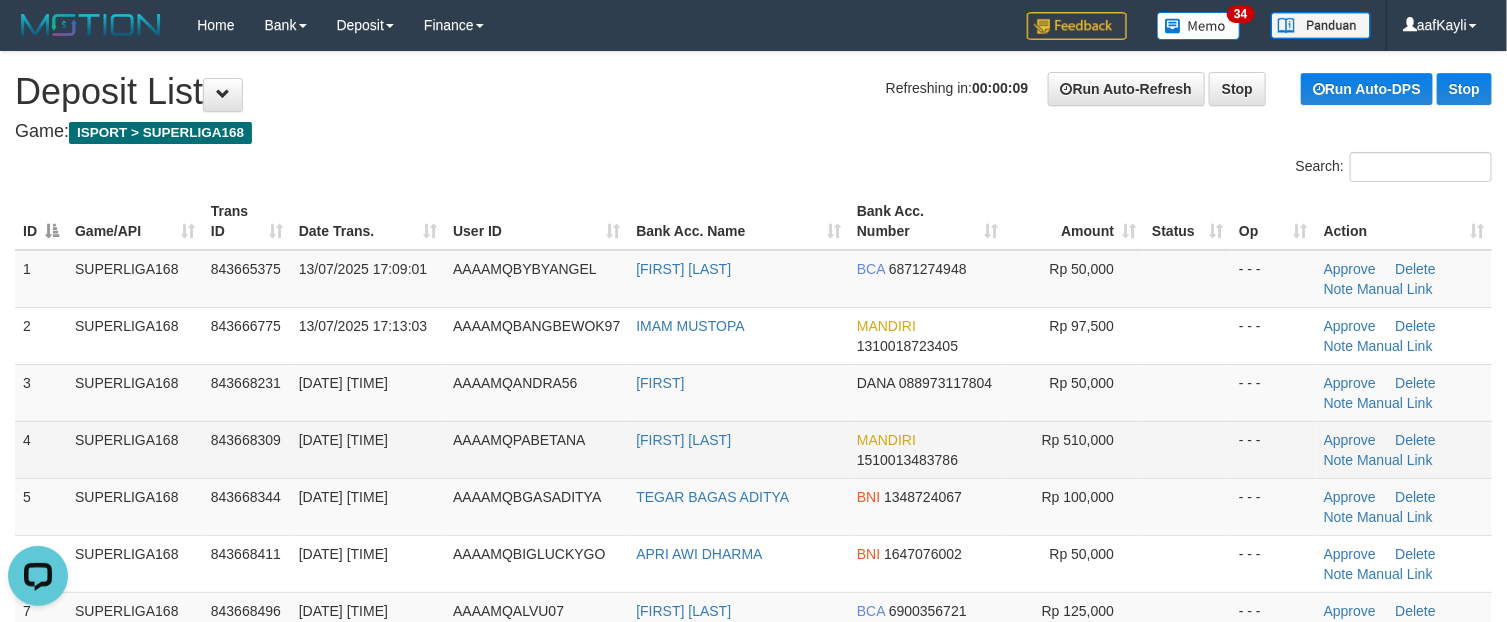scroll, scrollTop: 0, scrollLeft: 0, axis: both 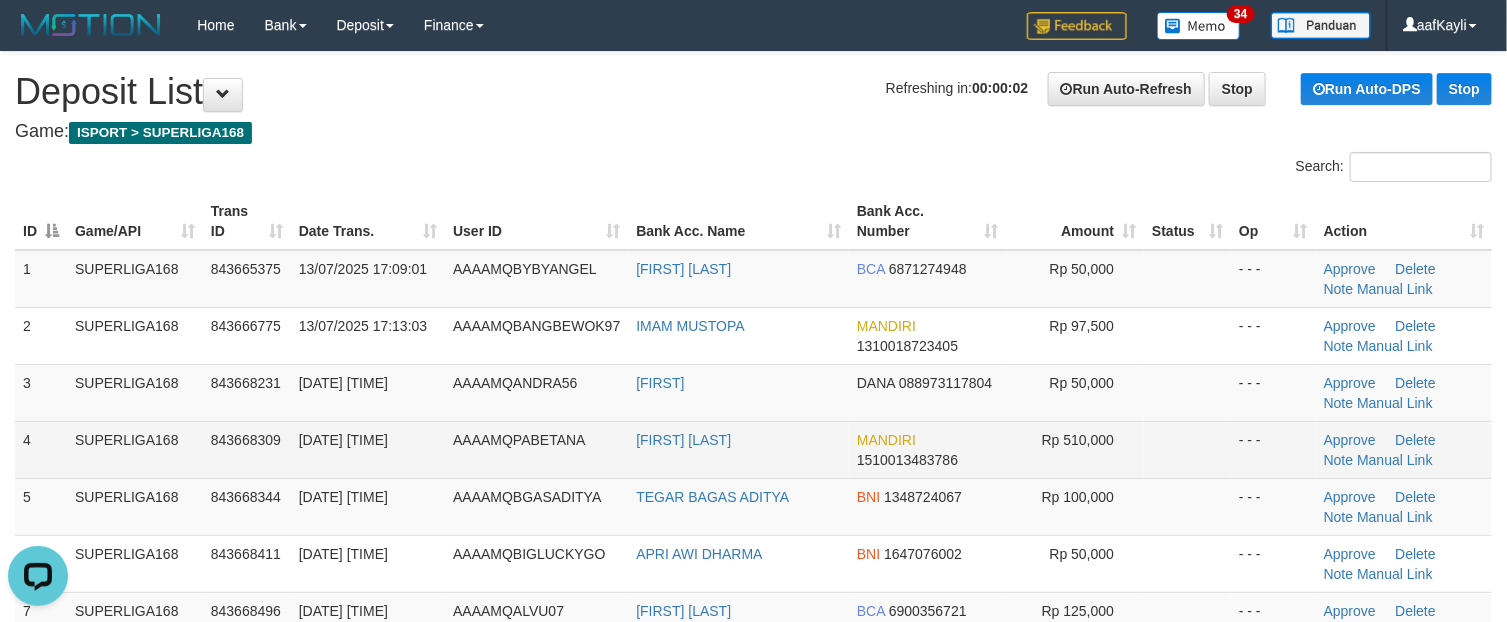 click at bounding box center (1187, 449) 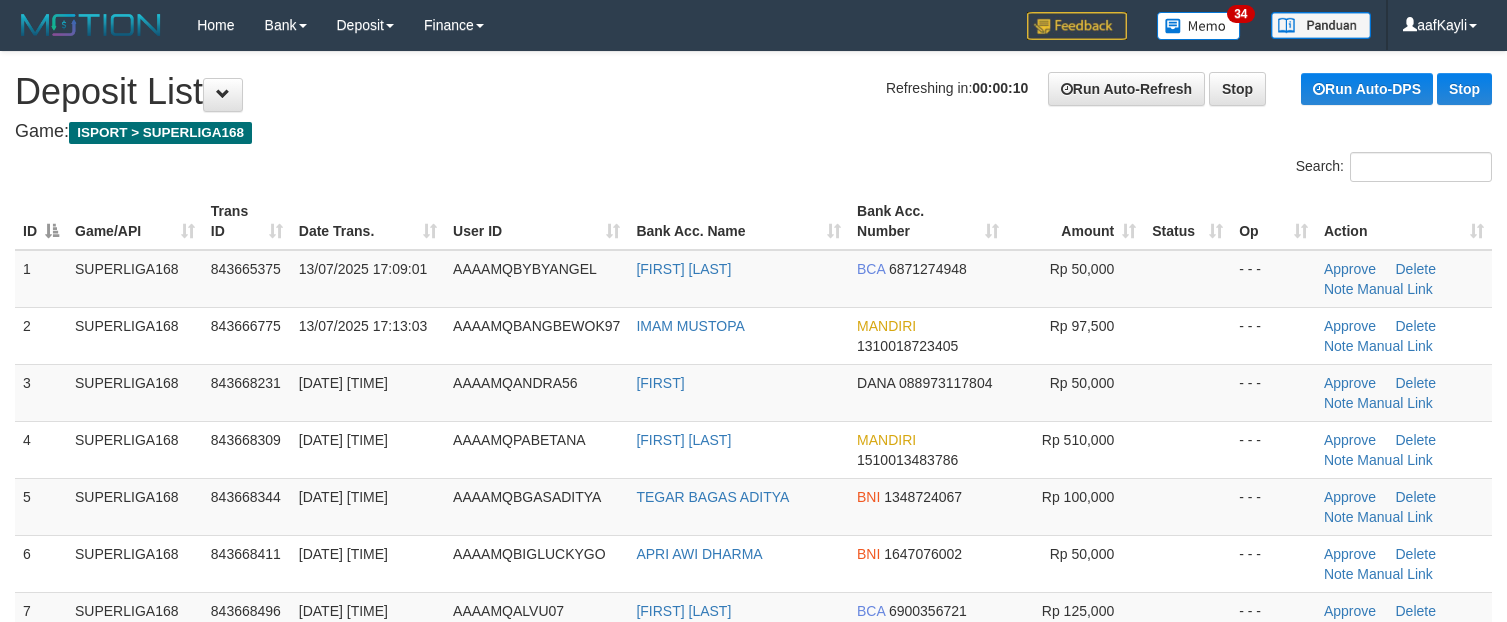 scroll, scrollTop: 0, scrollLeft: 0, axis: both 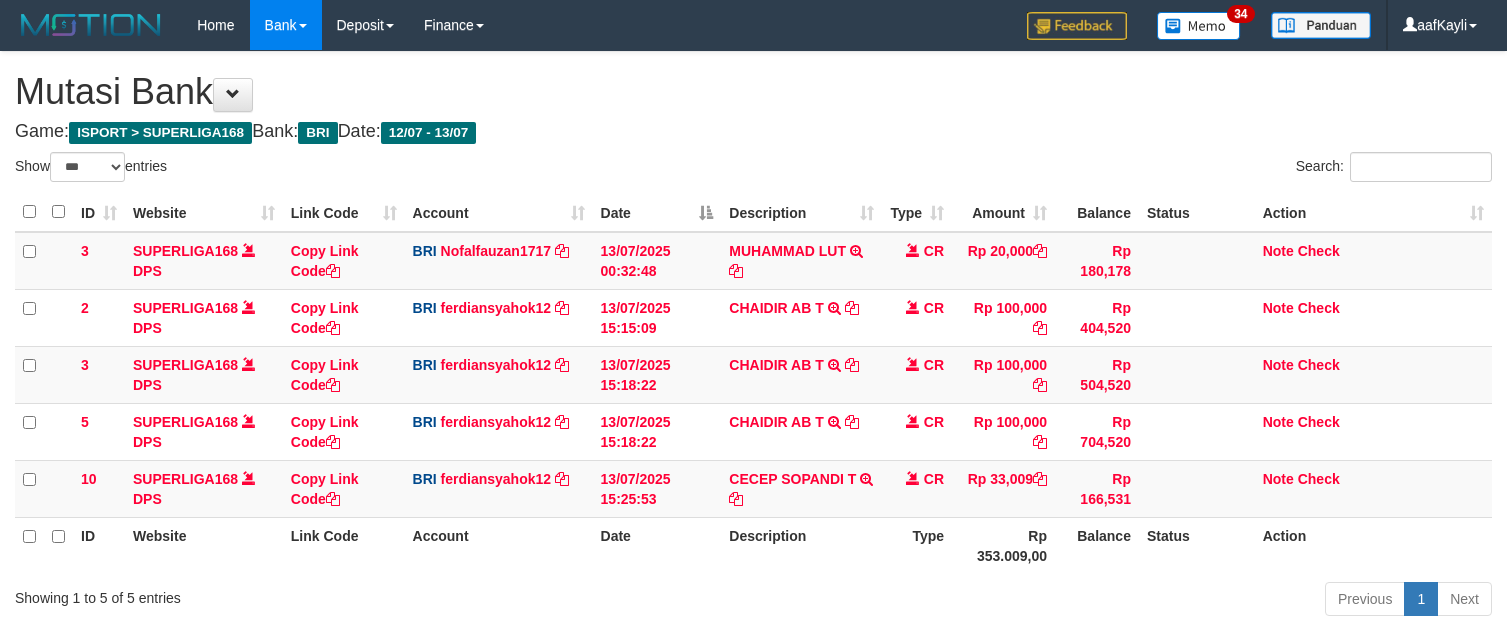 select on "***" 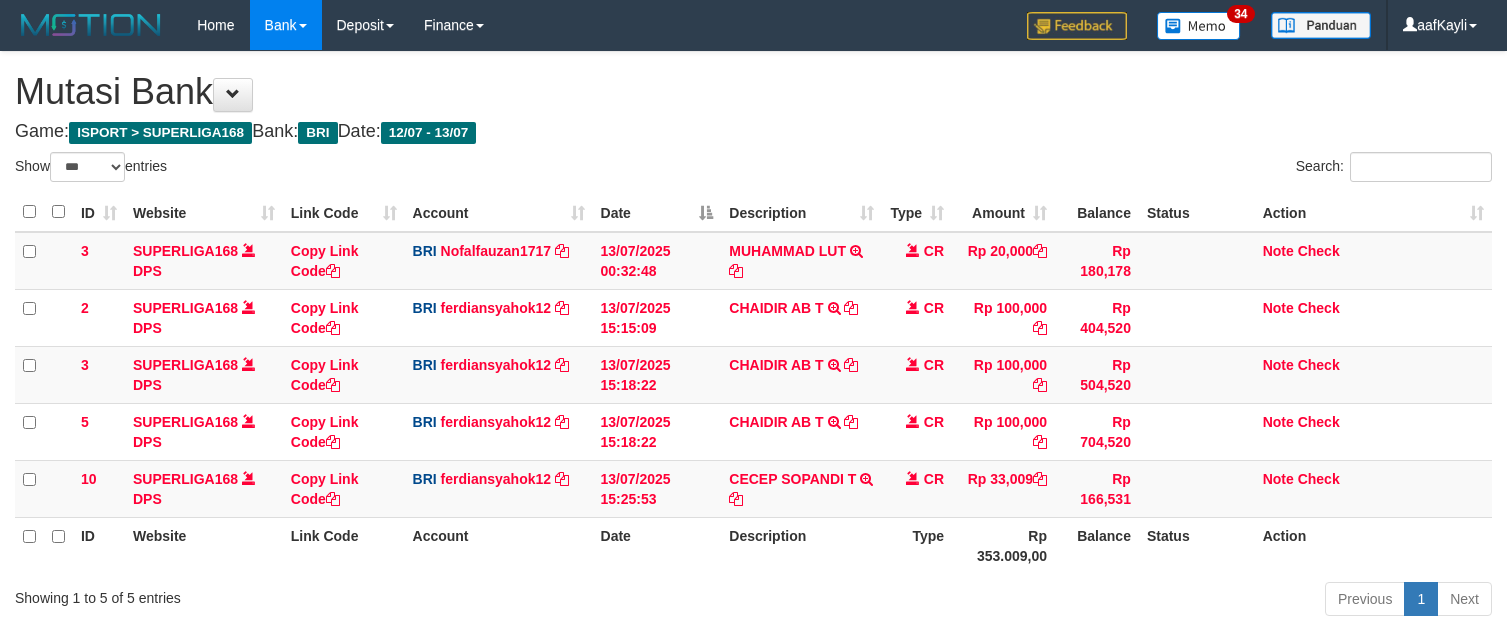 scroll, scrollTop: 147, scrollLeft: 0, axis: vertical 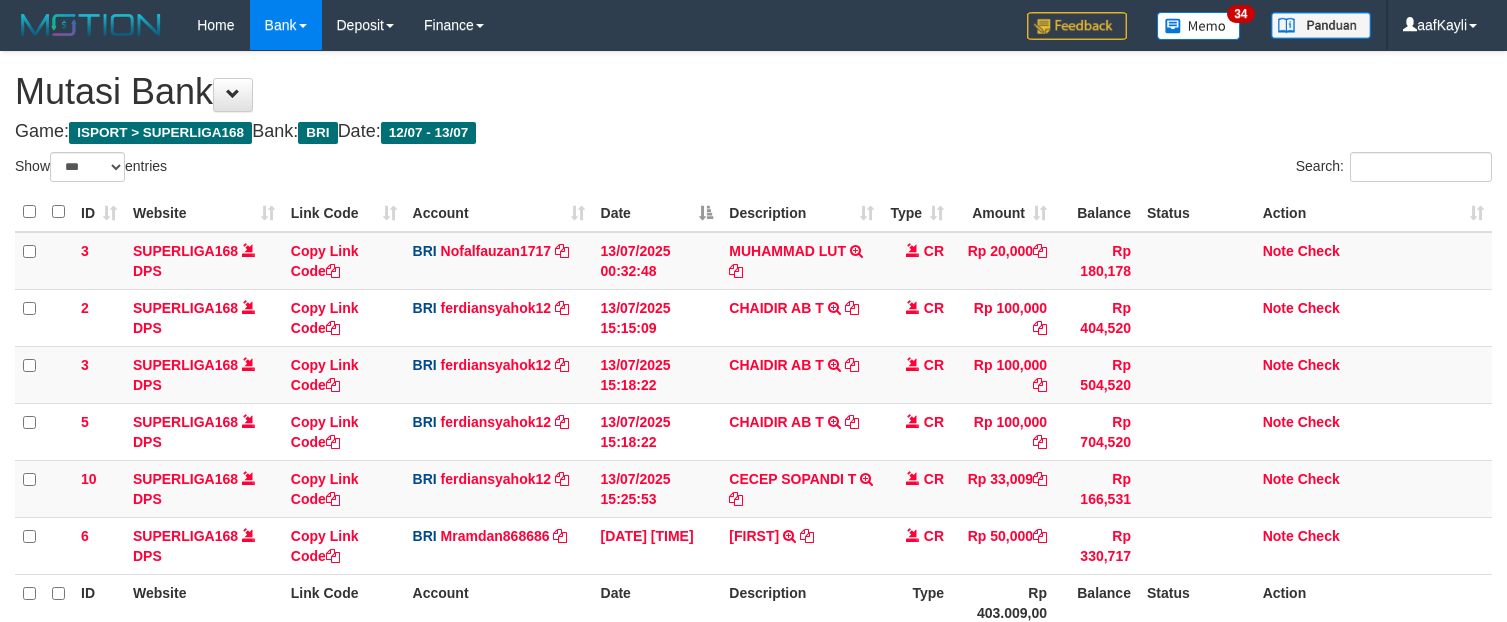 select on "***" 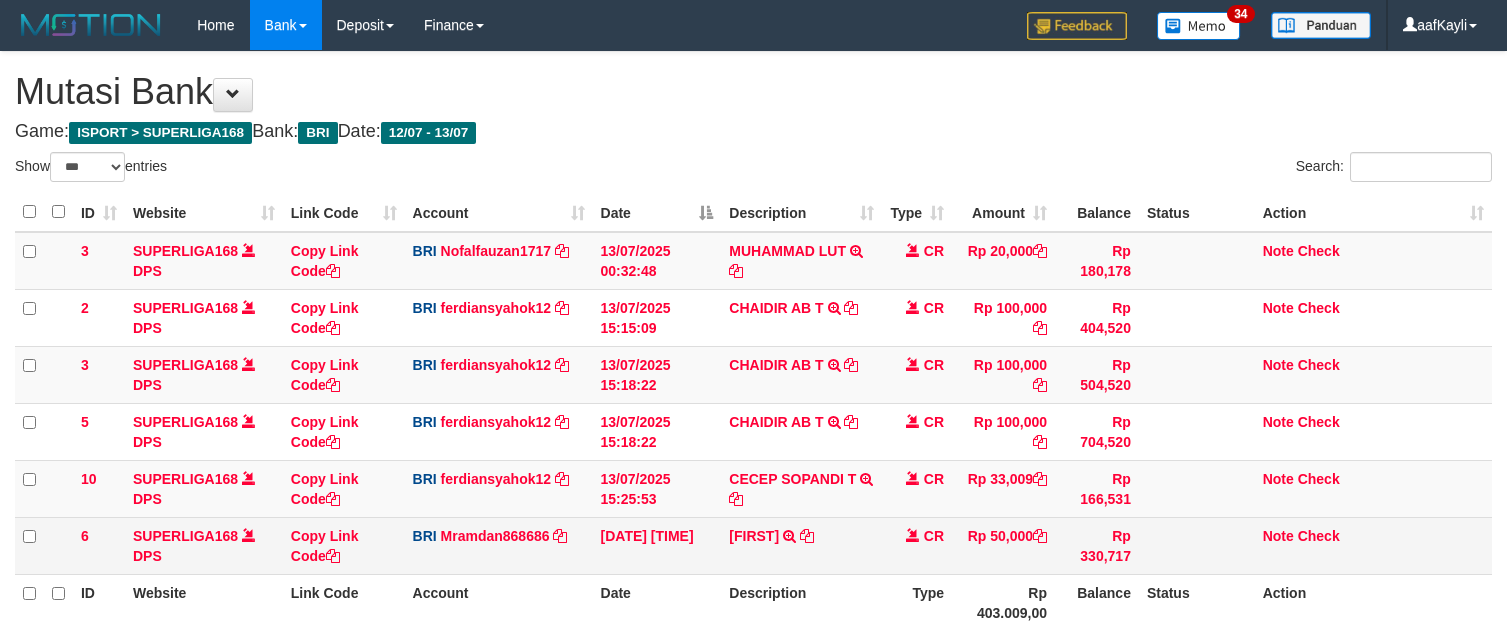 scroll, scrollTop: 147, scrollLeft: 0, axis: vertical 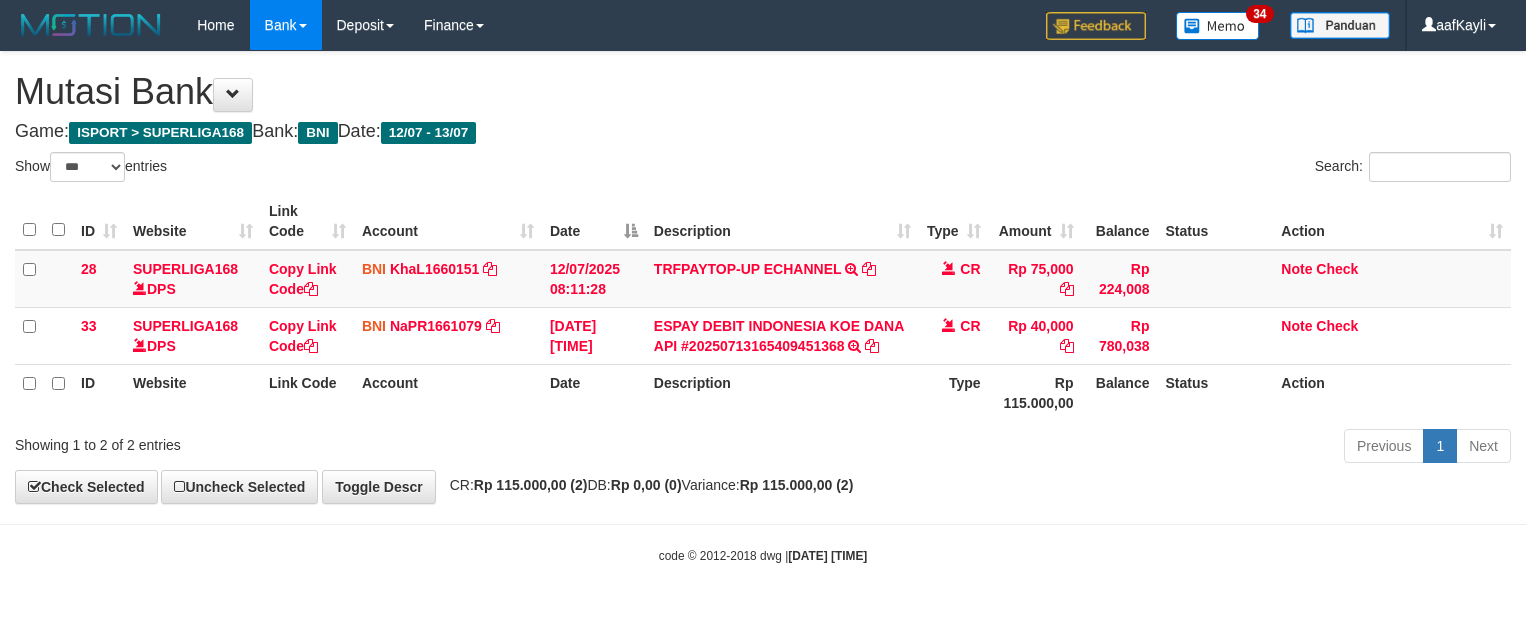 select on "***" 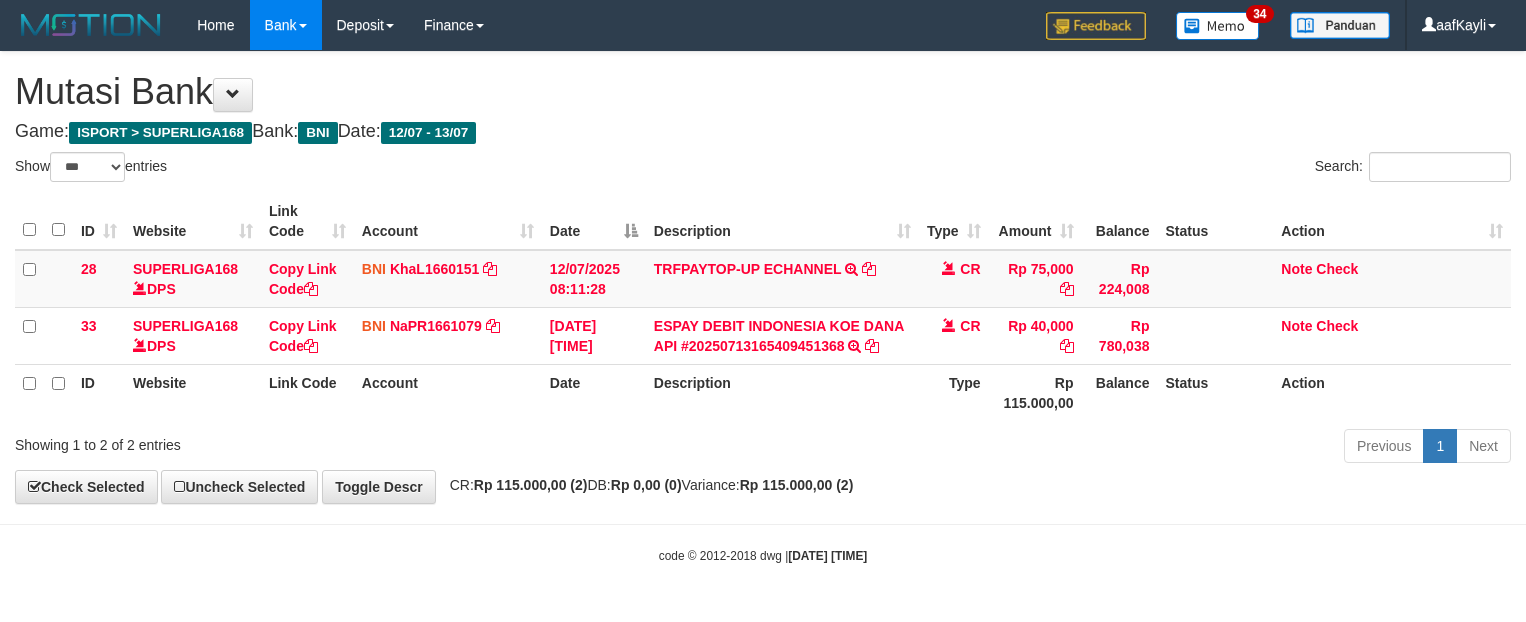 scroll, scrollTop: 0, scrollLeft: 0, axis: both 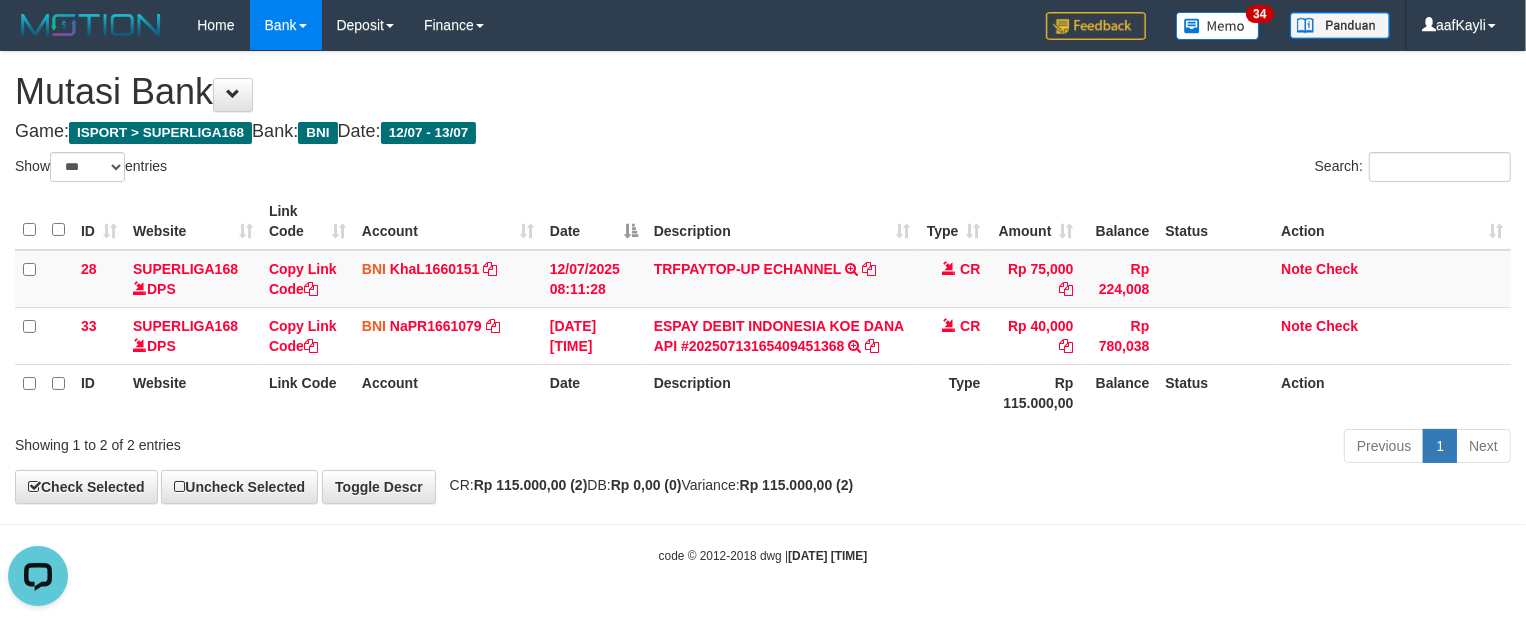 click on "**********" at bounding box center [763, 277] 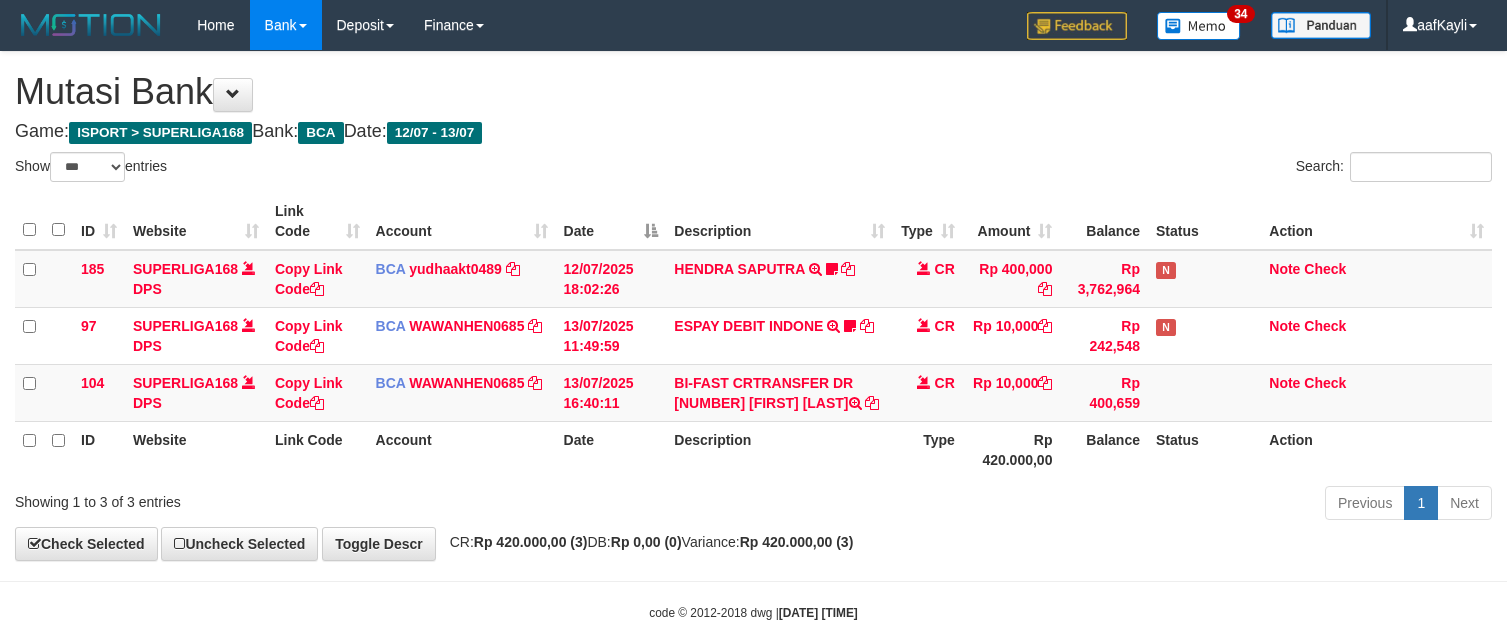 select on "***" 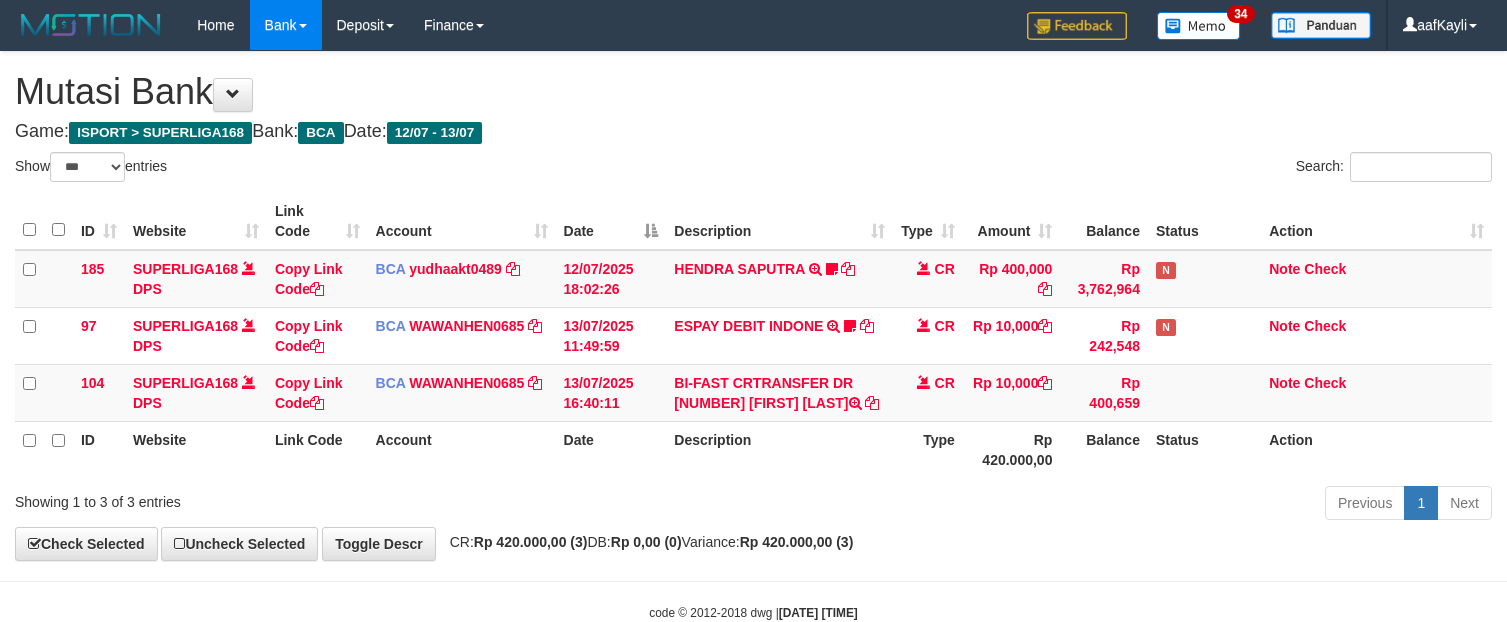 scroll, scrollTop: 0, scrollLeft: 0, axis: both 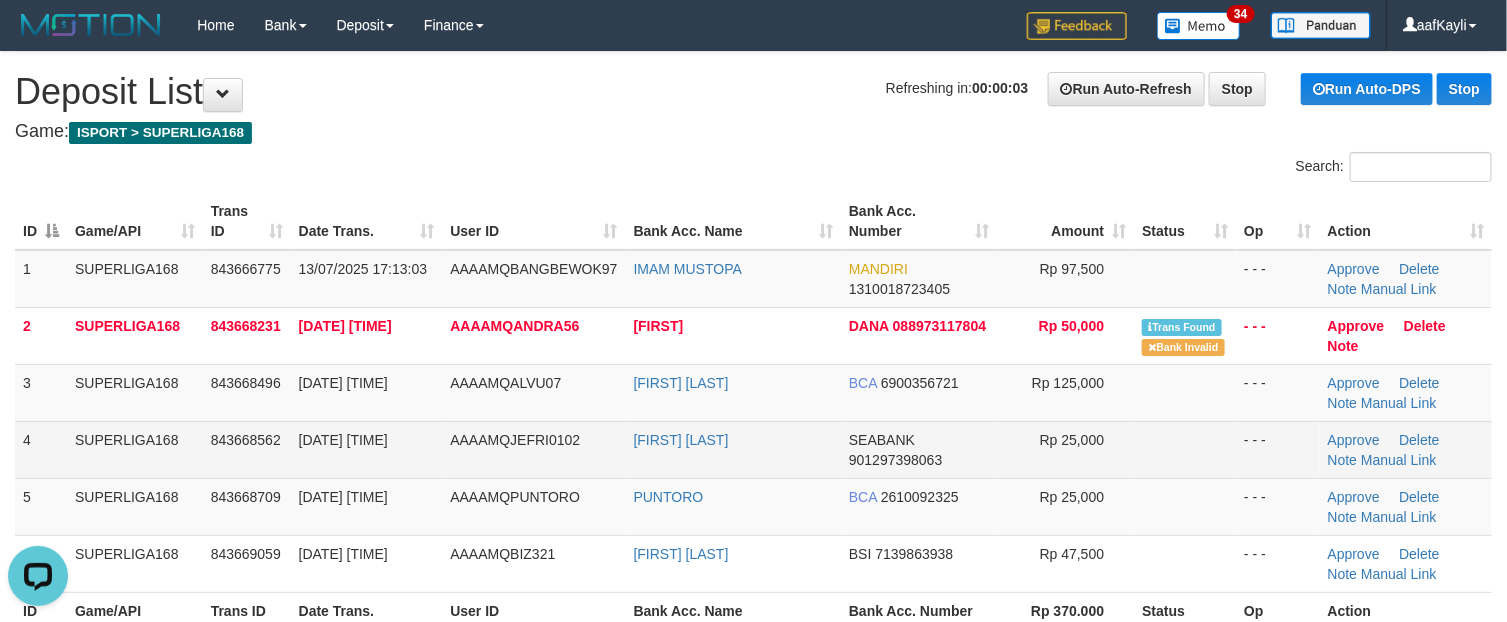 click at bounding box center [1185, 449] 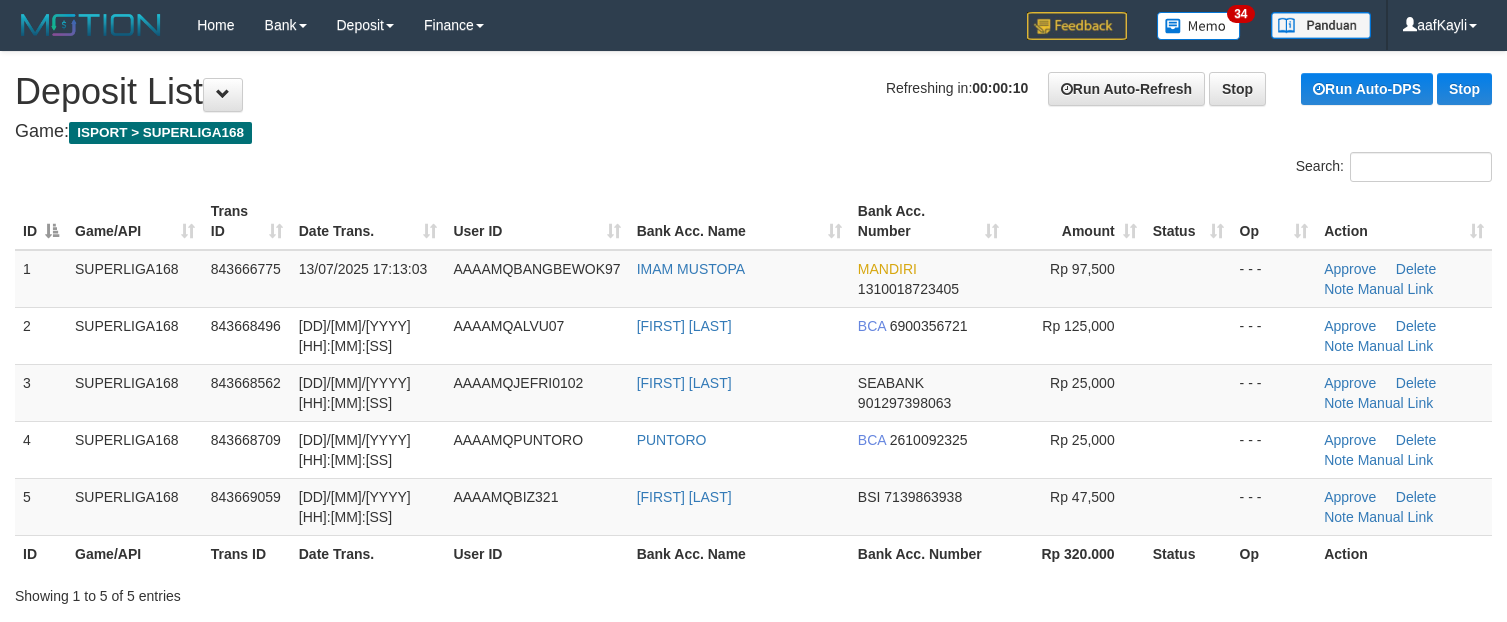 scroll, scrollTop: 0, scrollLeft: 0, axis: both 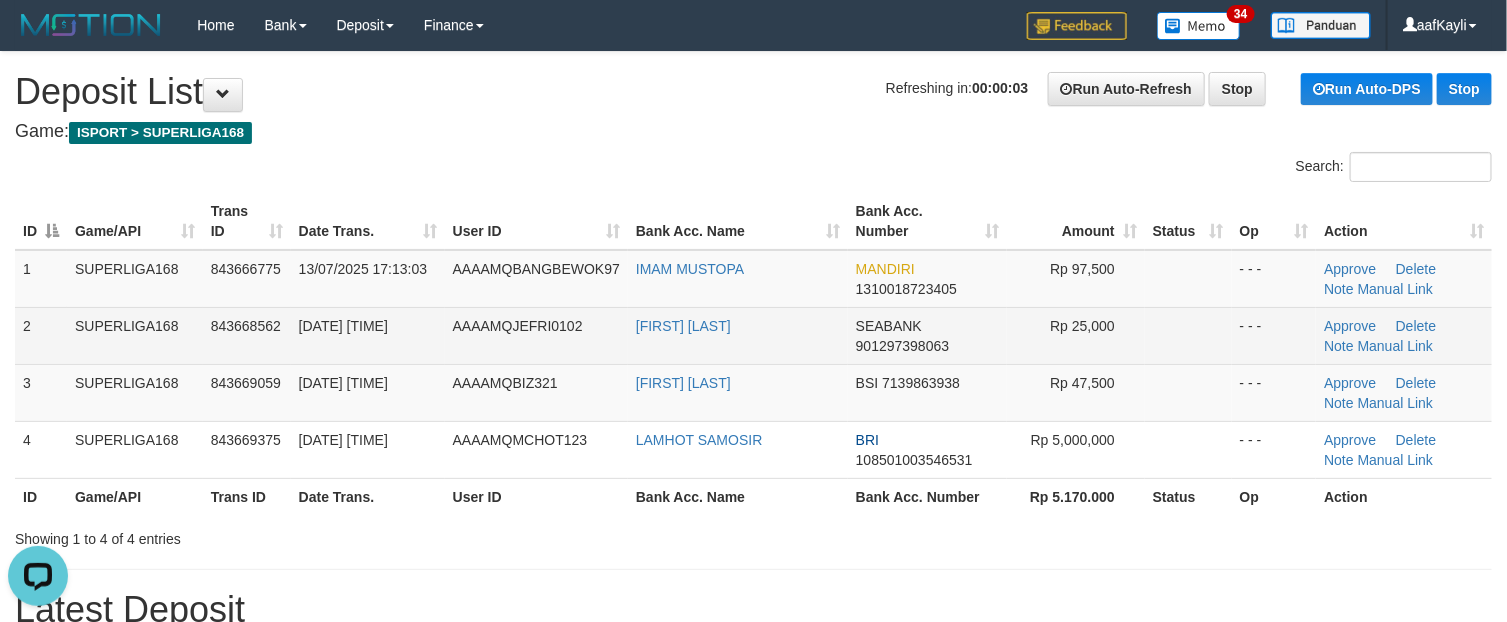 click at bounding box center [1188, 335] 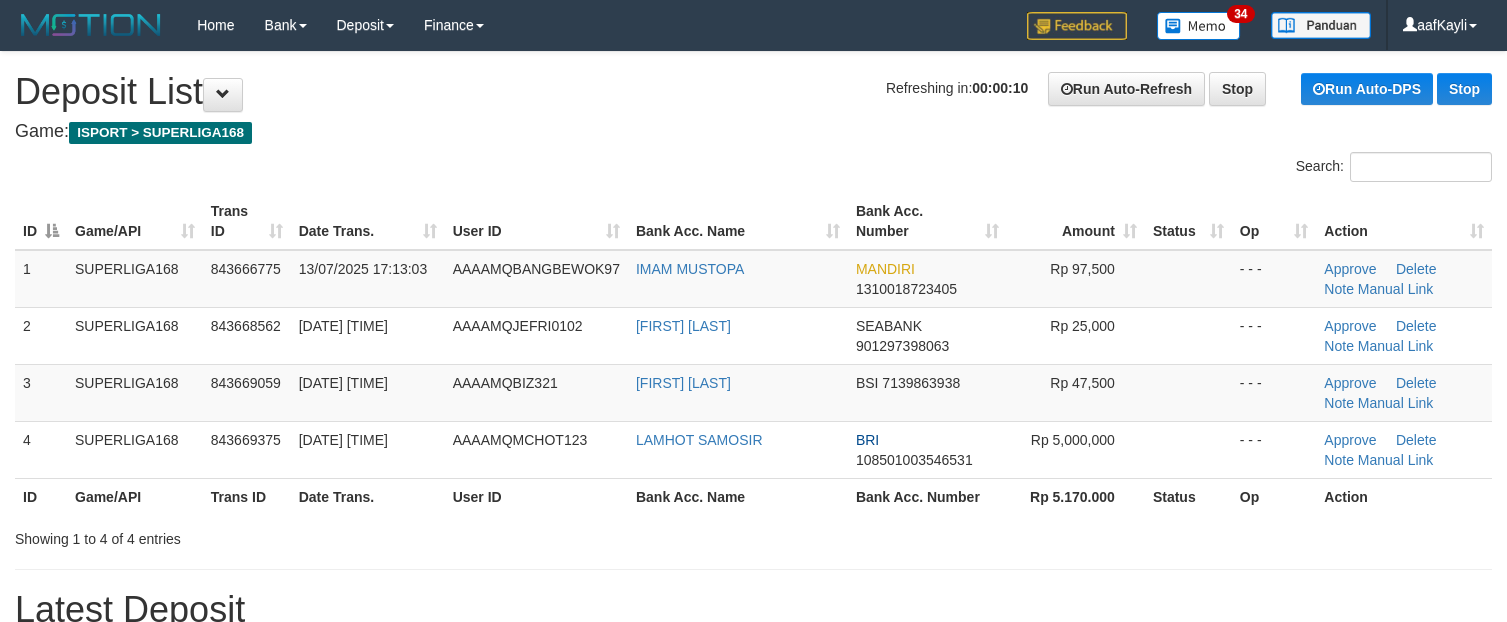 scroll, scrollTop: 0, scrollLeft: 0, axis: both 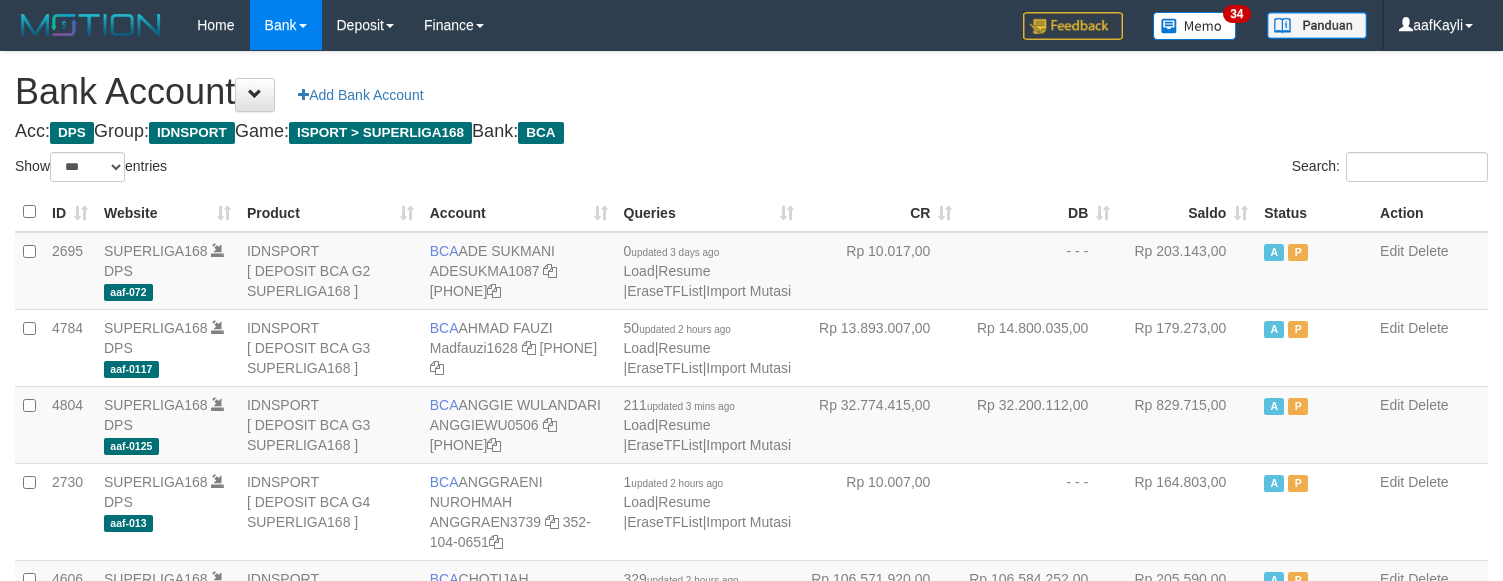 select on "***" 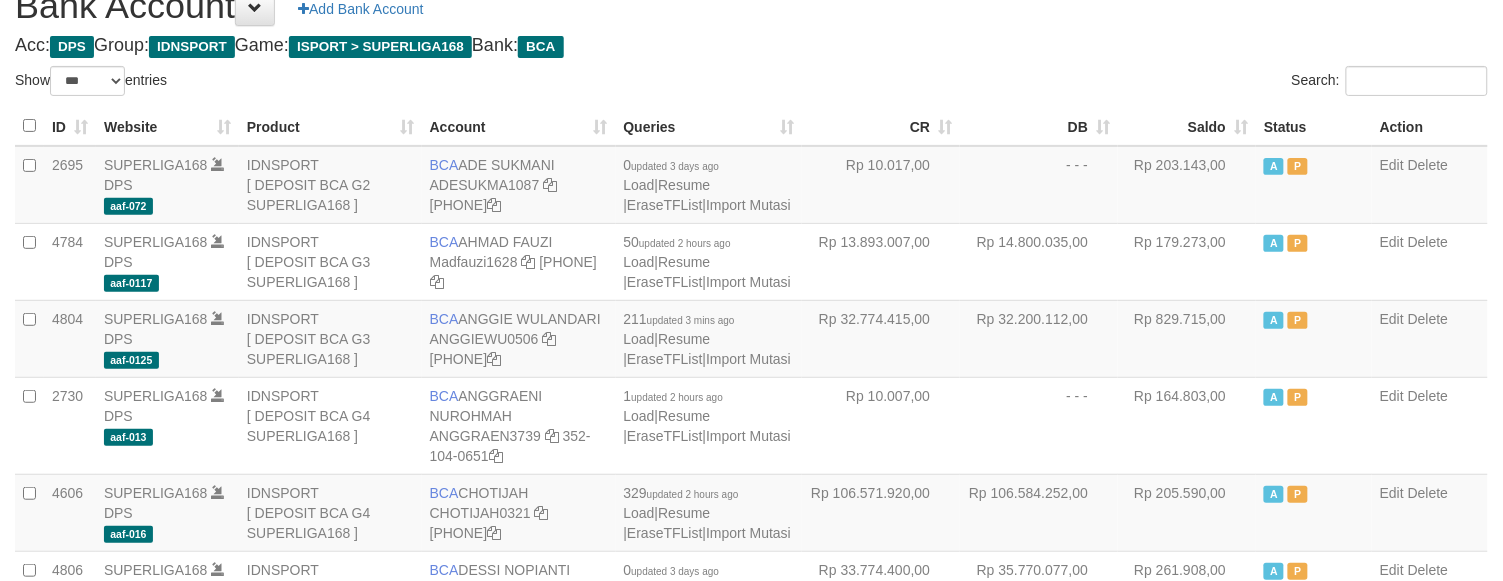 scroll, scrollTop: 0, scrollLeft: 0, axis: both 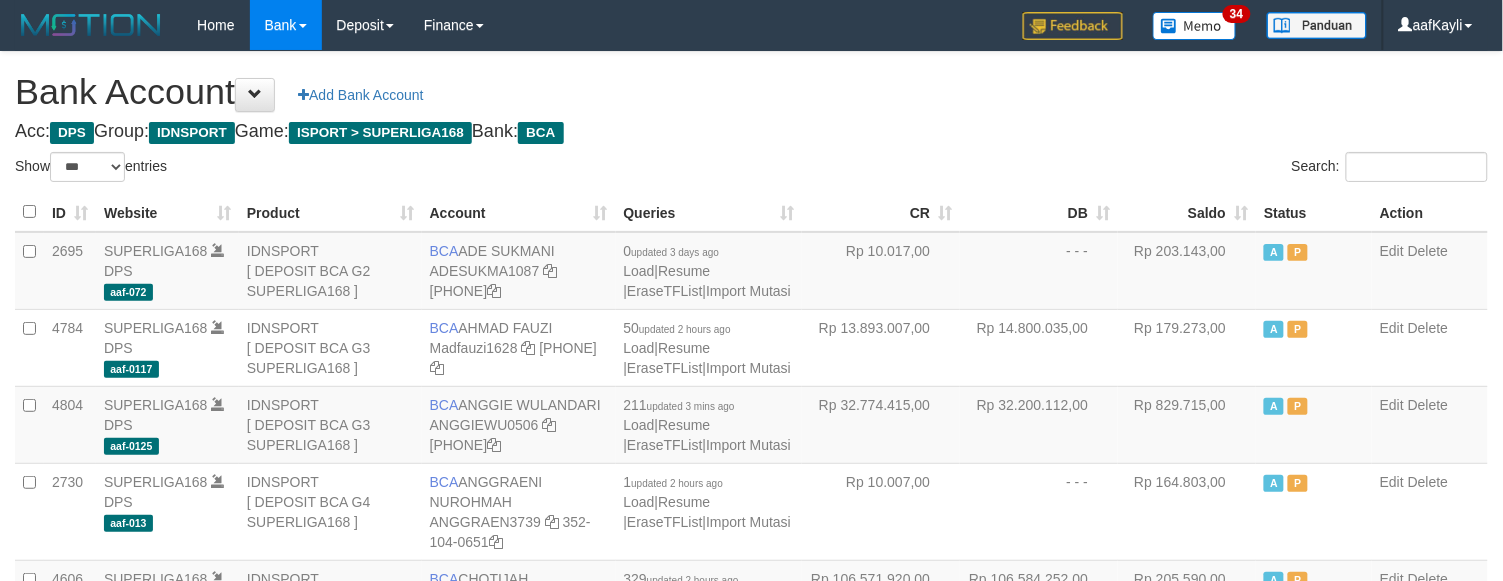 click on "Saldo" at bounding box center (1187, 212) 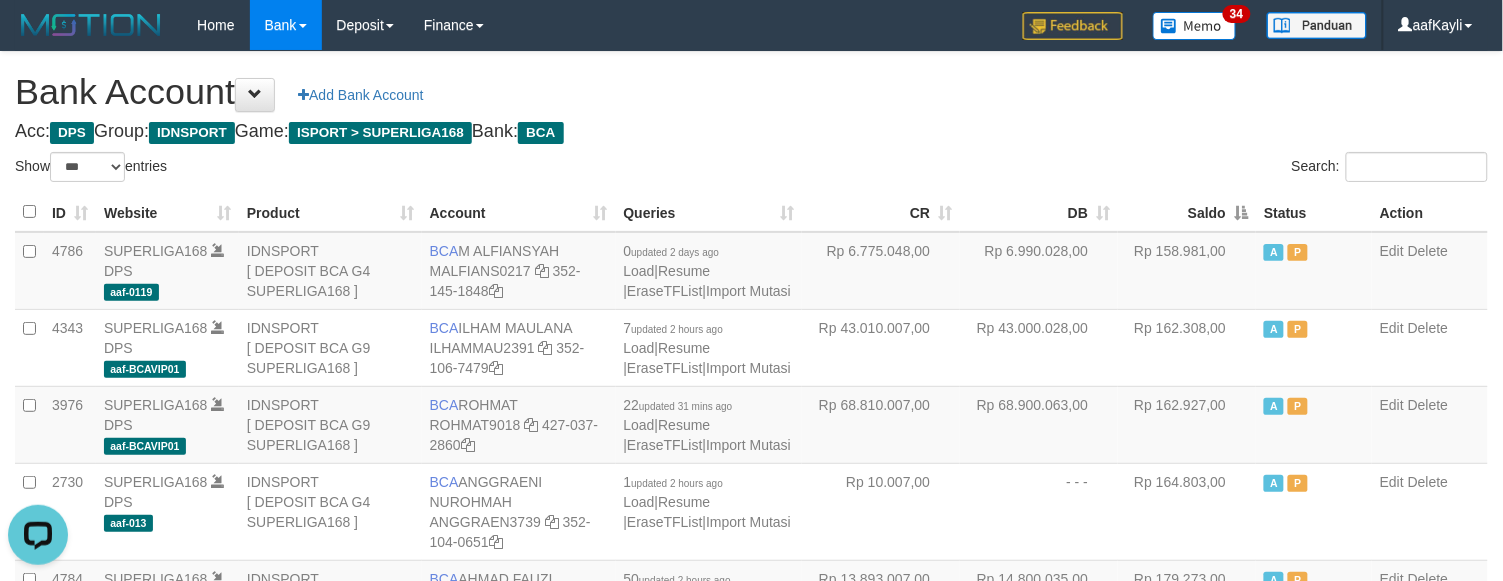 click on "Saldo" at bounding box center [1187, 212] 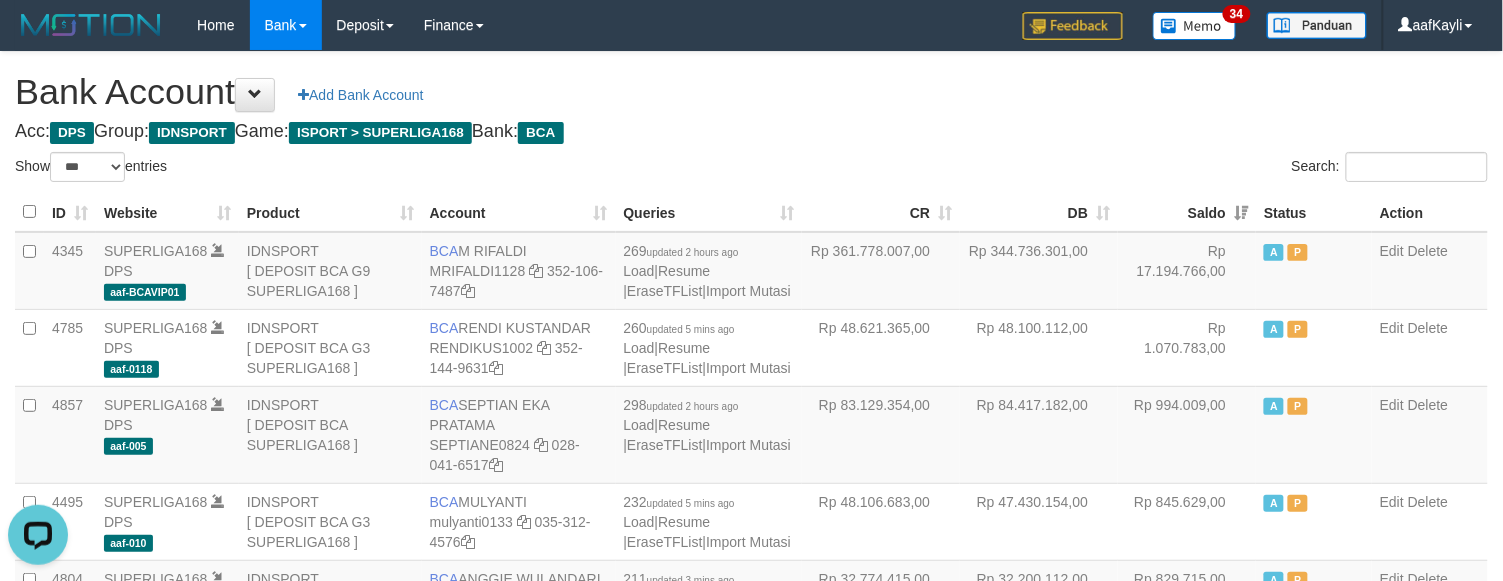 click on "**********" at bounding box center [751, 1438] 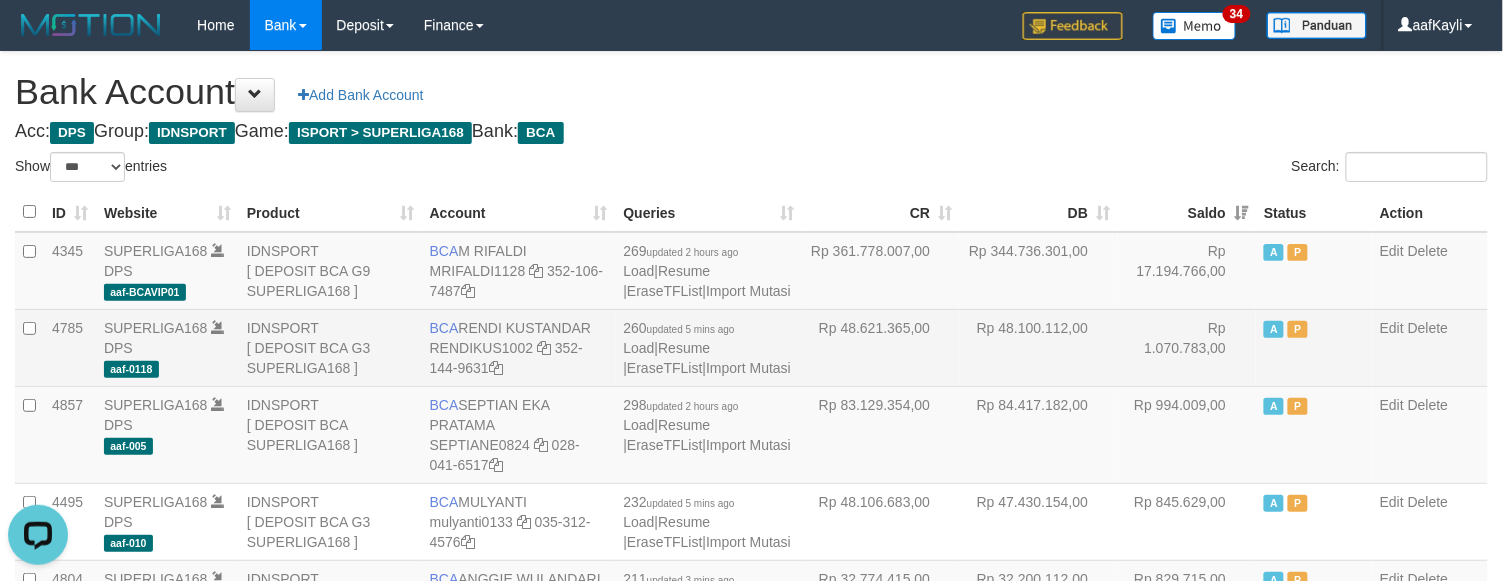 click on "Rp 1.070.783,00" at bounding box center [1187, 347] 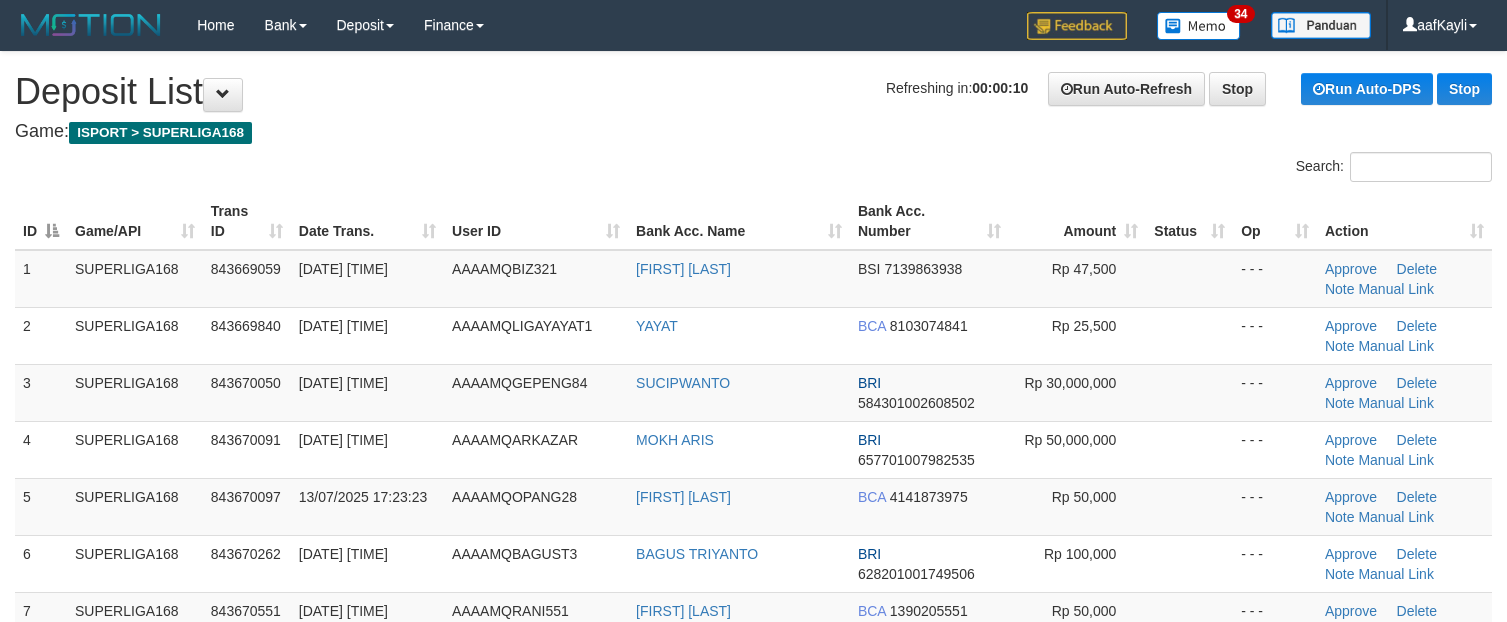 scroll, scrollTop: 0, scrollLeft: 0, axis: both 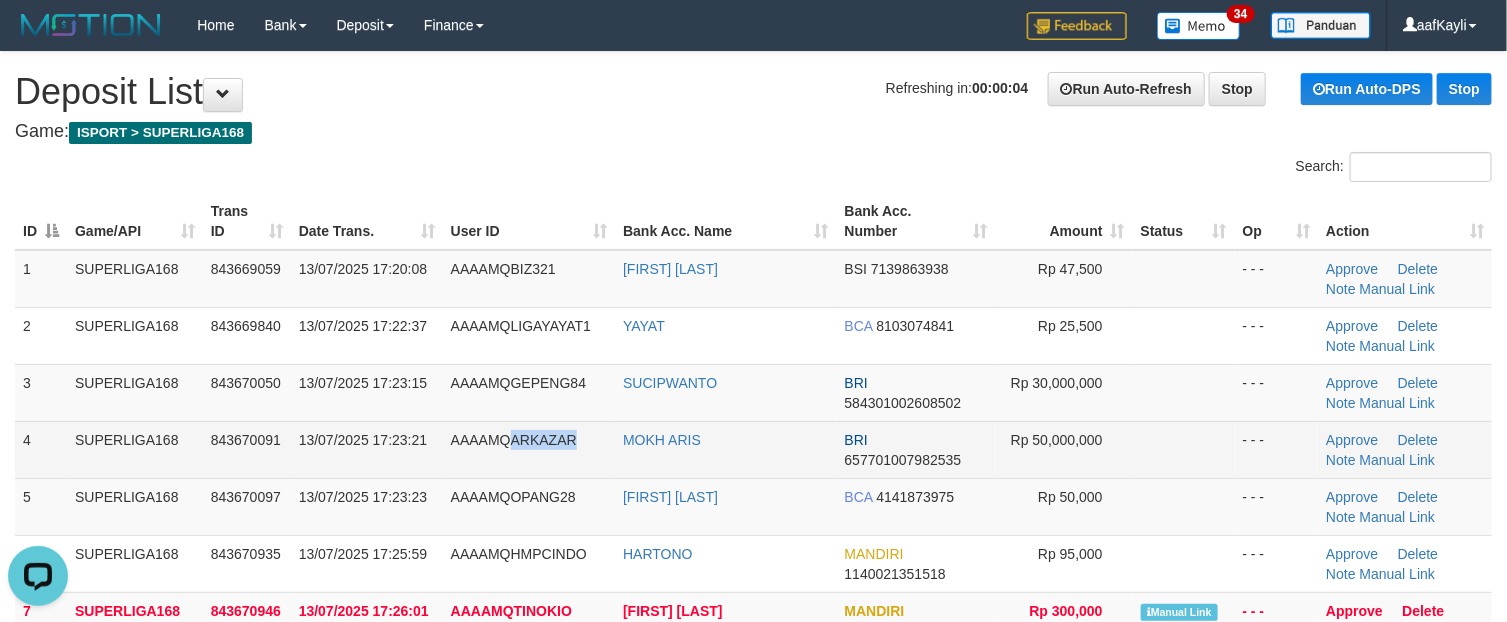 drag, startPoint x: 511, startPoint y: 440, endPoint x: 586, endPoint y: 467, distance: 79.71198 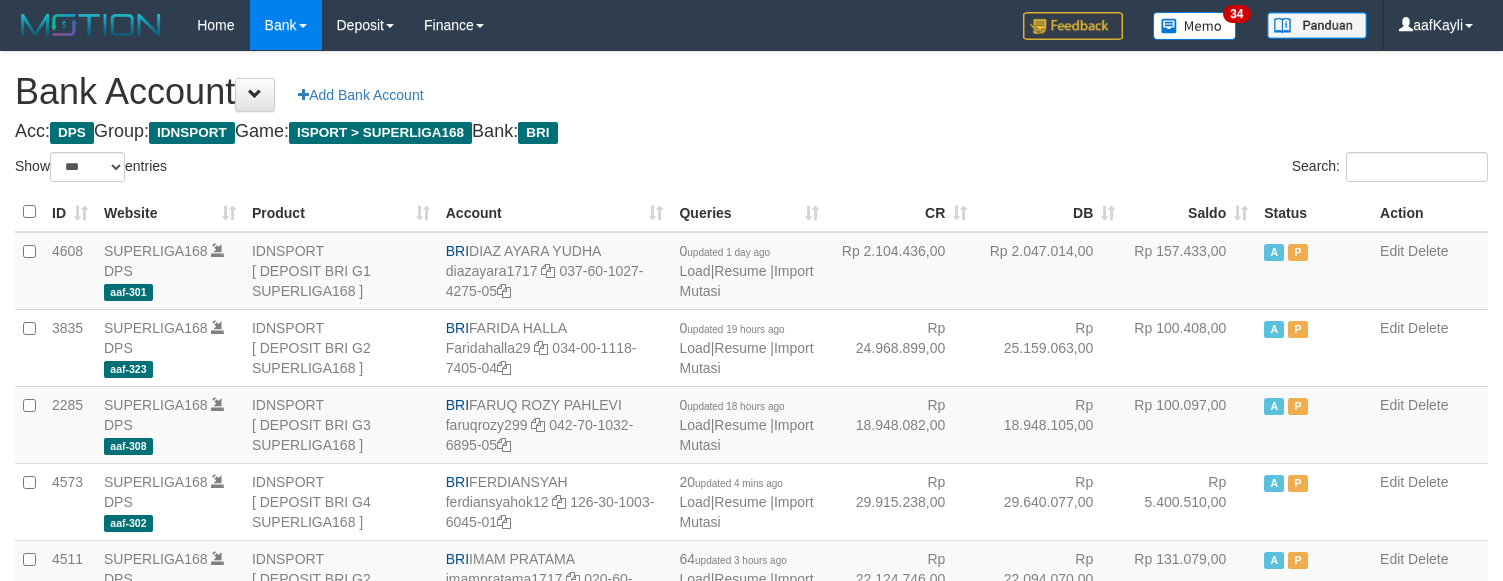 select on "***" 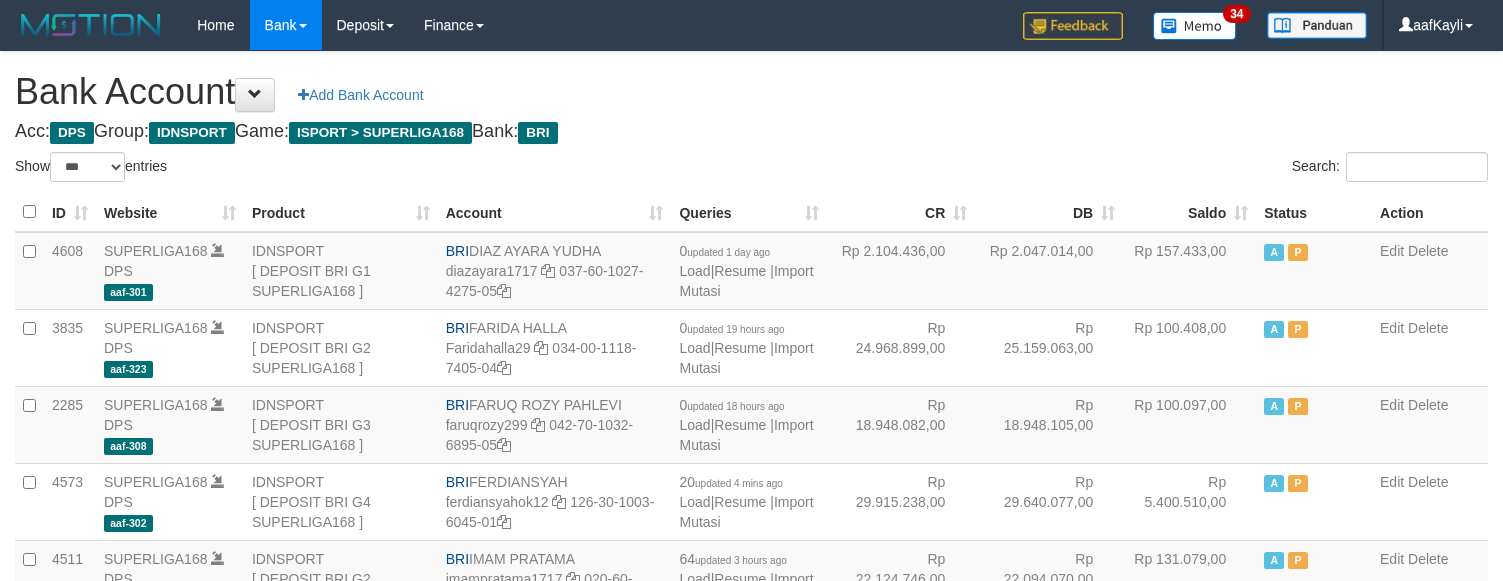 scroll, scrollTop: 0, scrollLeft: 0, axis: both 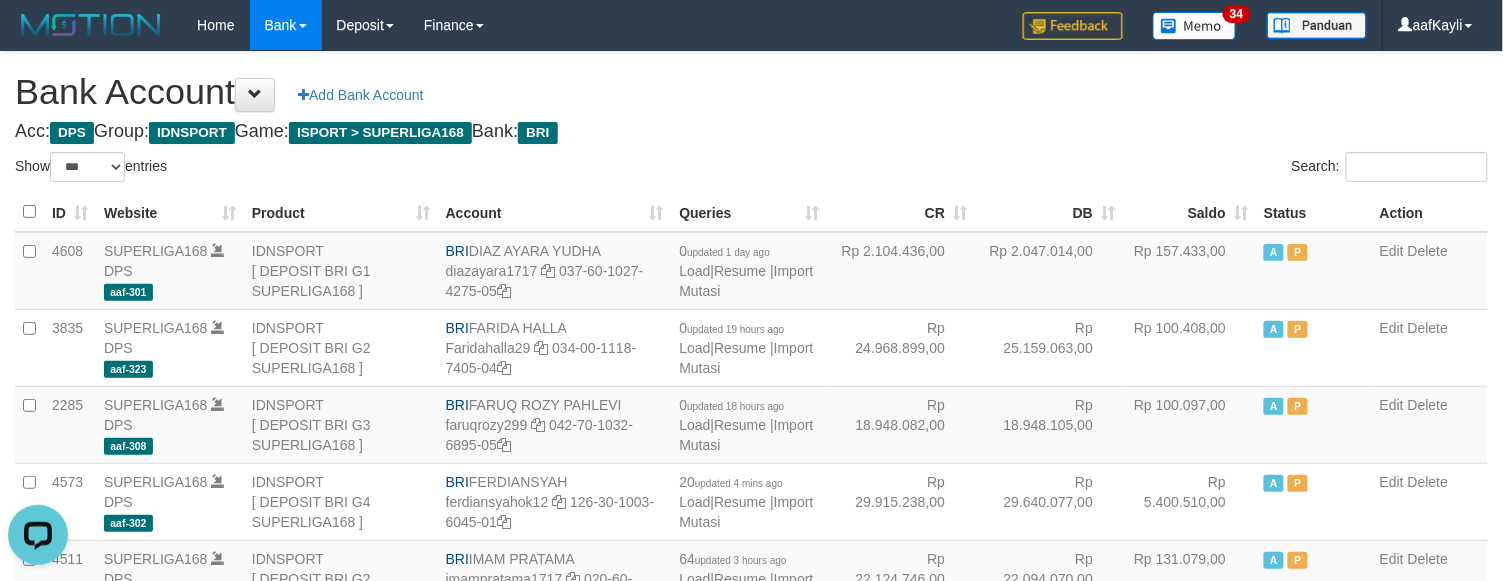 click on "Search:" at bounding box center (1128, 169) 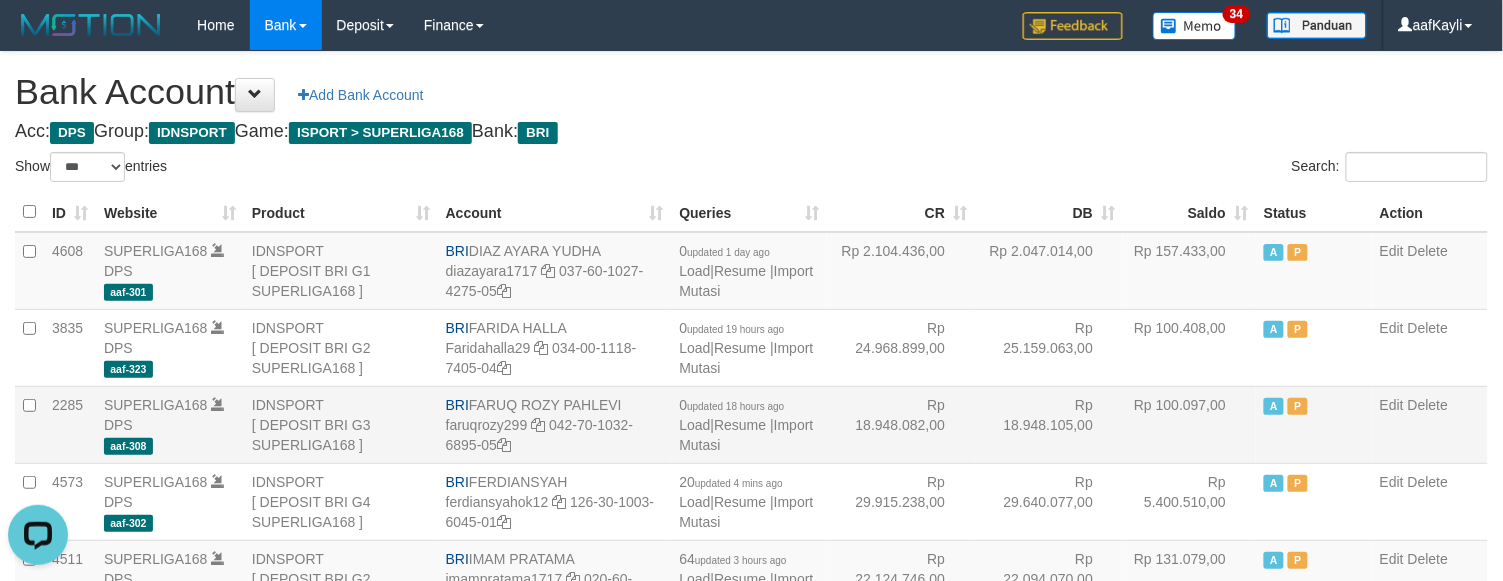 click on "Rp 100.097,00" at bounding box center (1189, 424) 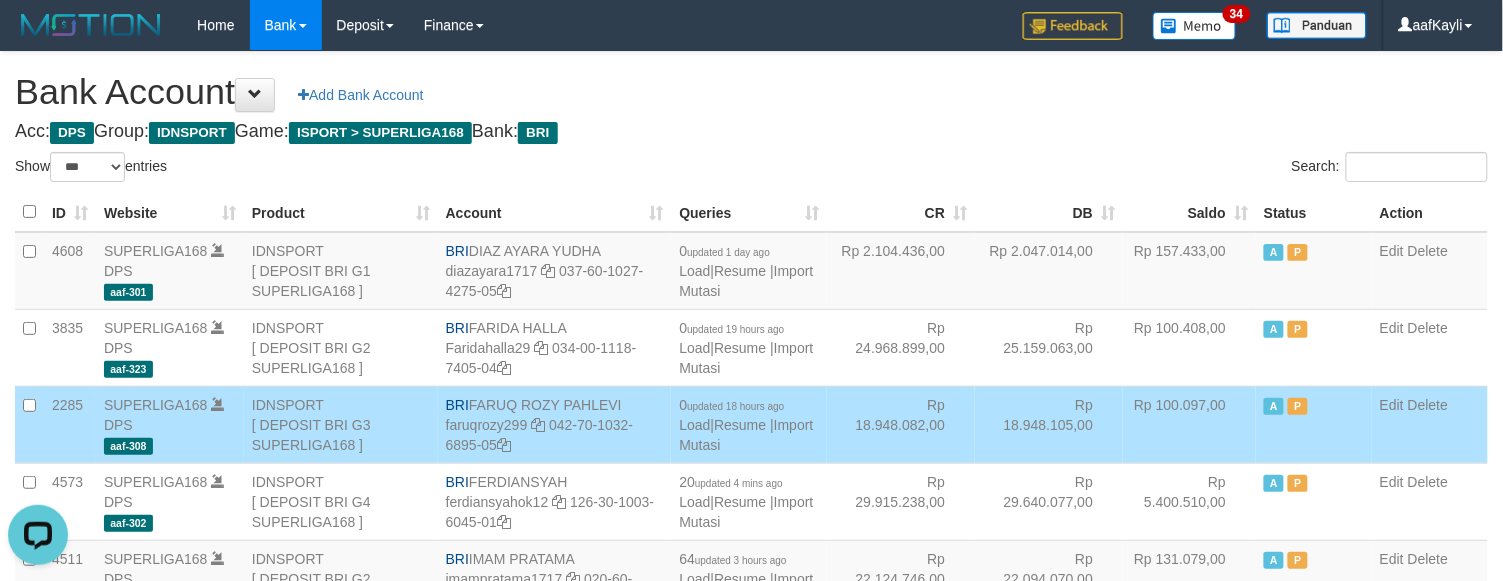 click on "Rp 100.097,00" at bounding box center [1189, 424] 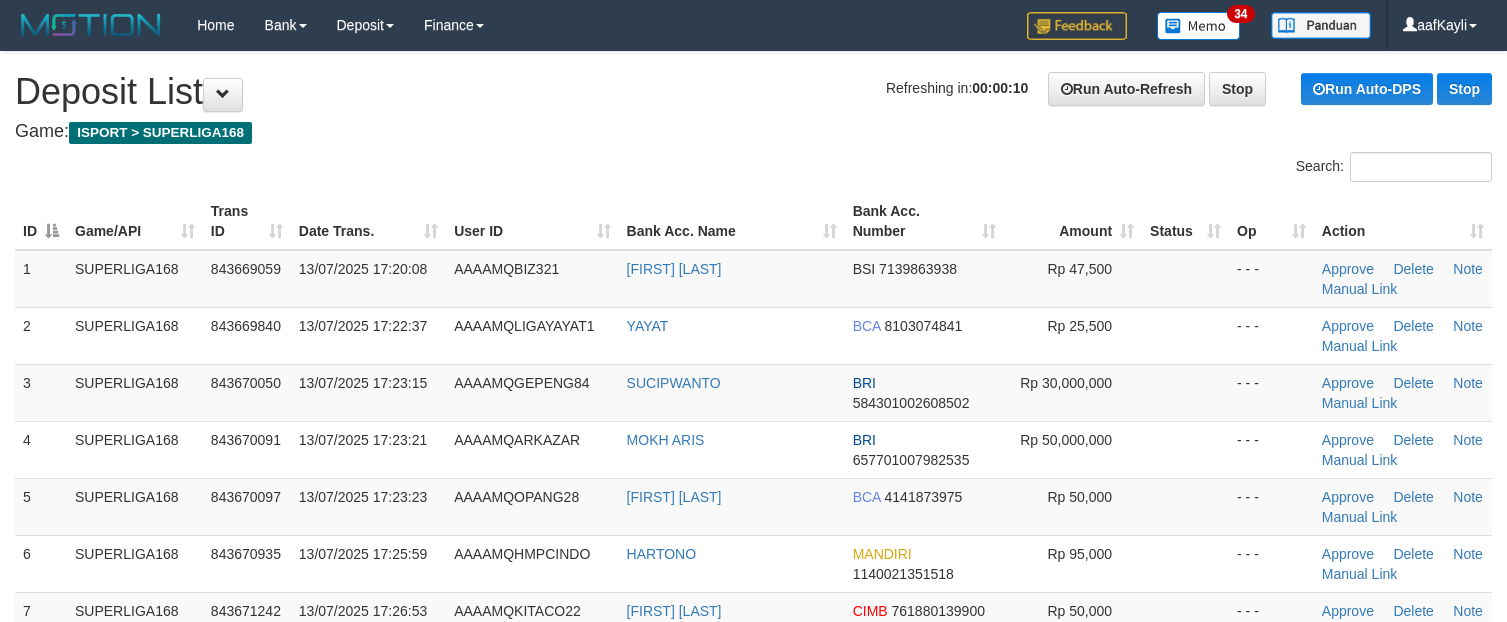 scroll, scrollTop: 0, scrollLeft: 0, axis: both 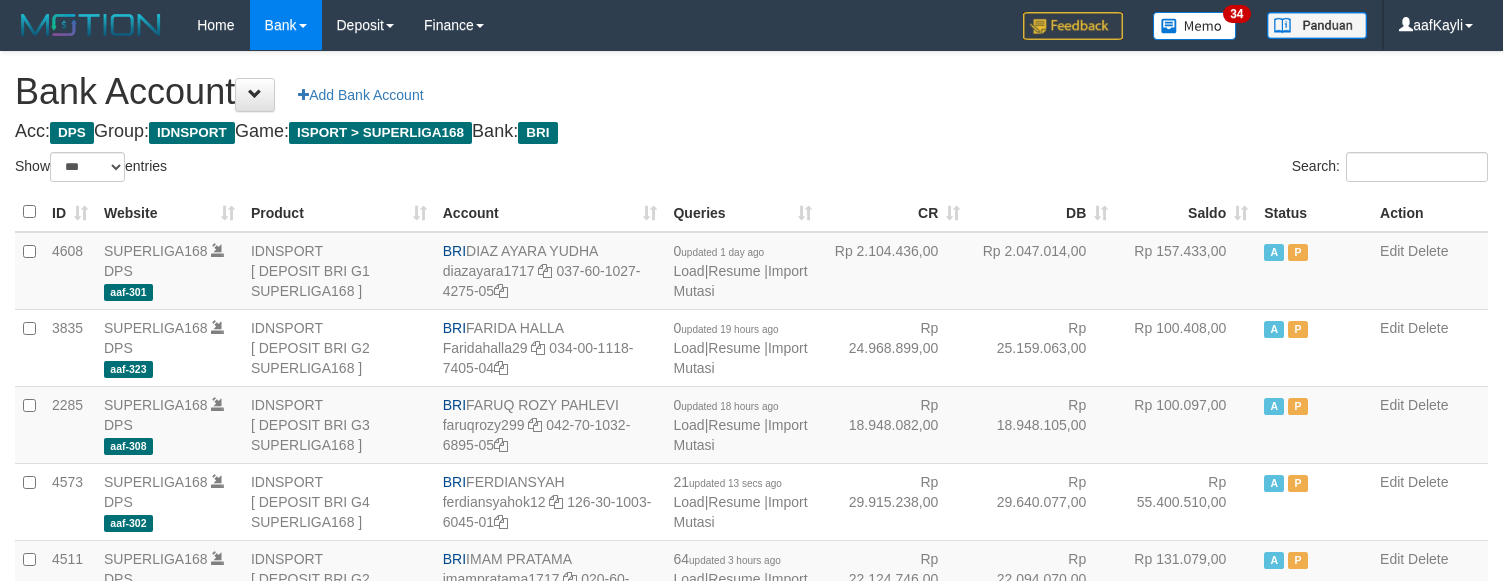 select on "***" 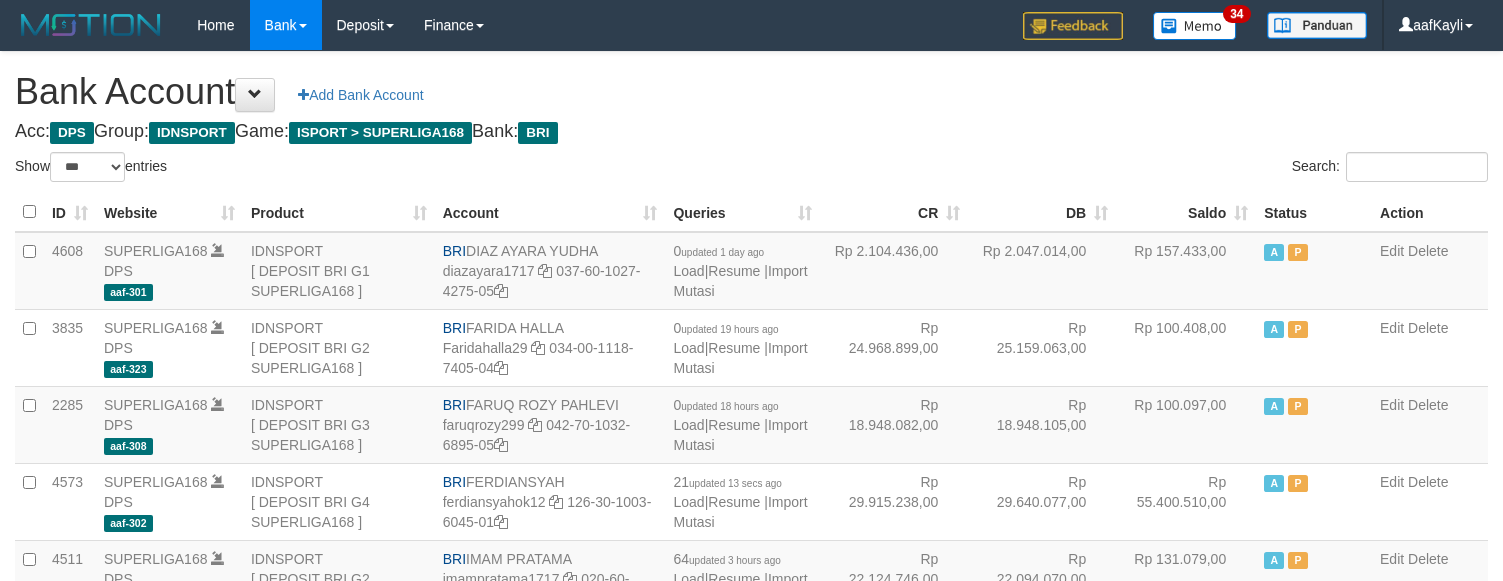 scroll, scrollTop: 0, scrollLeft: 0, axis: both 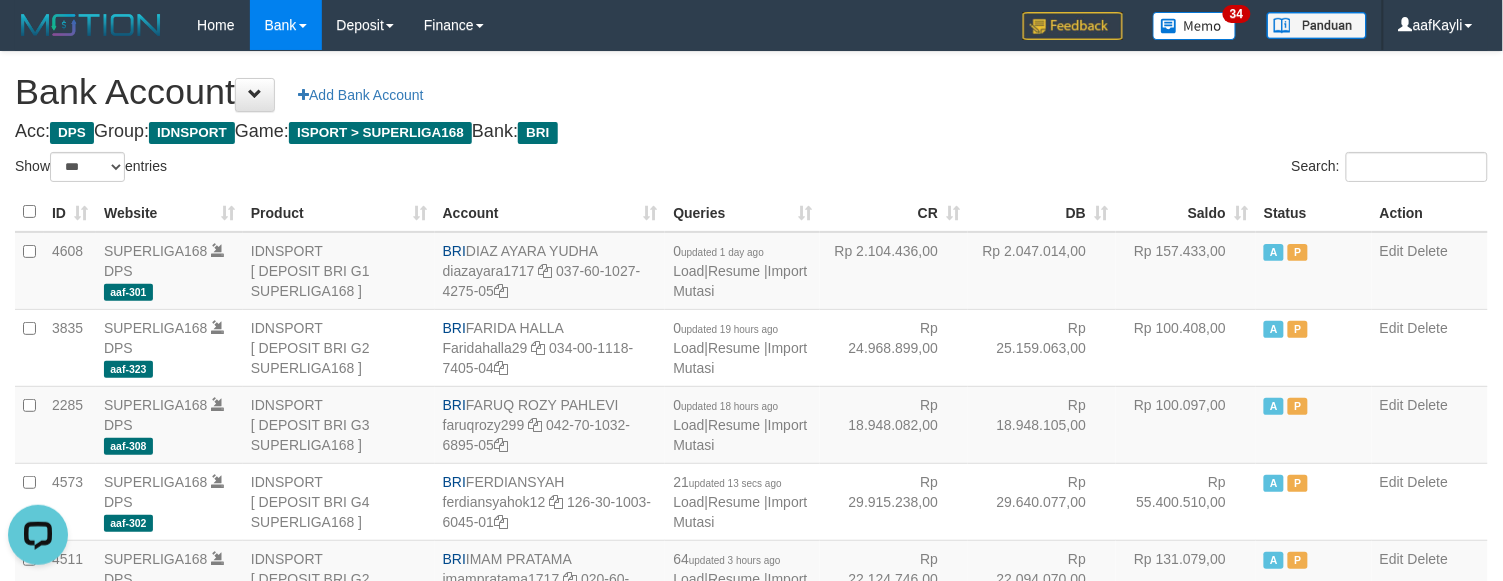 drag, startPoint x: 858, startPoint y: 118, endPoint x: 787, endPoint y: 121, distance: 71.063354 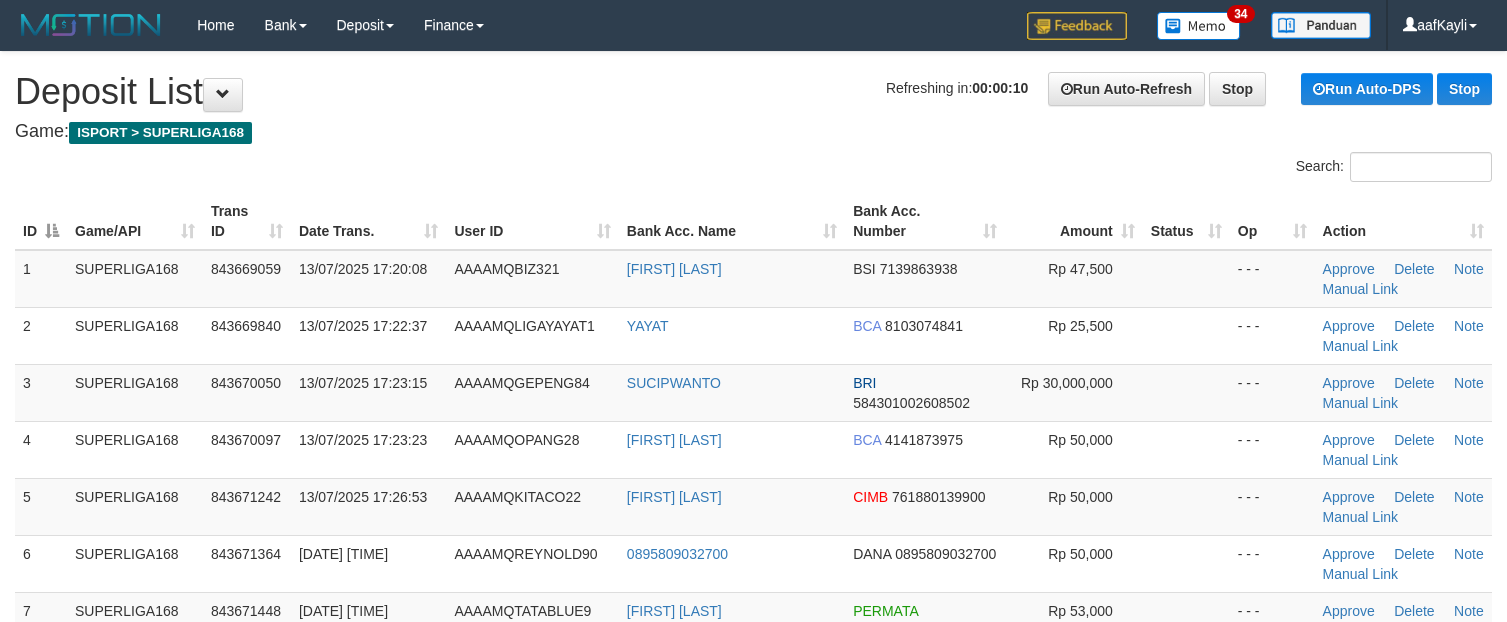scroll, scrollTop: 0, scrollLeft: 0, axis: both 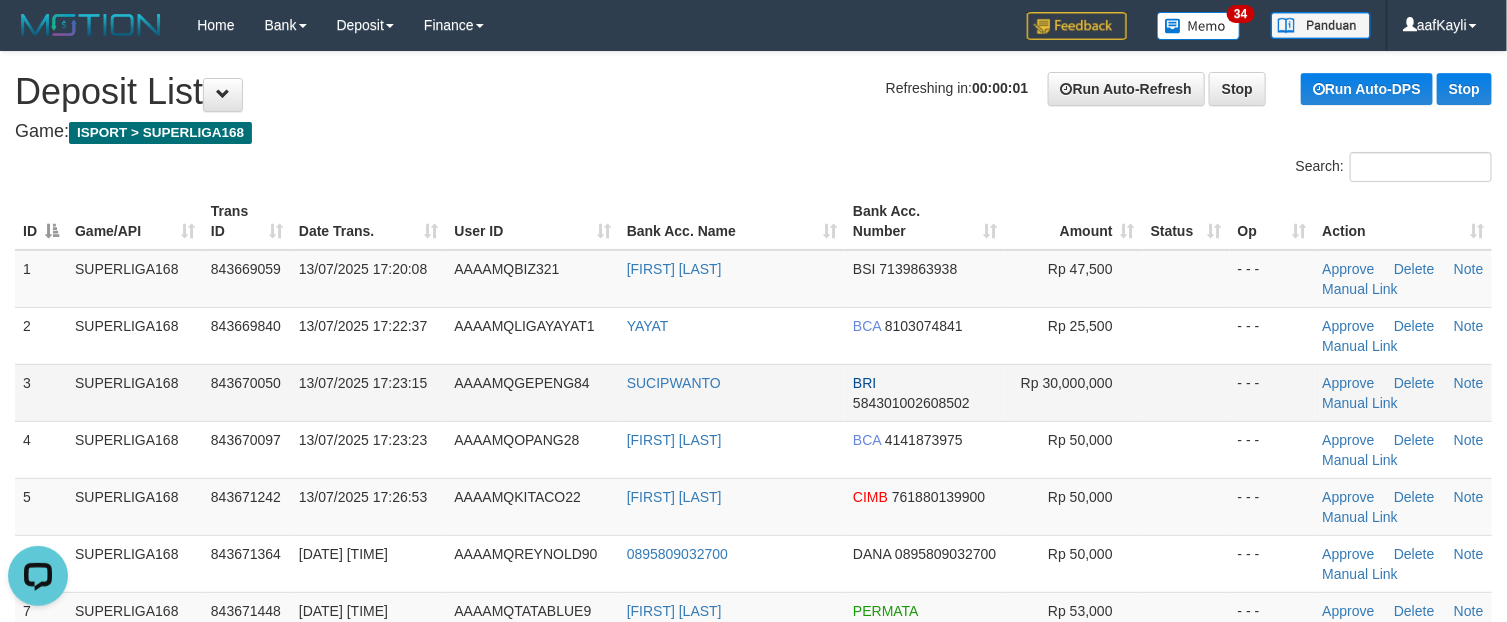 drag, startPoint x: 1166, startPoint y: 383, endPoint x: 1187, endPoint y: 391, distance: 22.472204 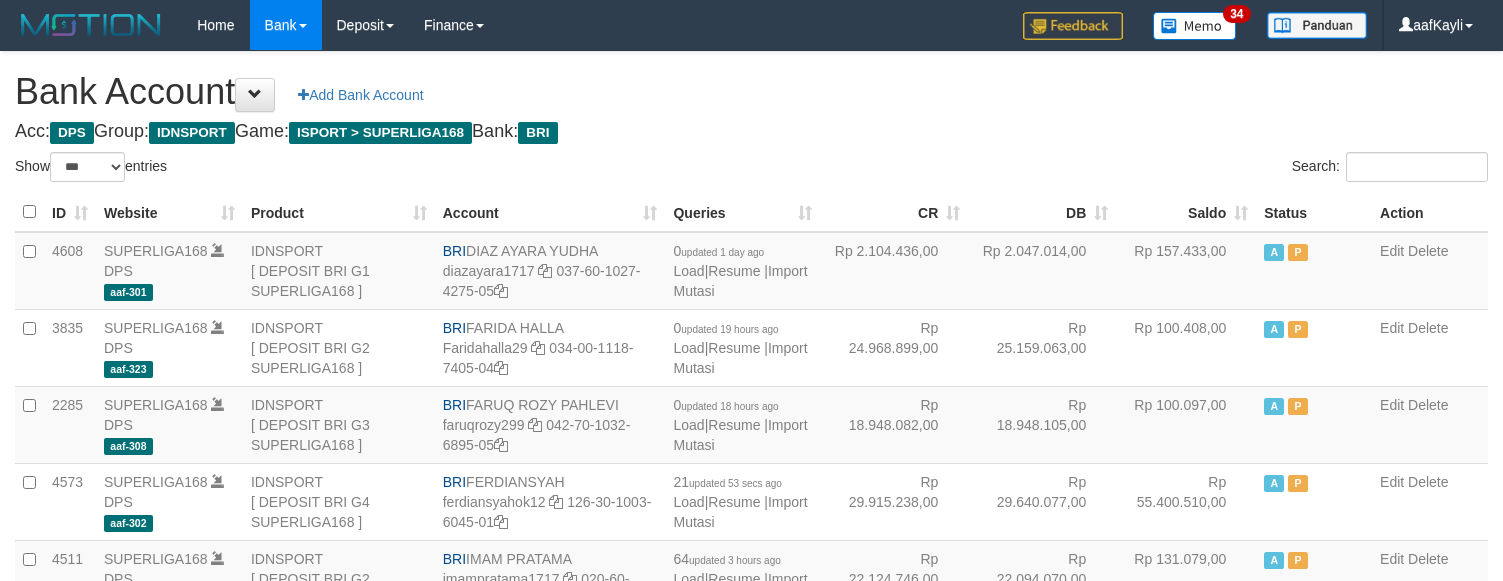 select on "***" 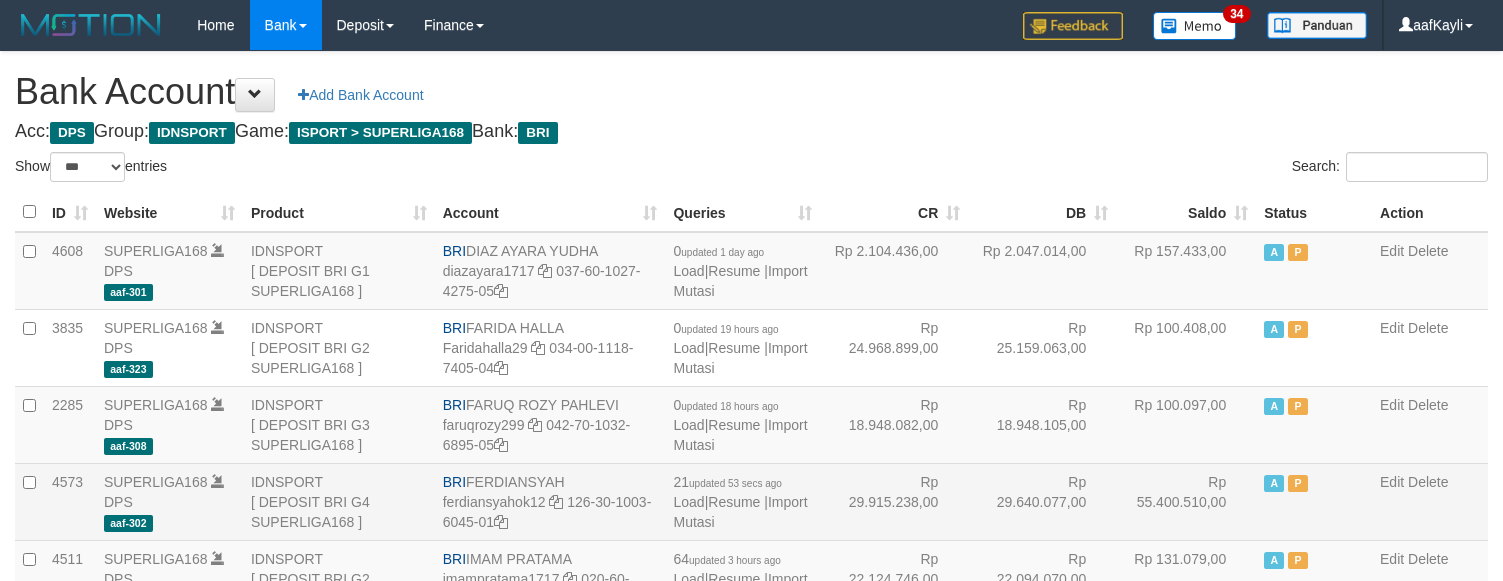 scroll, scrollTop: 0, scrollLeft: 0, axis: both 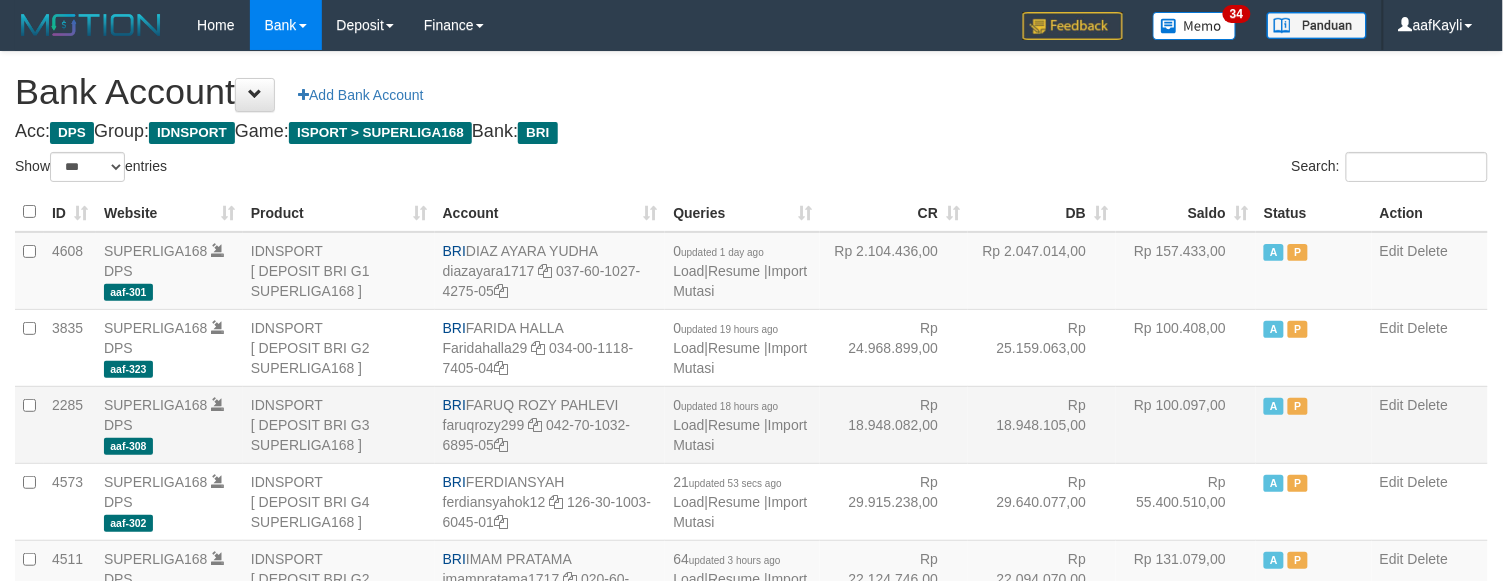 click on "Rp 18.948.105,00" at bounding box center [1042, 424] 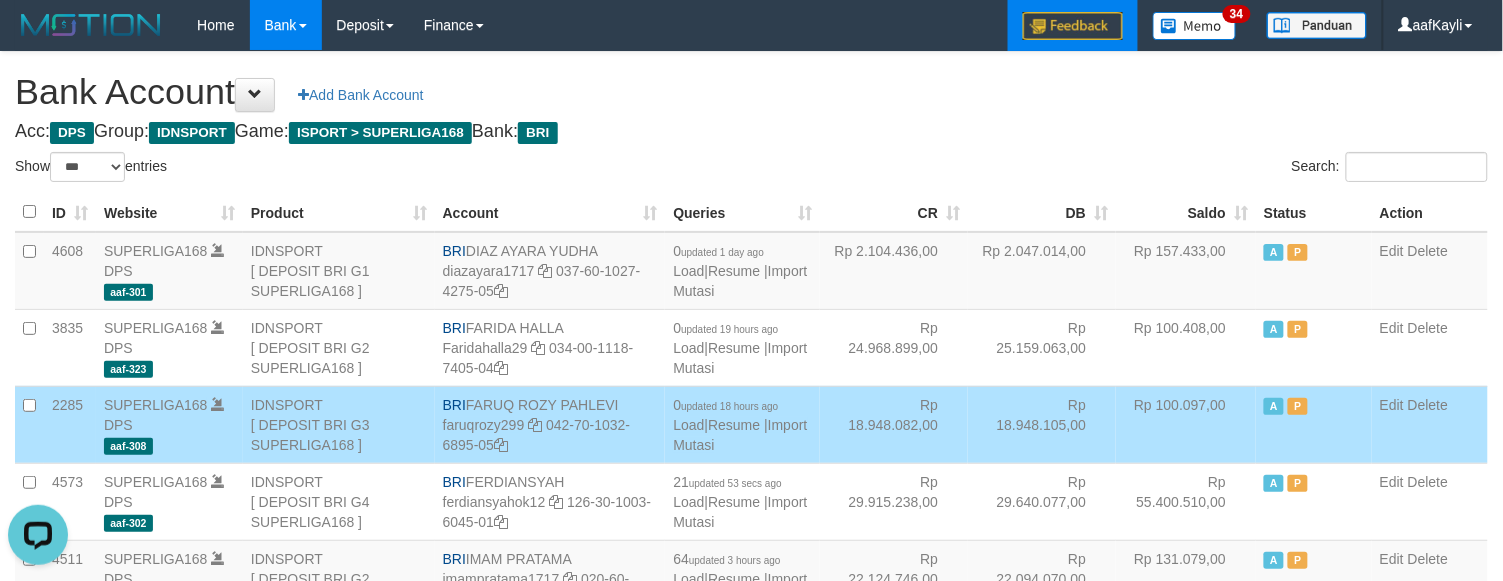 scroll, scrollTop: 0, scrollLeft: 0, axis: both 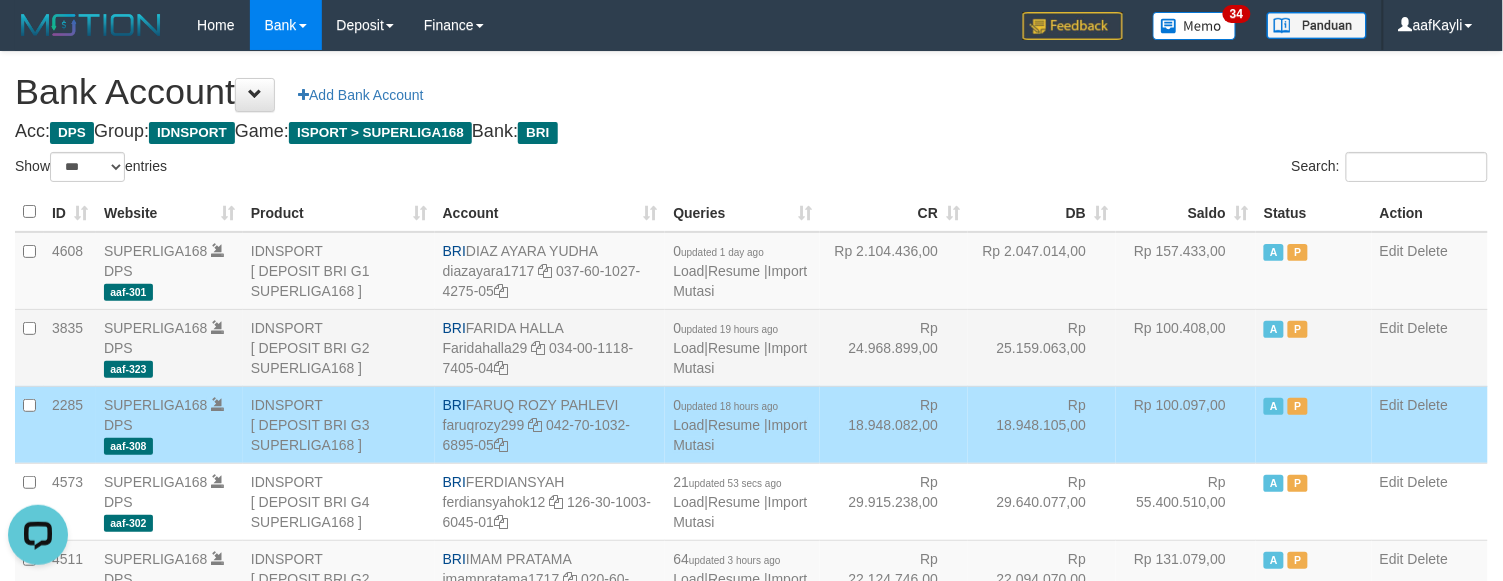 click on "Rp 25.159.063,00" at bounding box center (1042, 347) 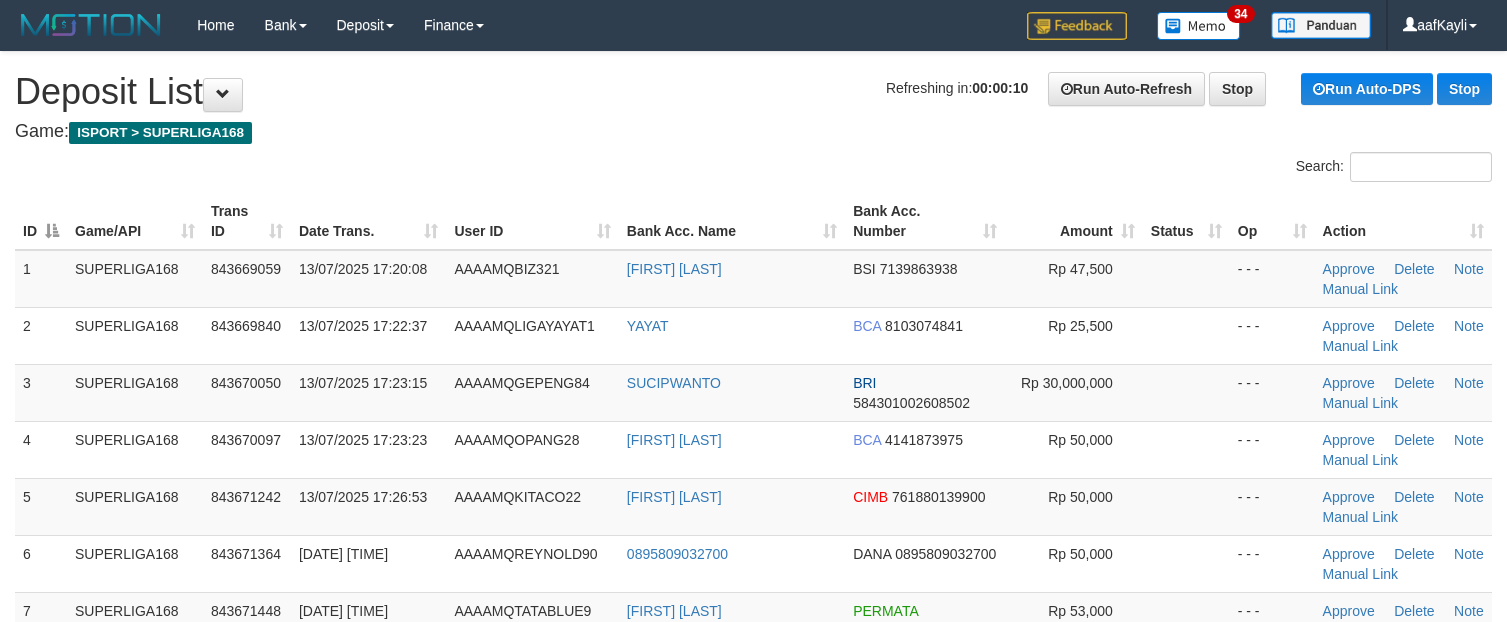 scroll, scrollTop: 0, scrollLeft: 0, axis: both 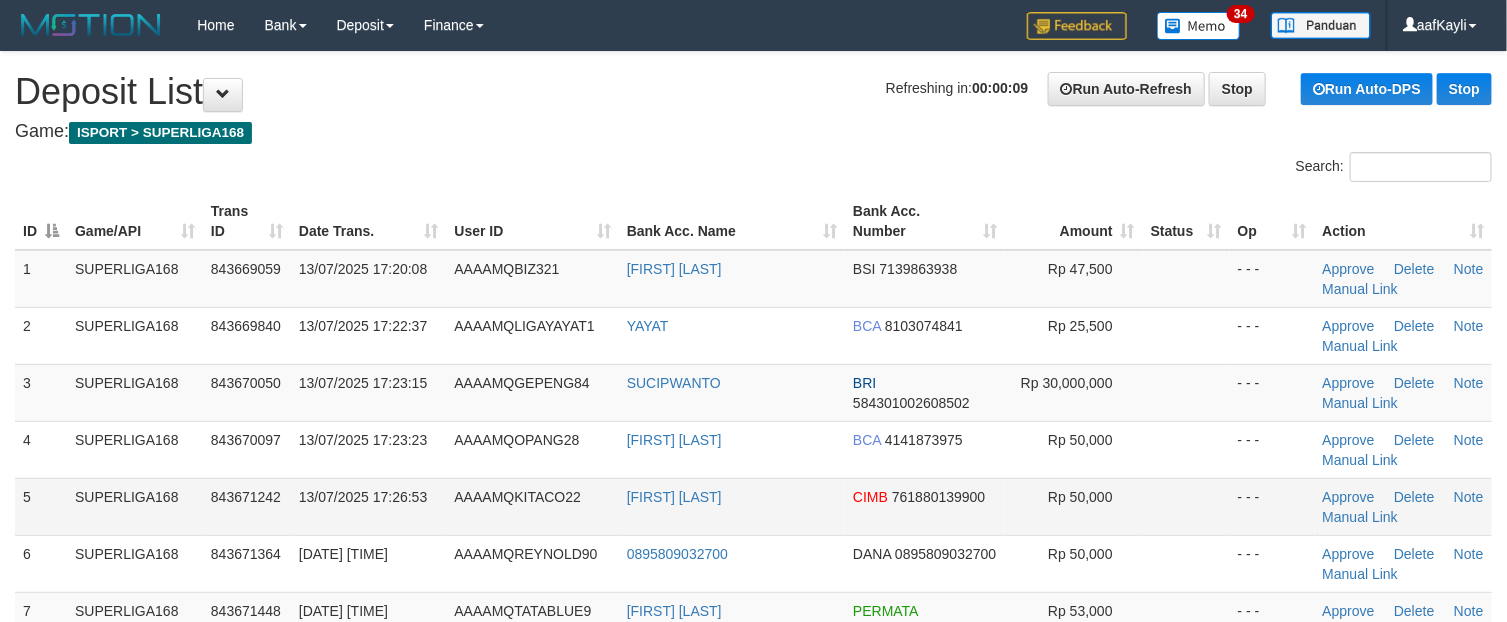 click at bounding box center [1186, 506] 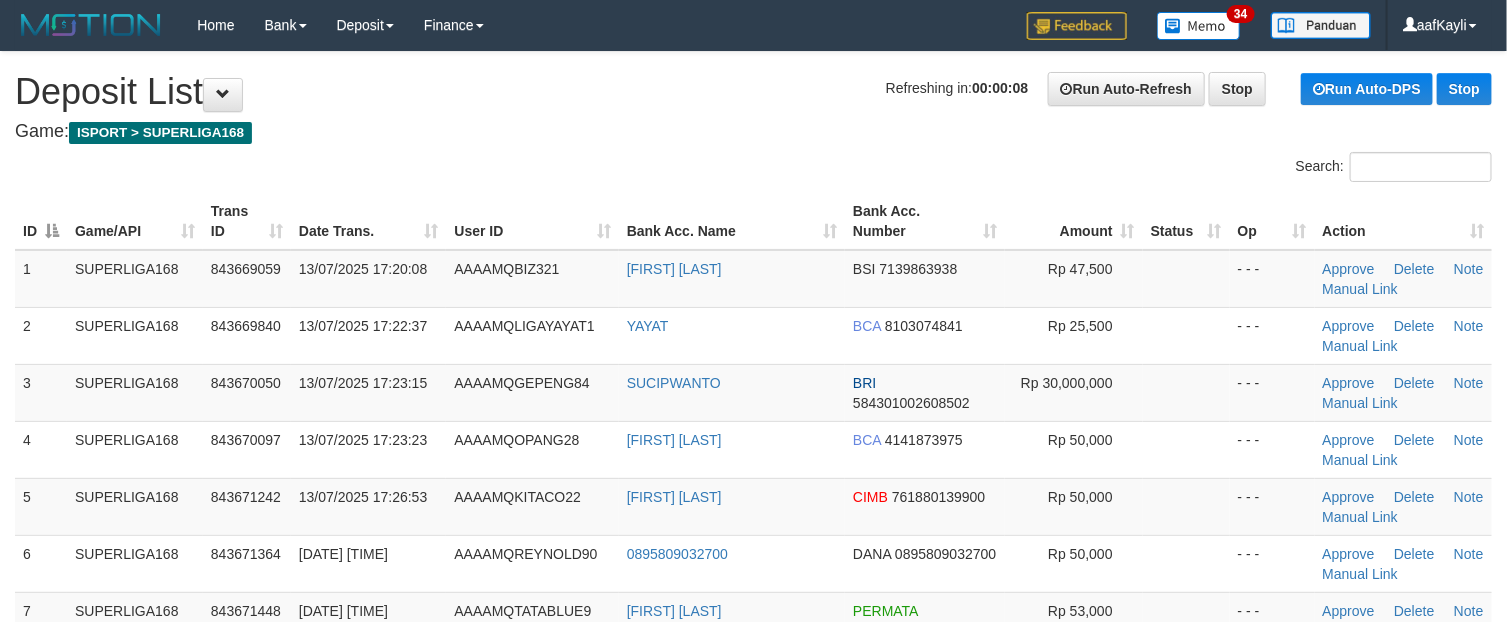 scroll, scrollTop: 1112, scrollLeft: 0, axis: vertical 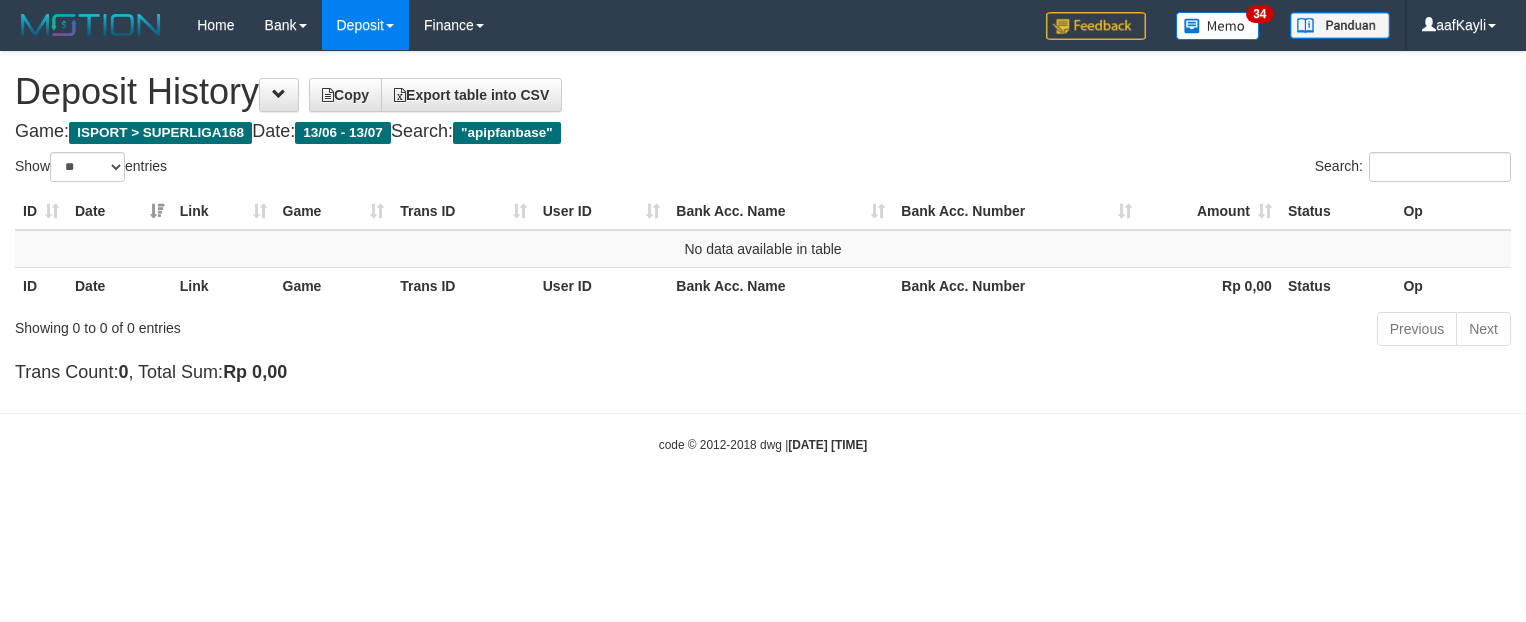 select on "**" 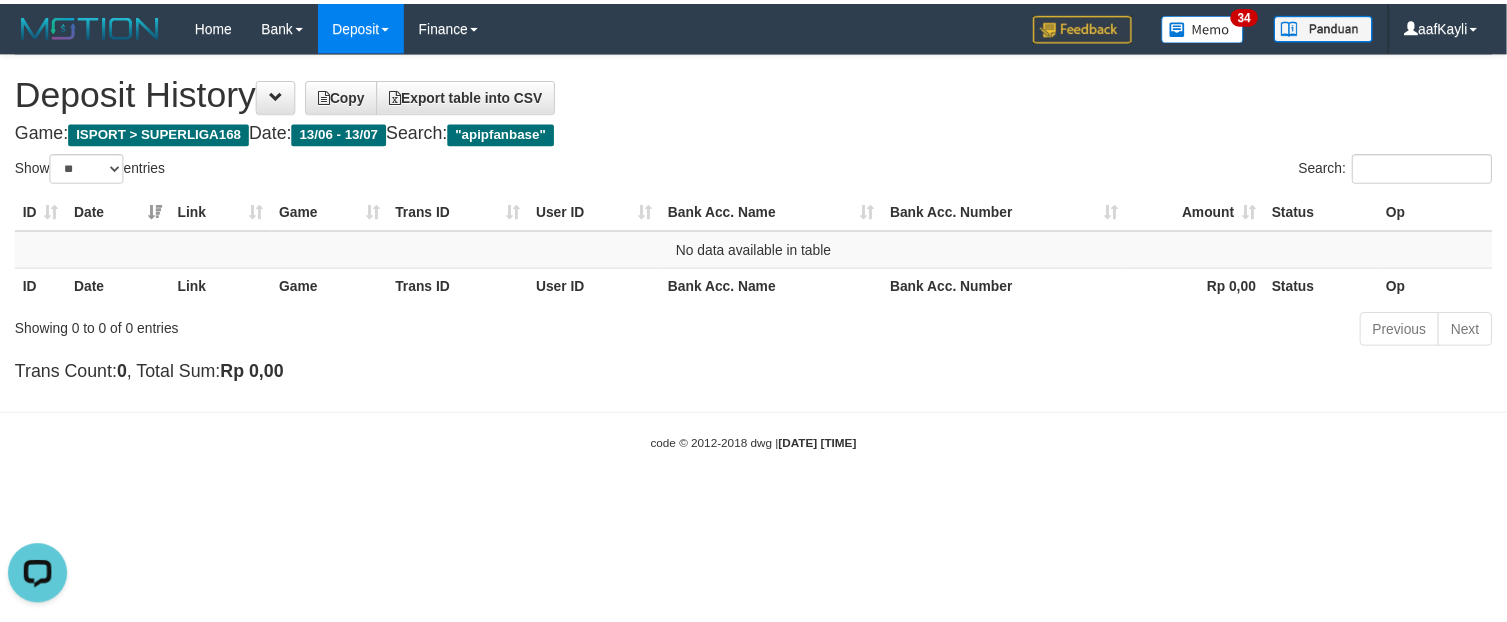 scroll, scrollTop: 0, scrollLeft: 0, axis: both 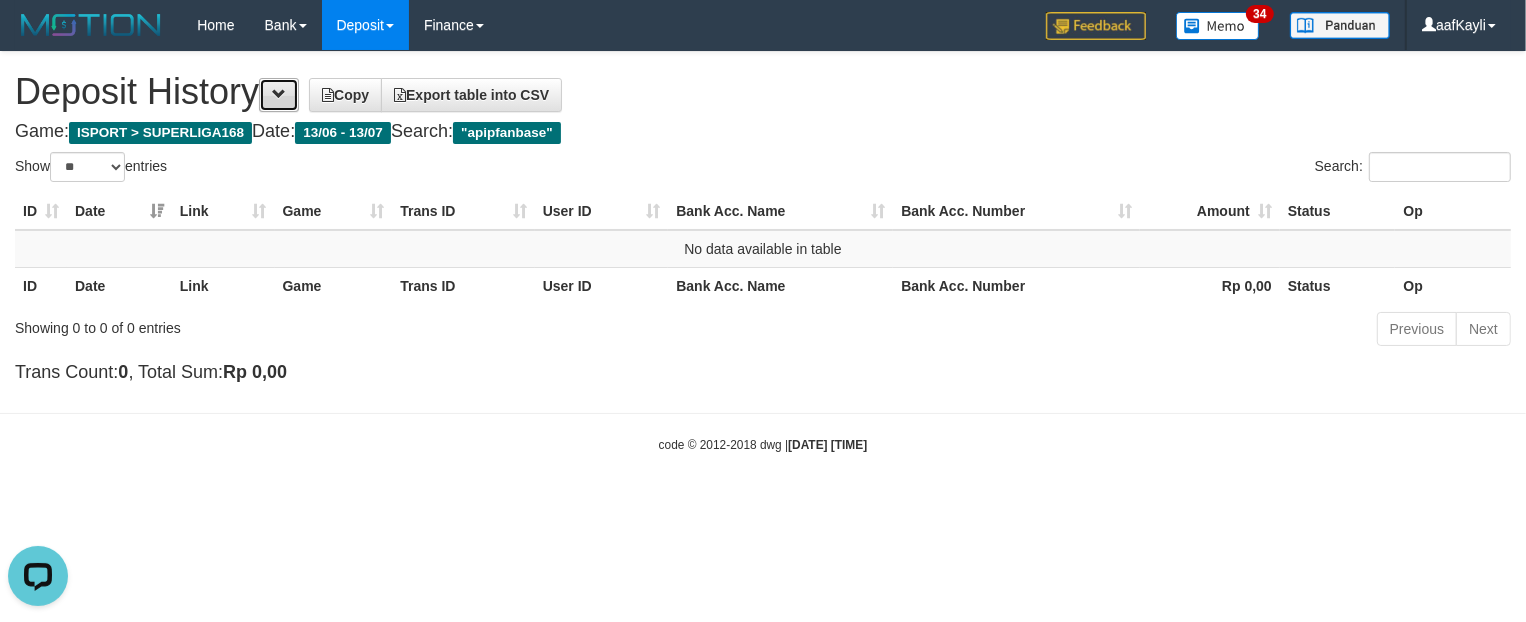 click at bounding box center (279, 95) 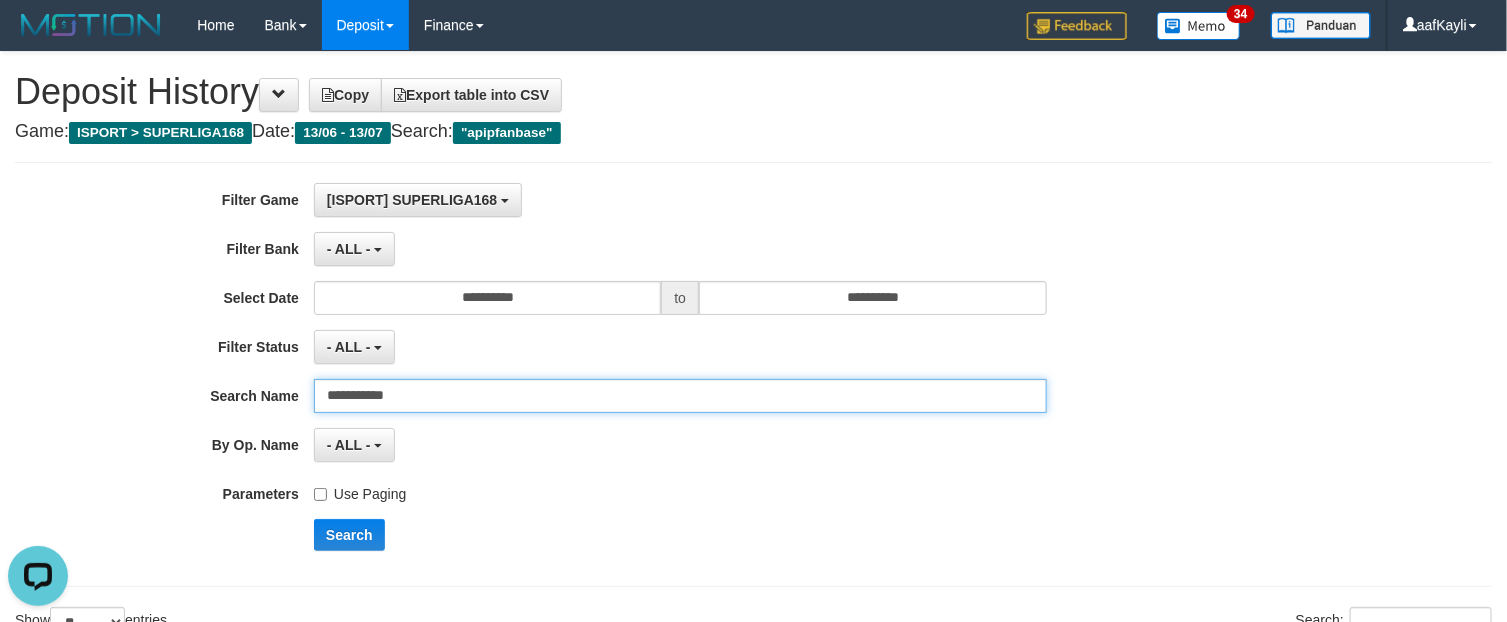 drag, startPoint x: 455, startPoint y: 383, endPoint x: 146, endPoint y: 417, distance: 310.86493 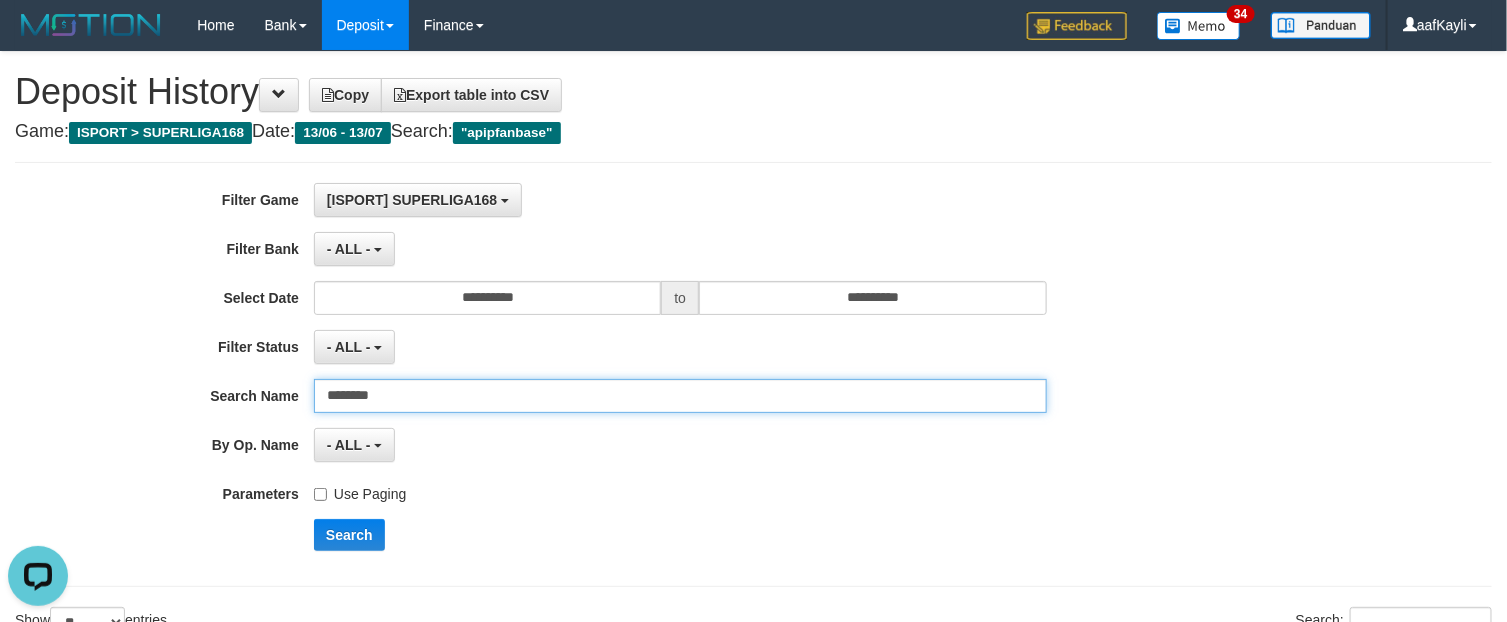 type on "********" 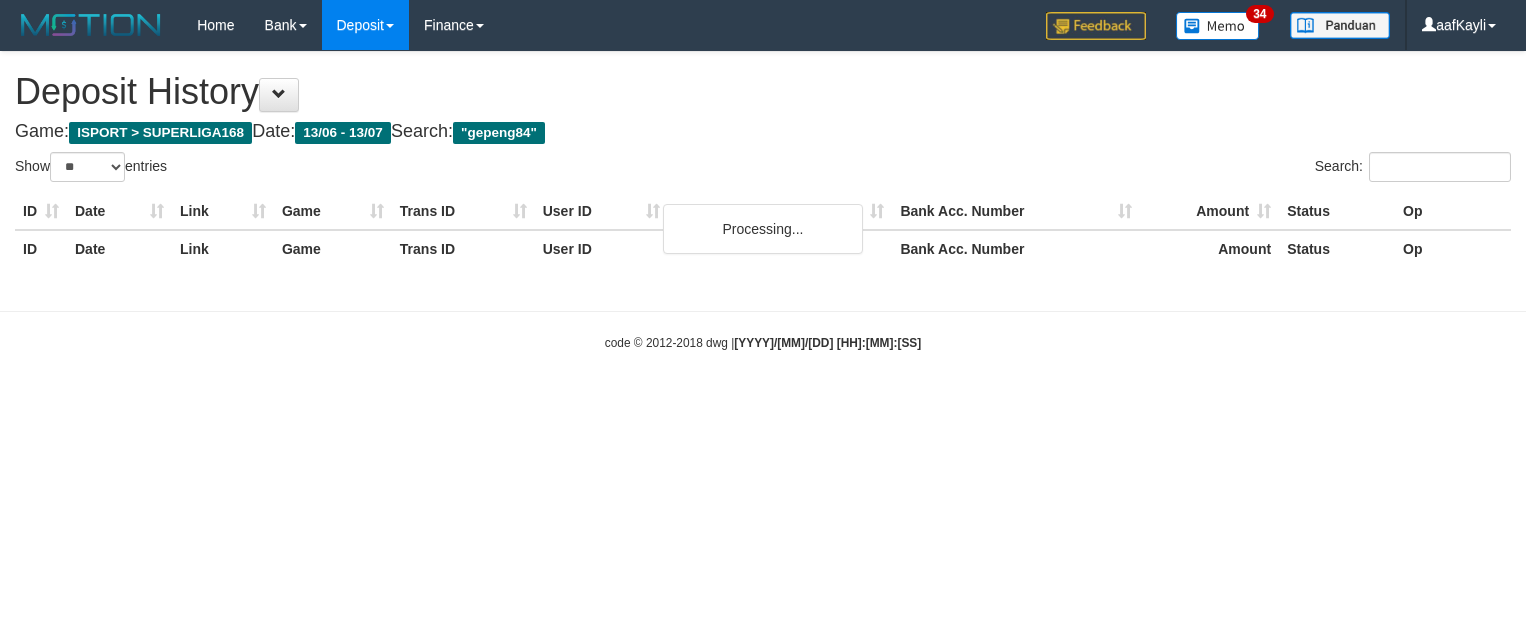 select on "**" 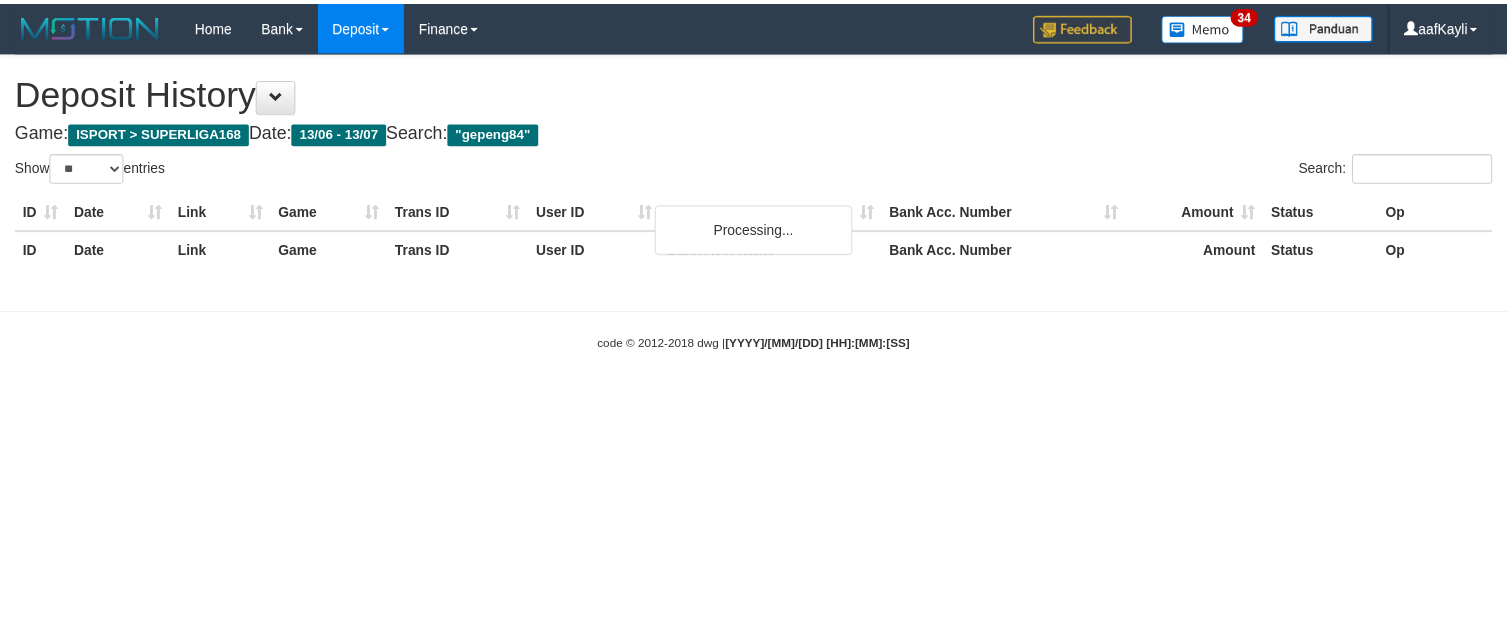 scroll, scrollTop: 0, scrollLeft: 0, axis: both 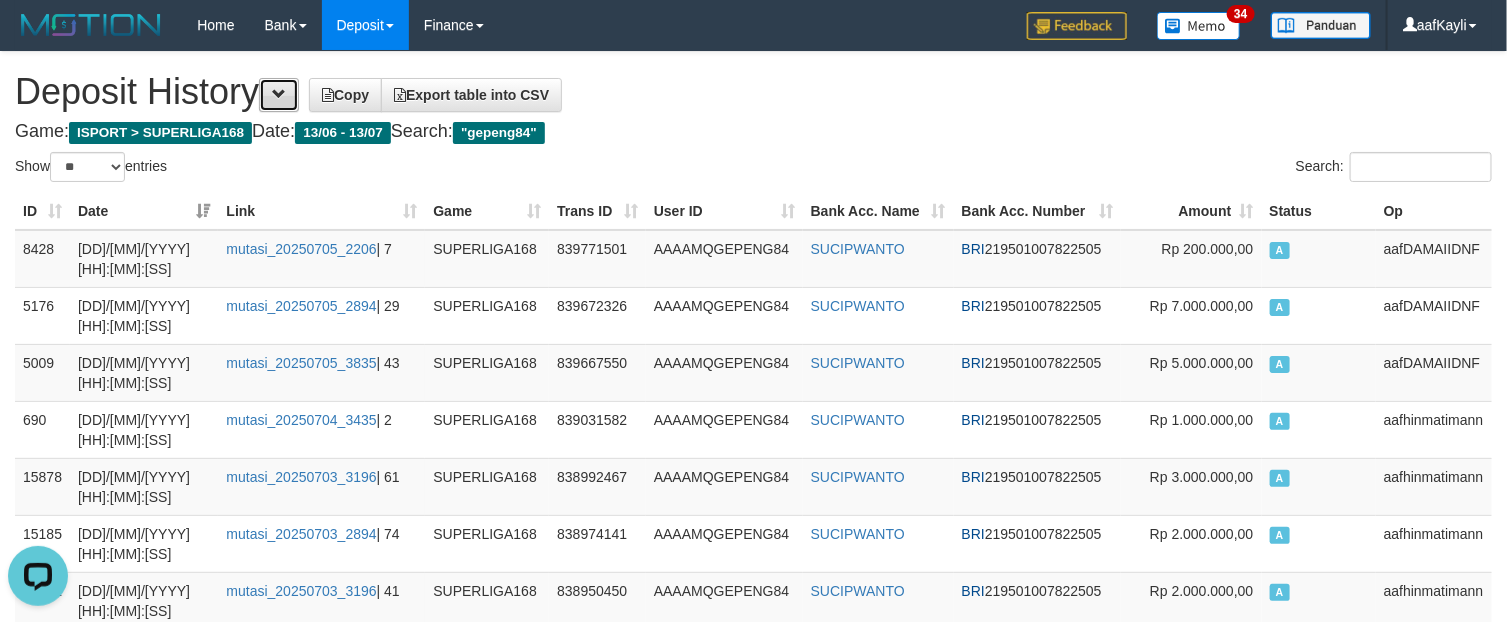 click at bounding box center (279, 94) 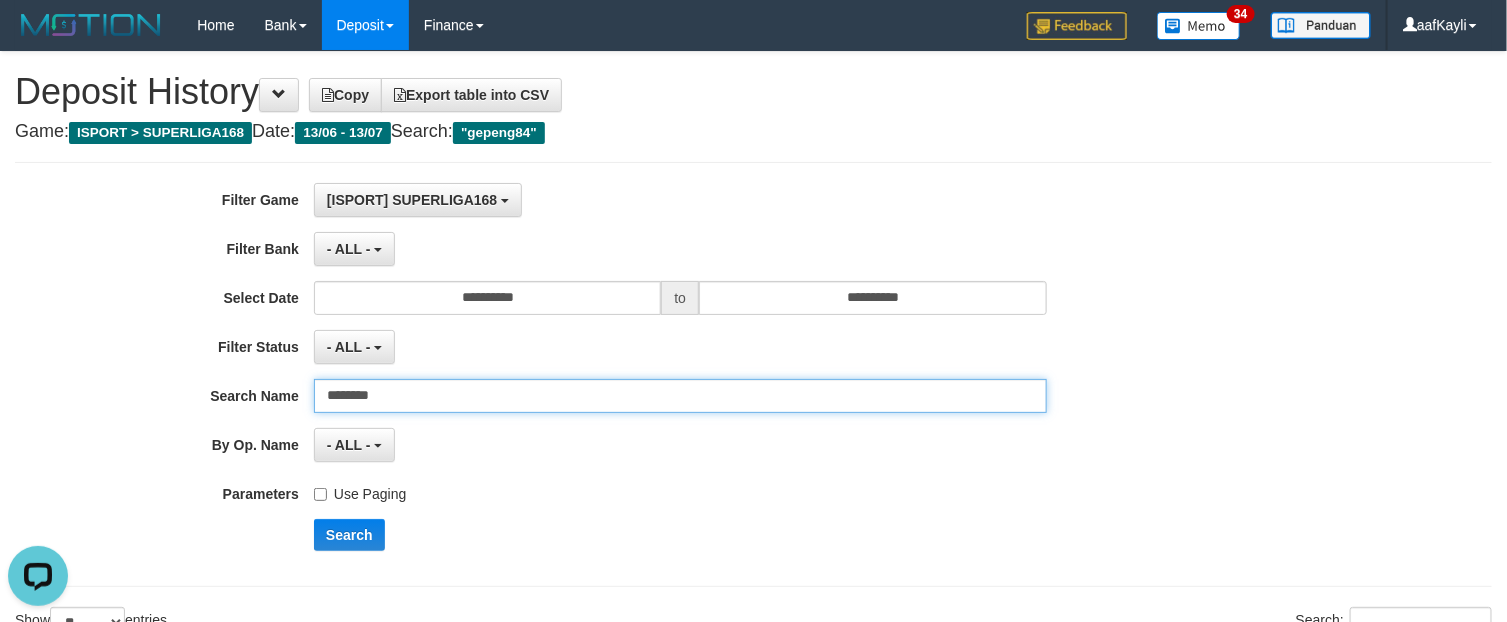 click on "********" at bounding box center [680, 396] 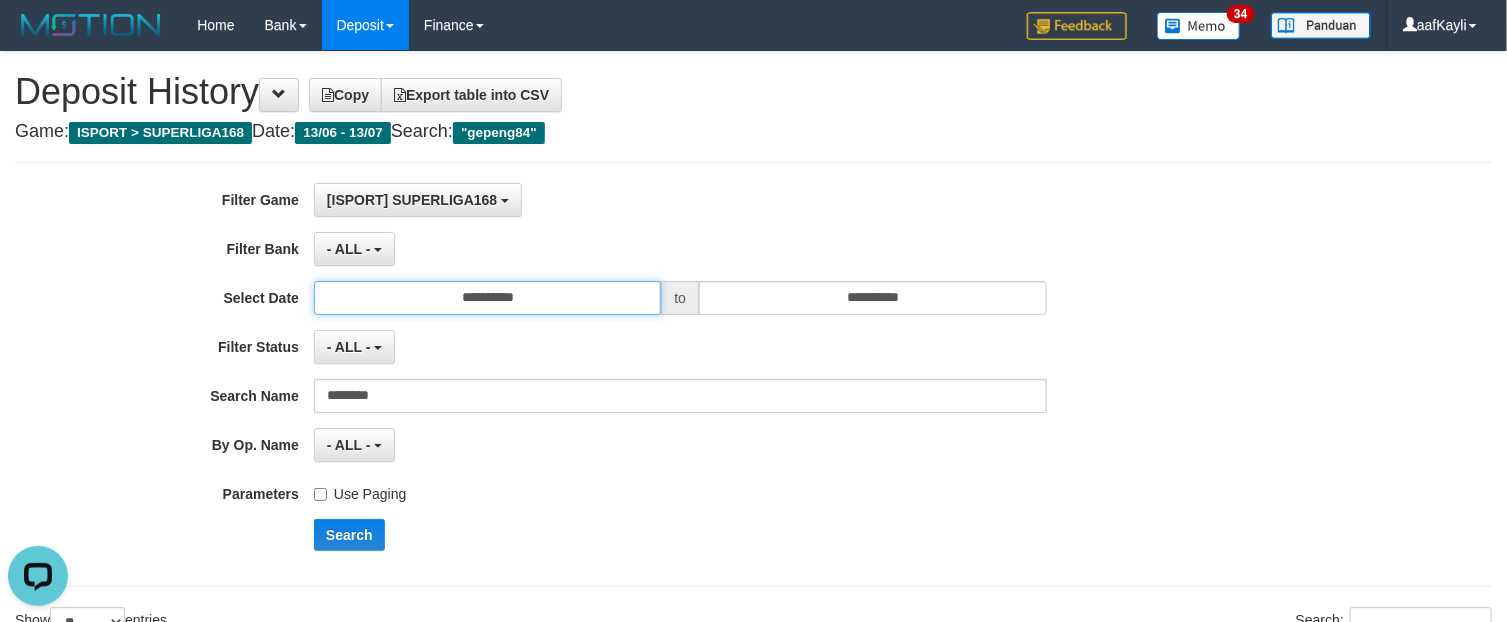 click on "**********" at bounding box center (487, 298) 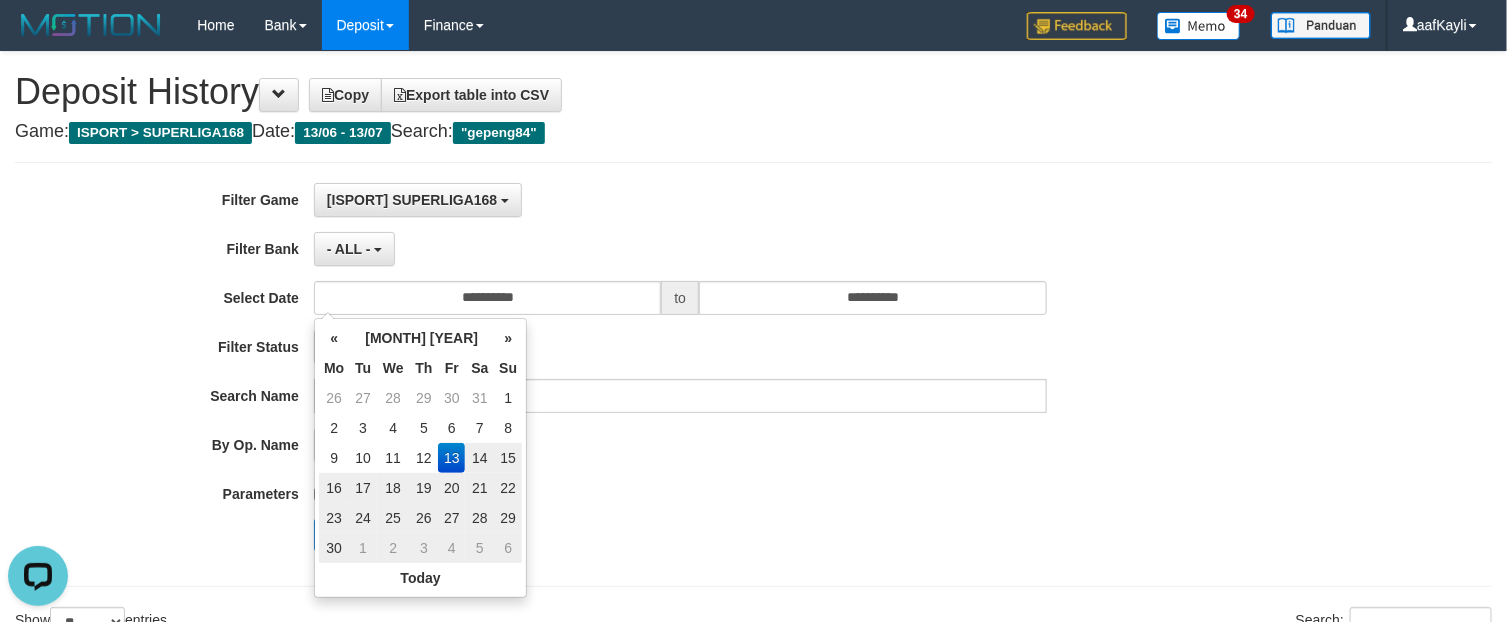 click on "**********" at bounding box center (628, 374) 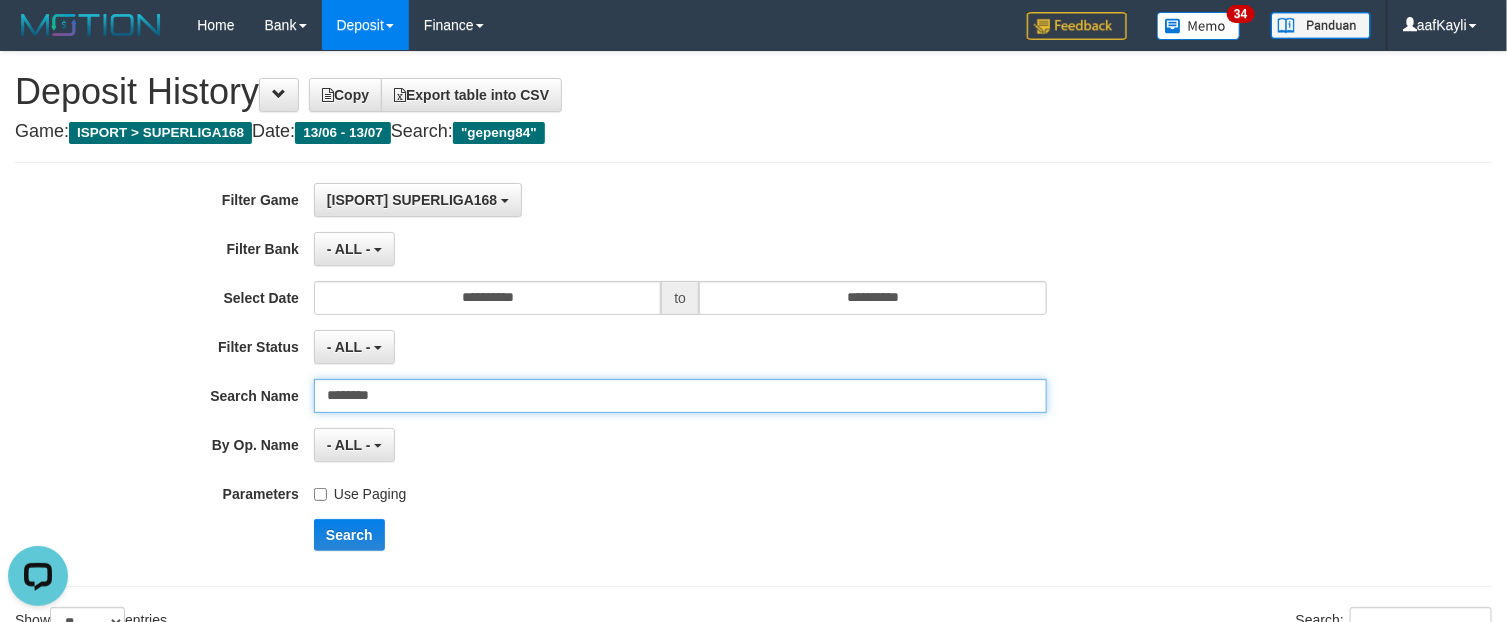 click on "********" at bounding box center [680, 396] 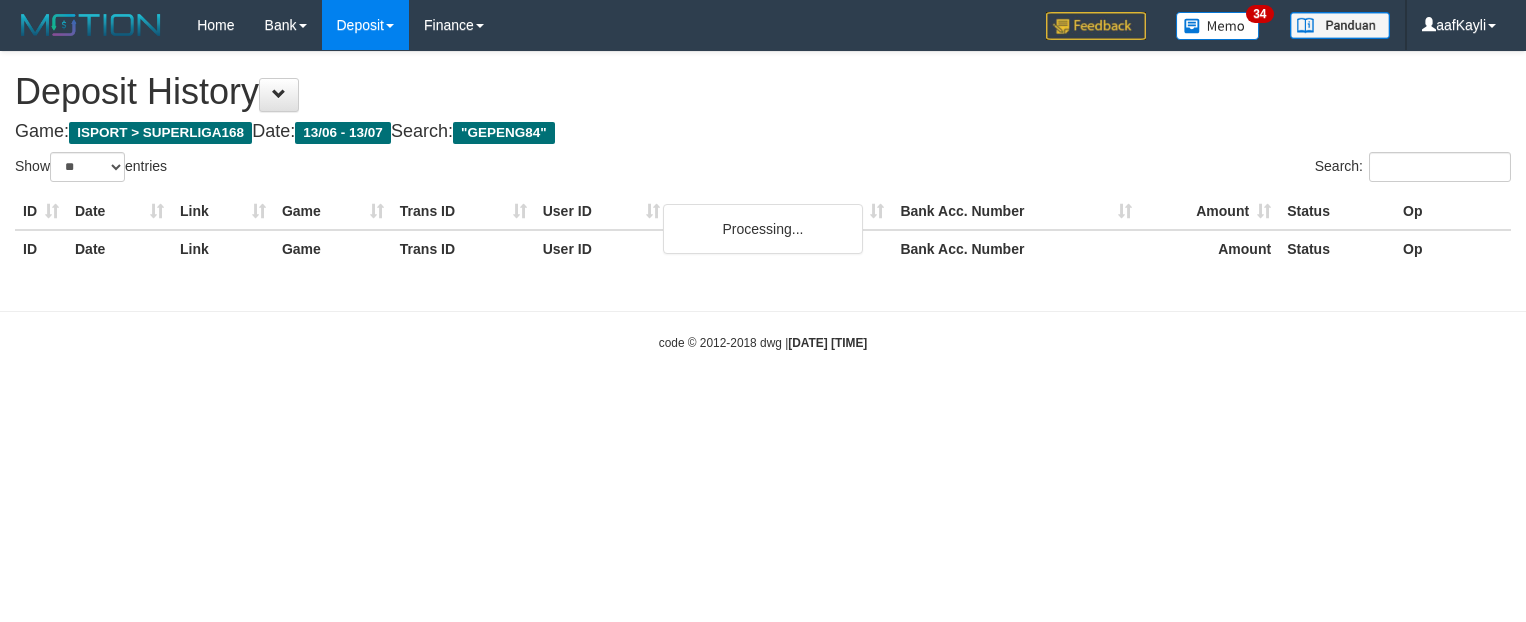 select on "**" 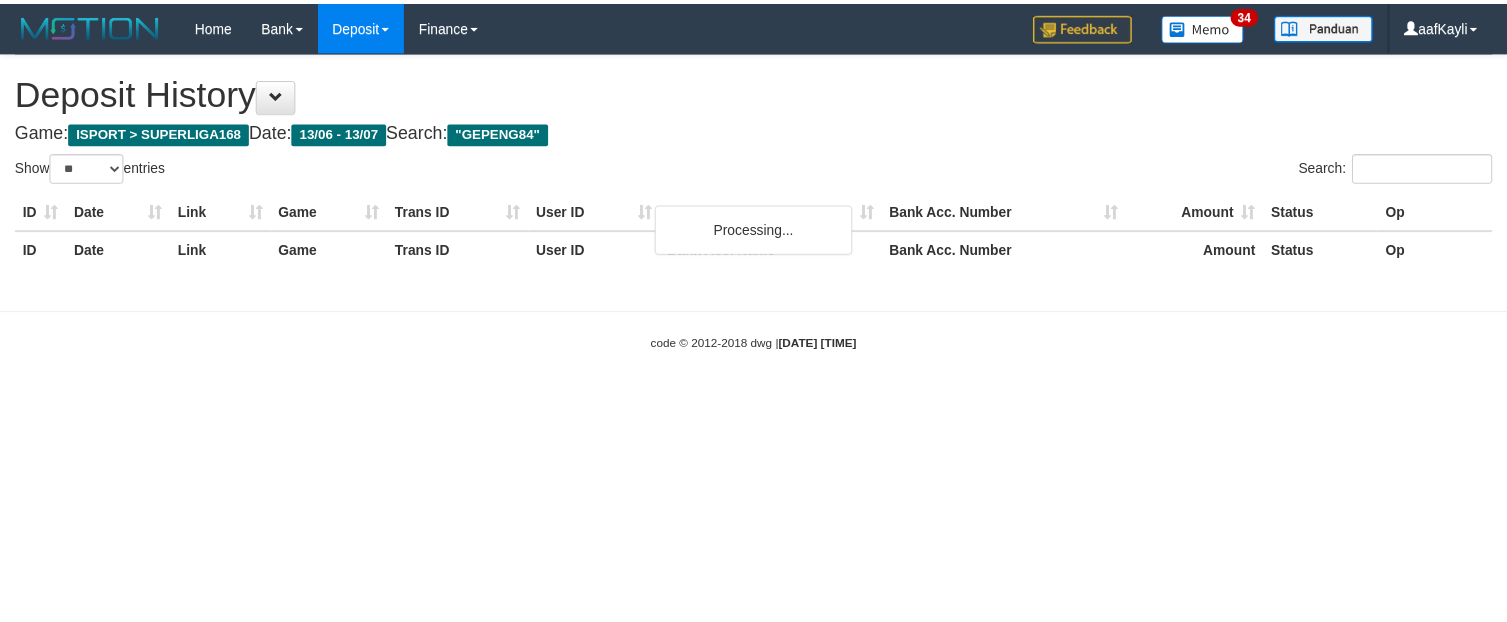 scroll, scrollTop: 0, scrollLeft: 0, axis: both 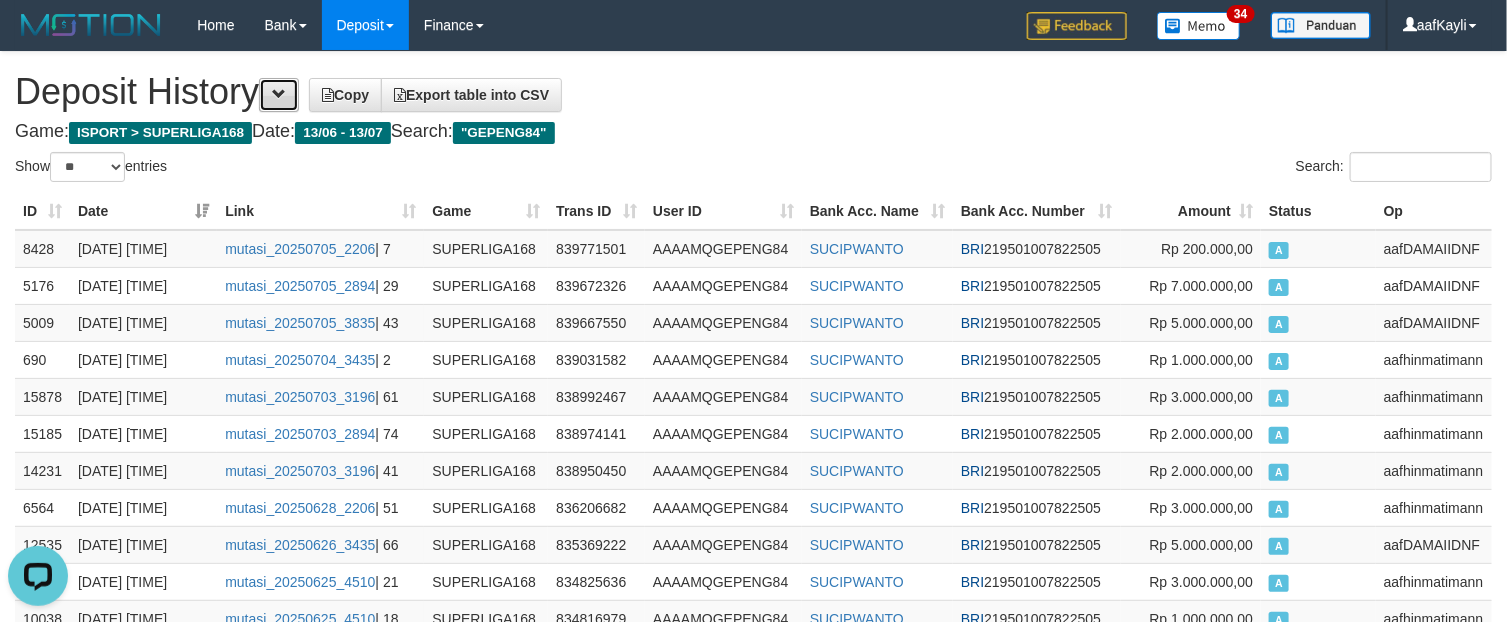 click at bounding box center [279, 95] 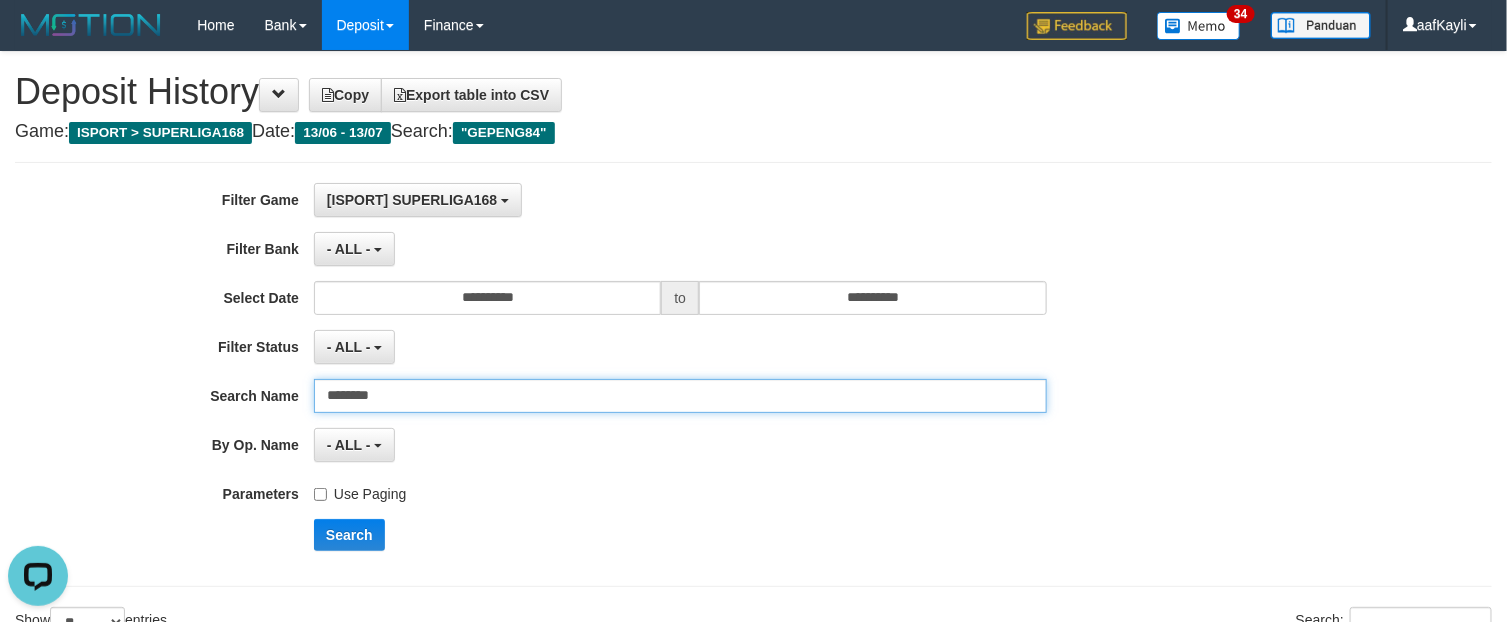 drag, startPoint x: 406, startPoint y: 405, endPoint x: 0, endPoint y: 400, distance: 406.0308 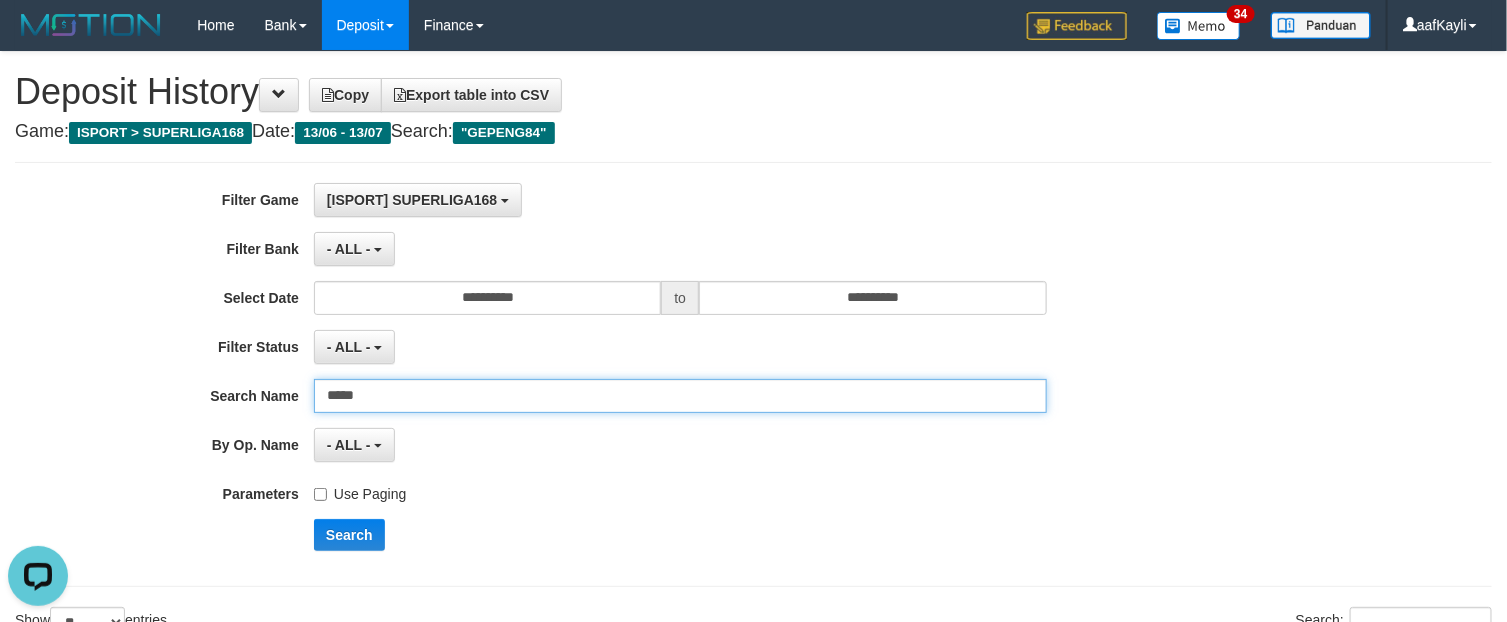 type on "*****" 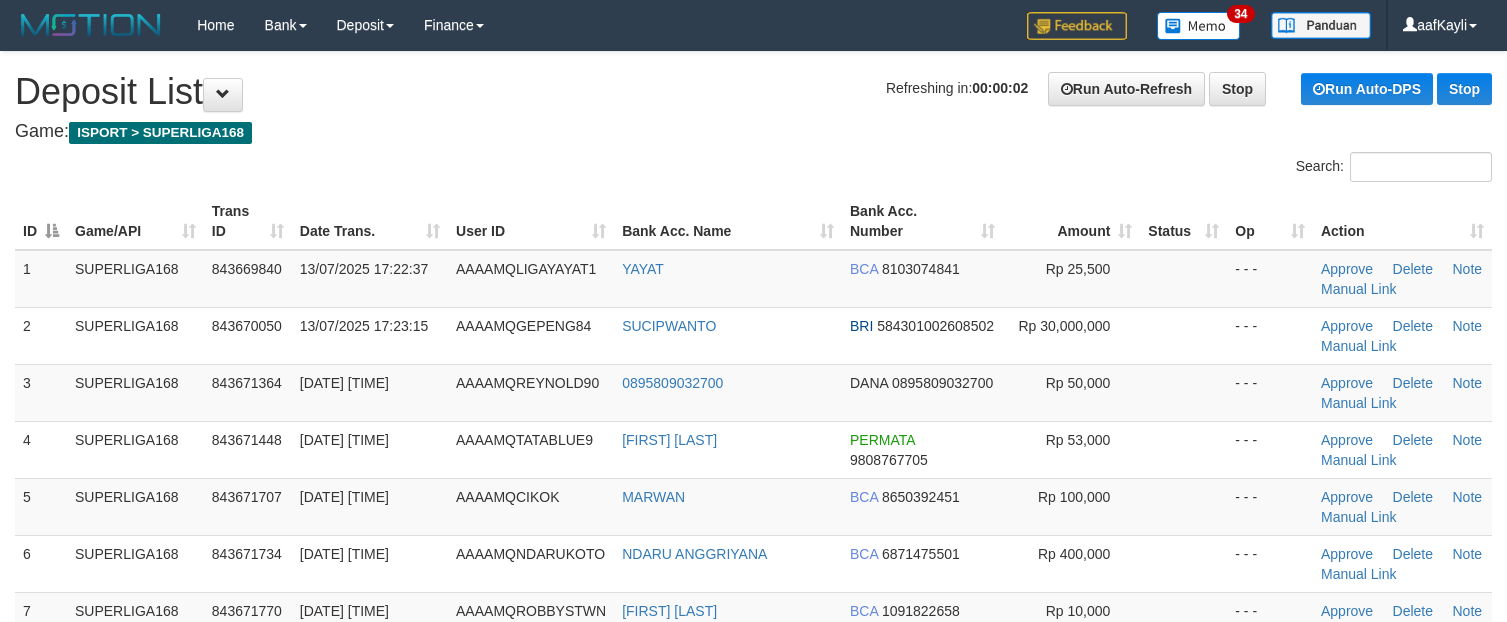 scroll, scrollTop: 0, scrollLeft: 0, axis: both 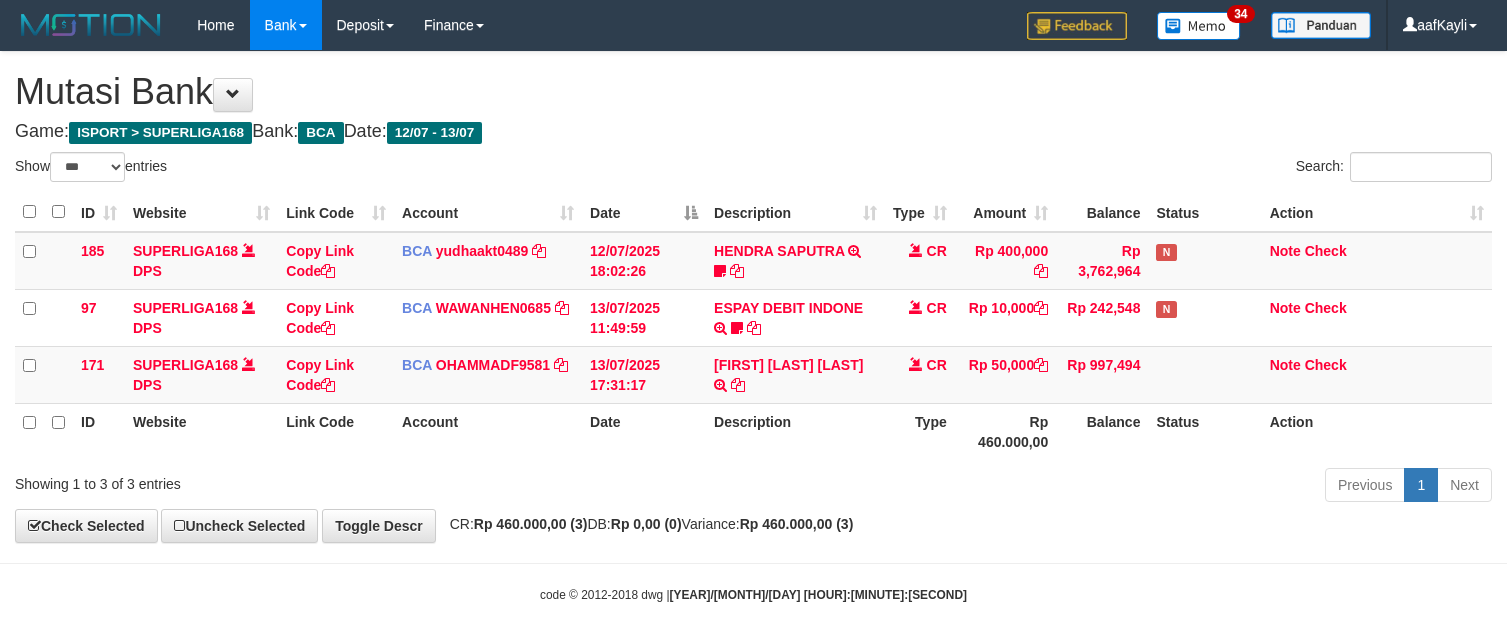 select on "***" 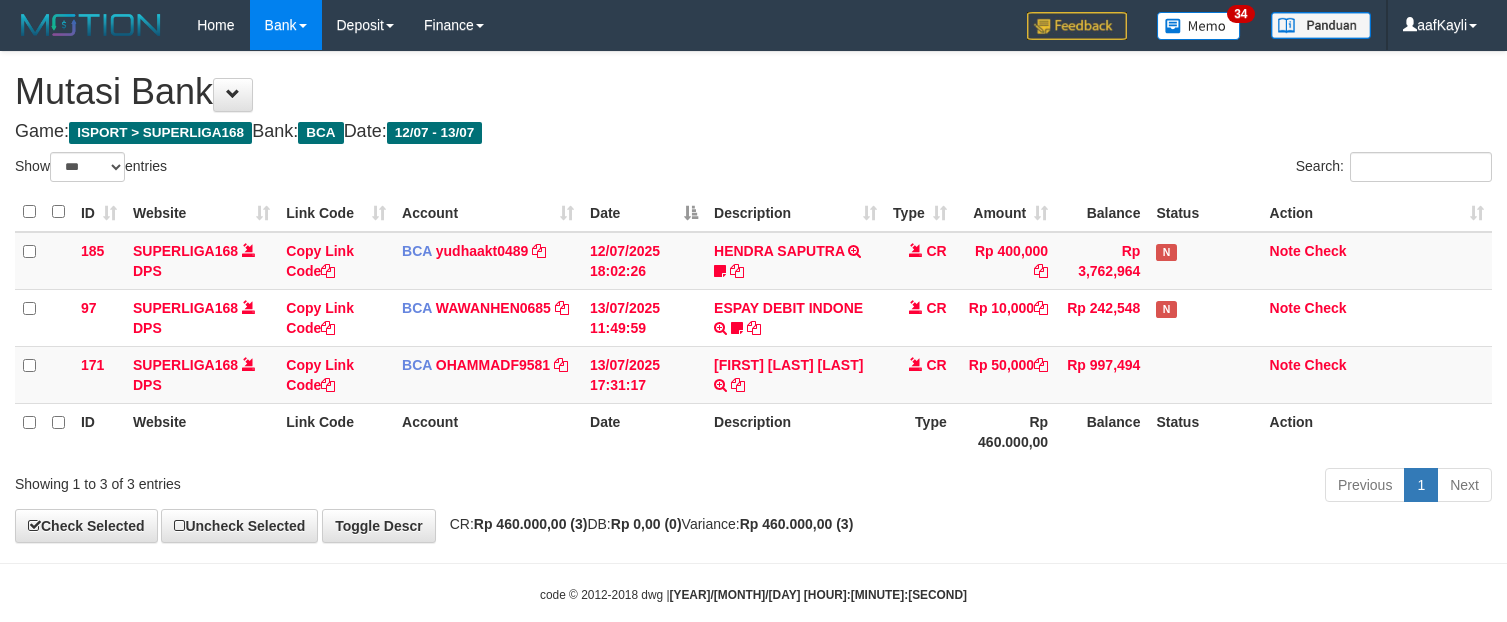 scroll, scrollTop: 0, scrollLeft: 0, axis: both 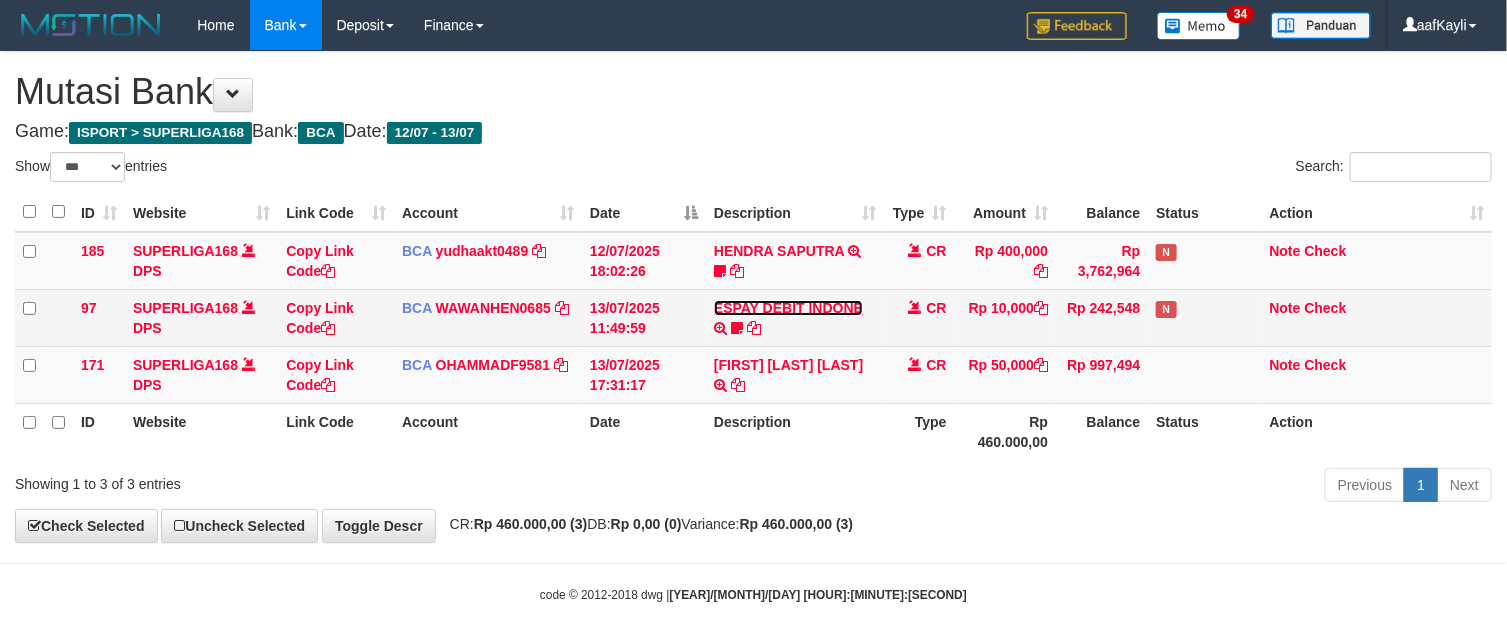 click on "ESPAY DEBIT INDONE" at bounding box center (788, 308) 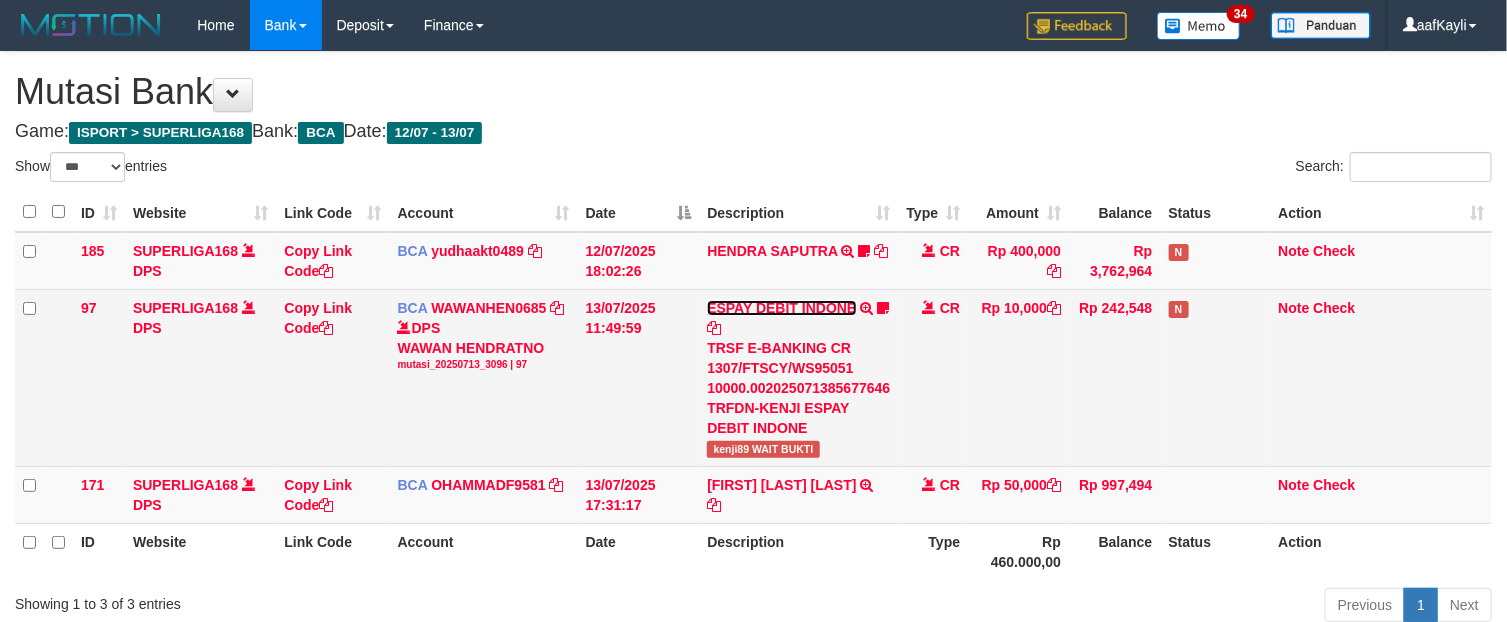 click on "ESPAY DEBIT INDONE" at bounding box center (781, 308) 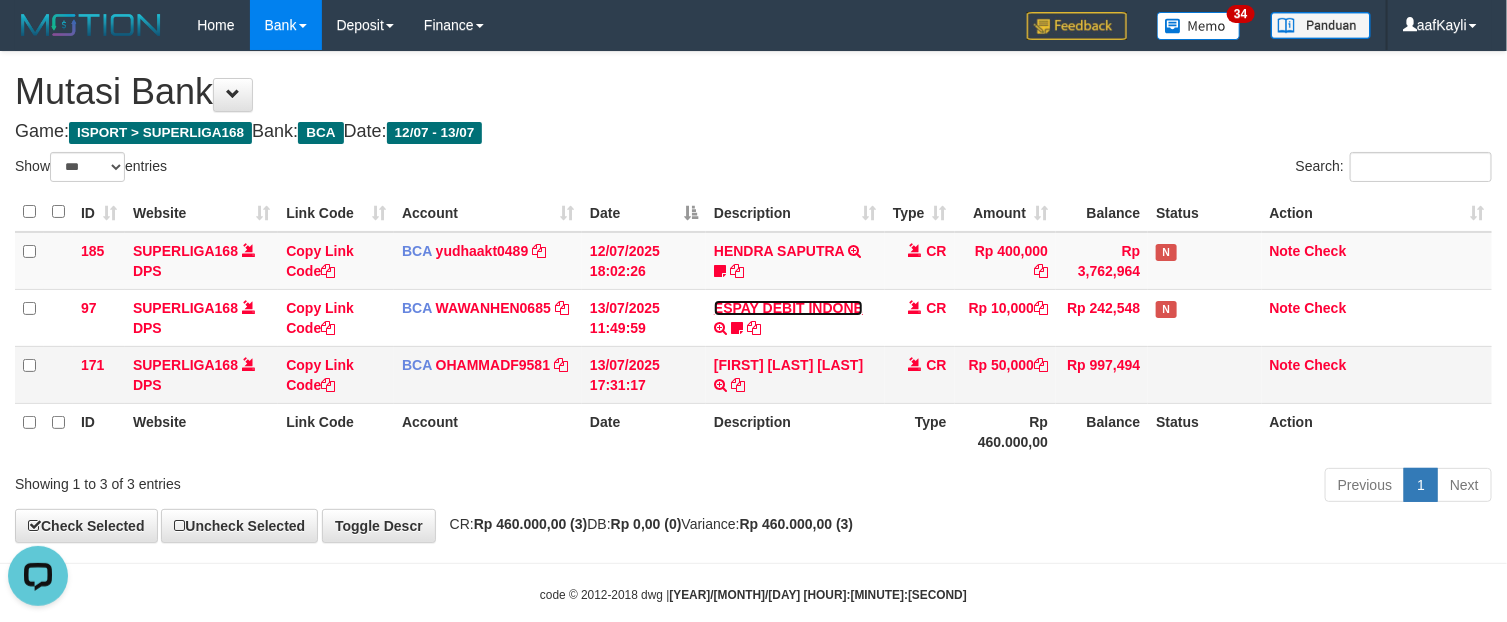 scroll, scrollTop: 0, scrollLeft: 0, axis: both 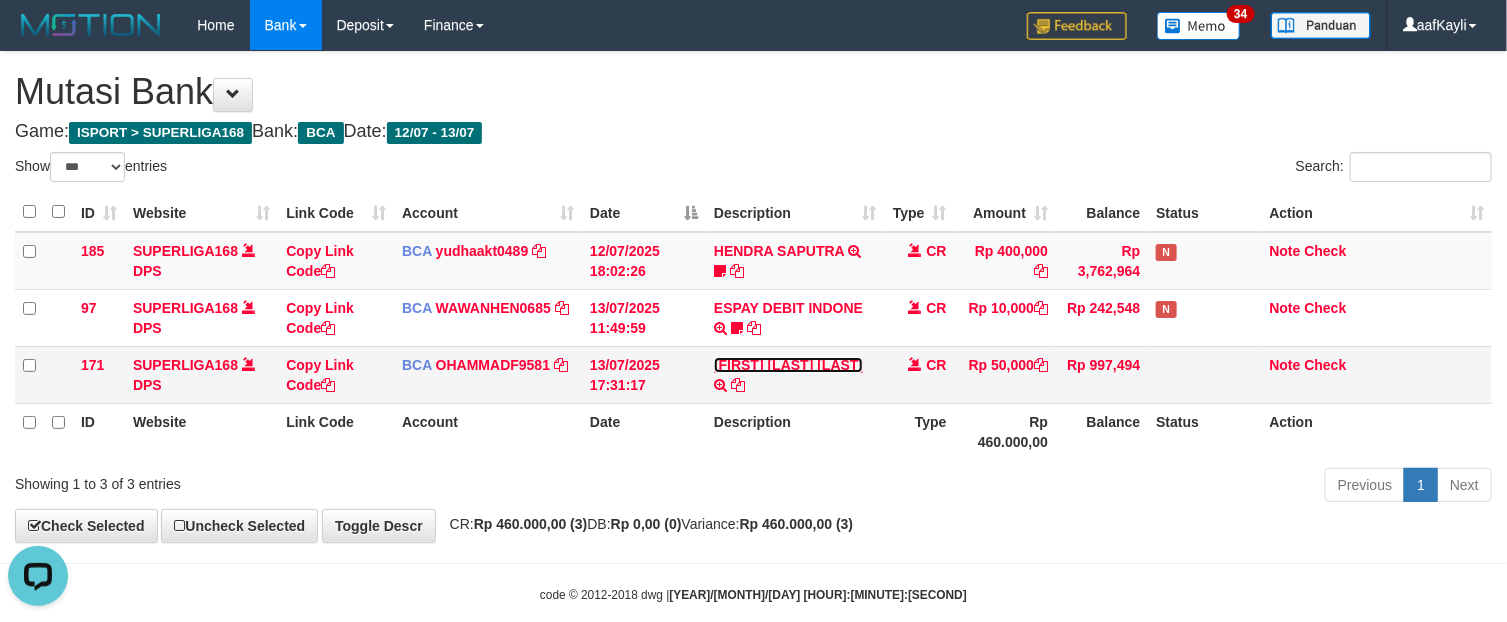 click on "REYNALDO TRIAWAN L" at bounding box center [788, 365] 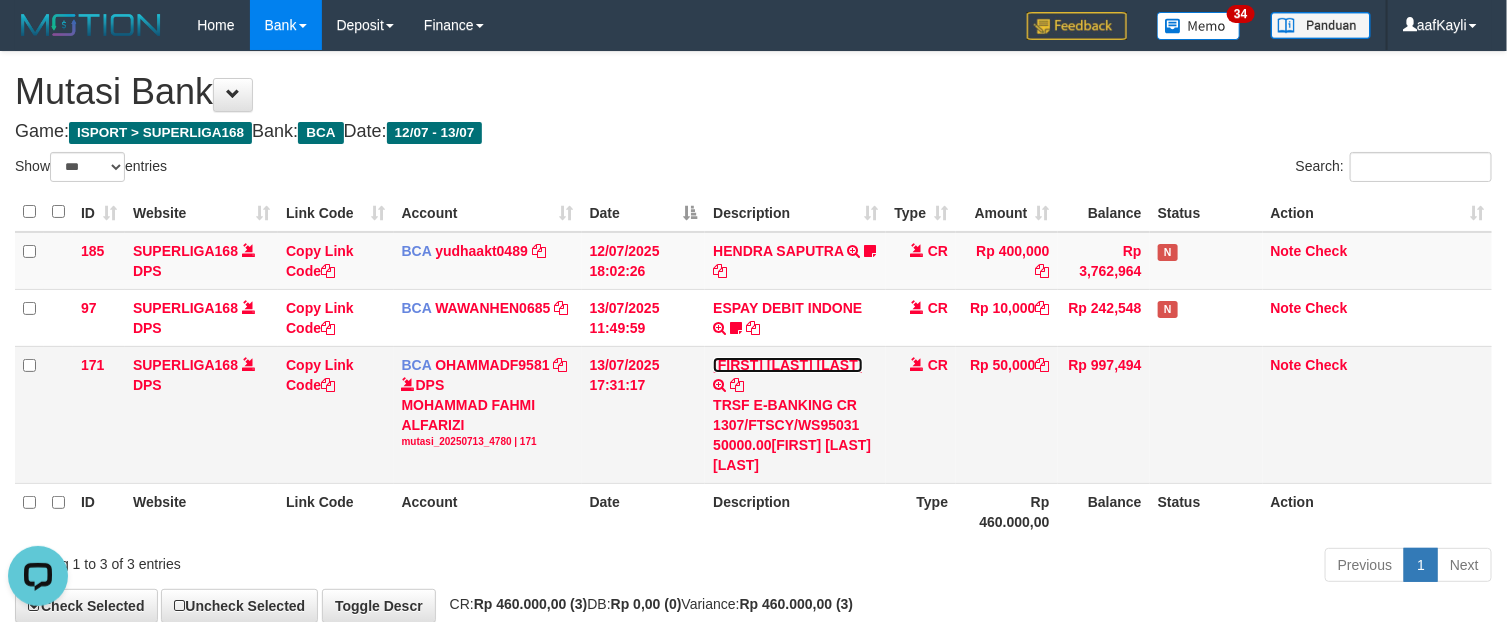 click on "REYNALDO TRIAWAN L" at bounding box center [787, 365] 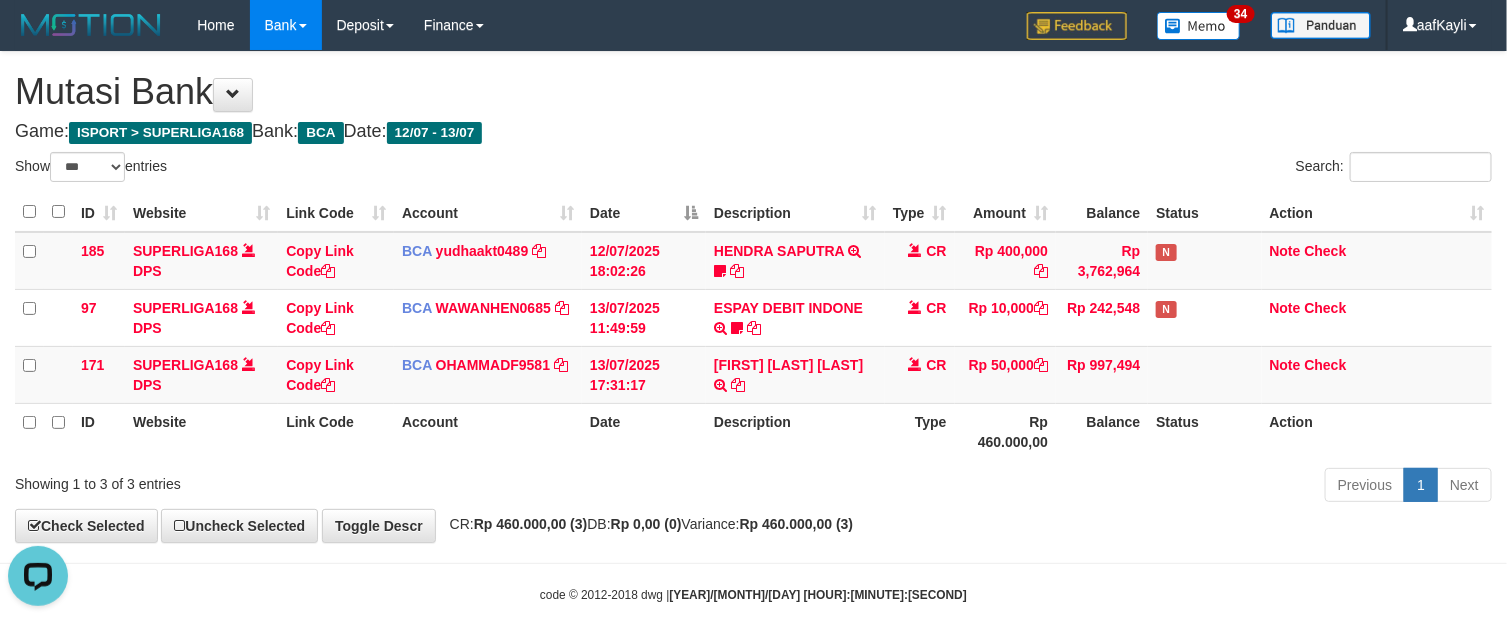click on "Previous 1 Next" at bounding box center [1067, 487] 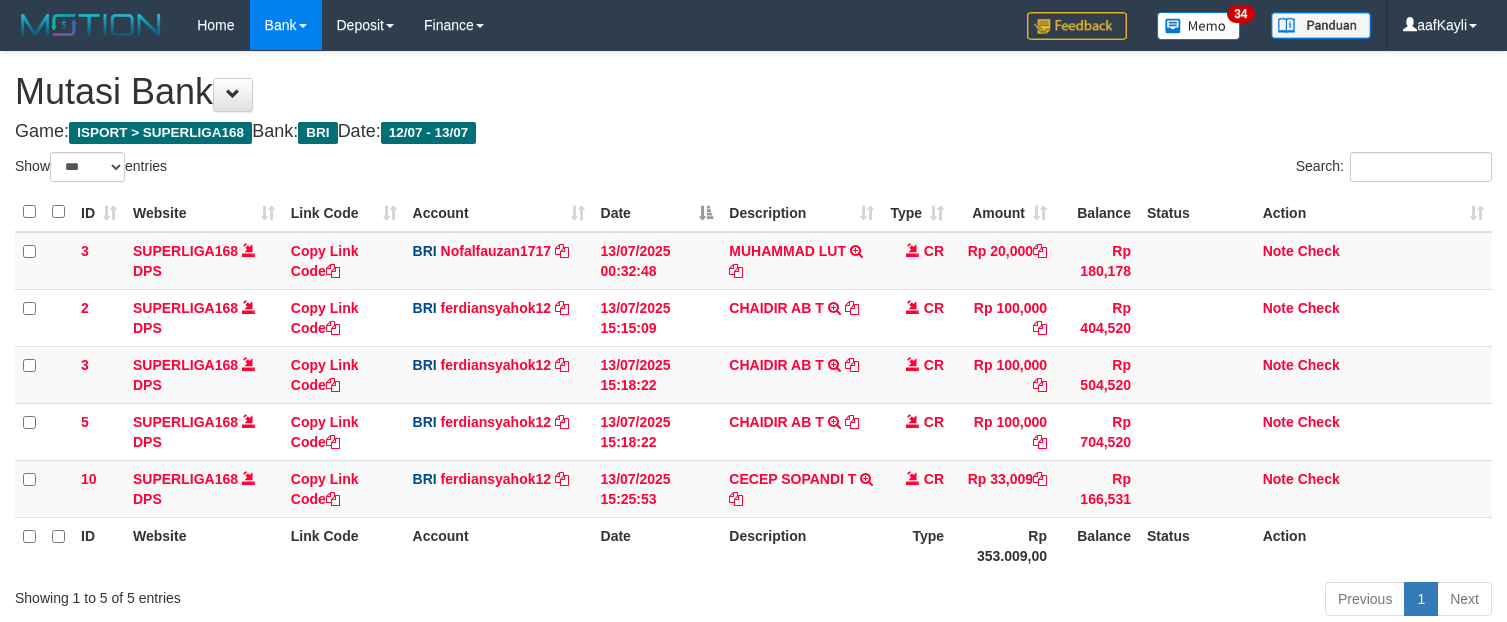 select on "***" 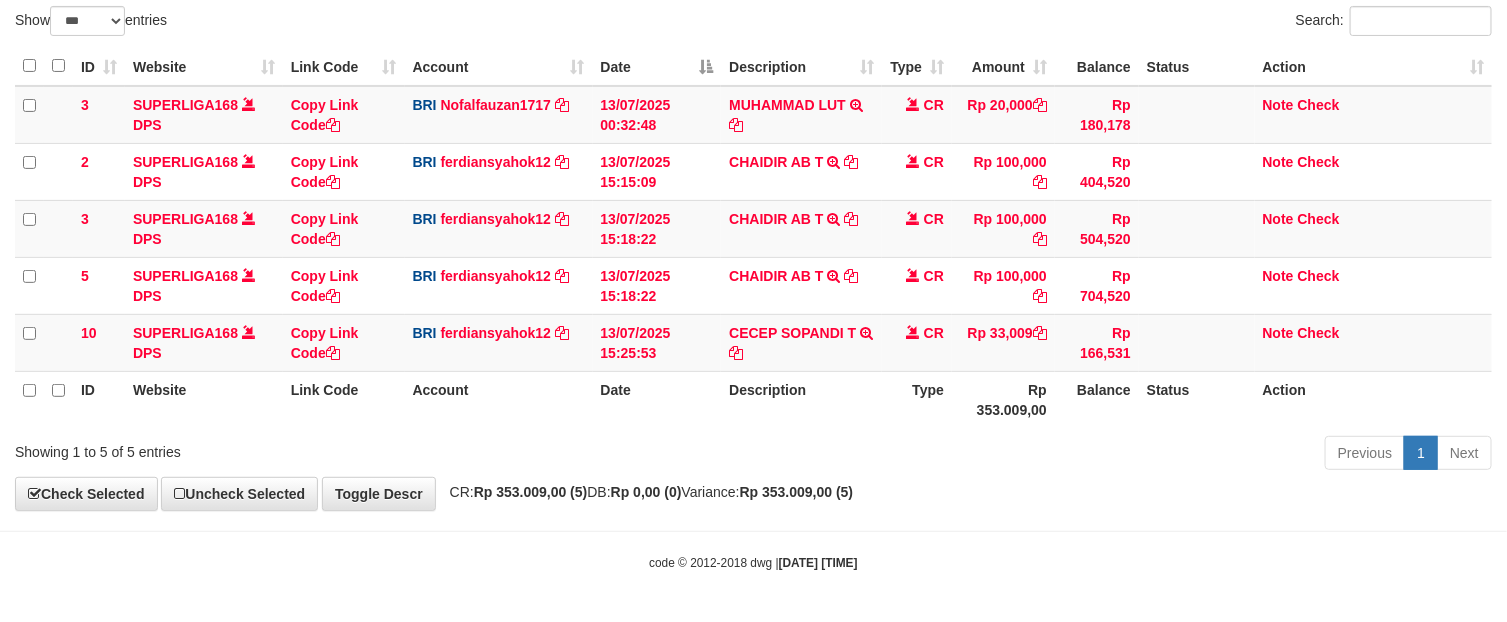 drag, startPoint x: 0, startPoint y: 0, endPoint x: 940, endPoint y: 482, distance: 1056.373 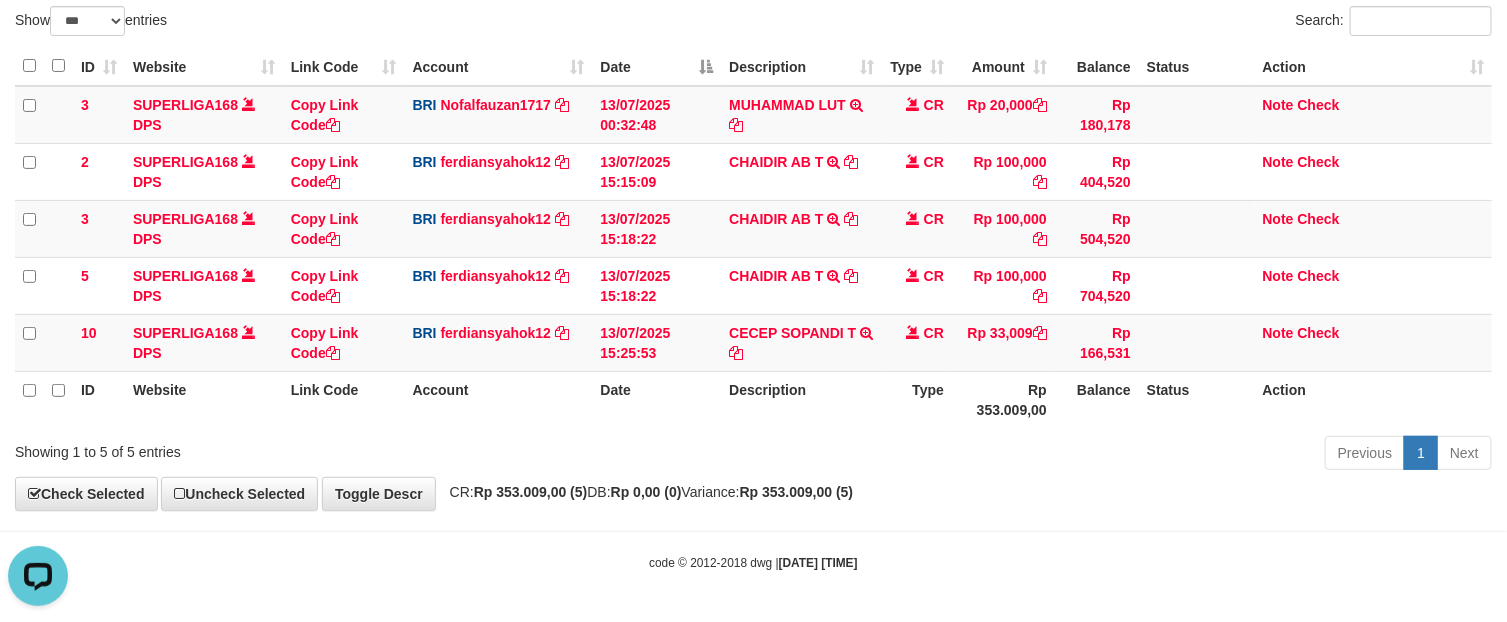 scroll, scrollTop: 0, scrollLeft: 0, axis: both 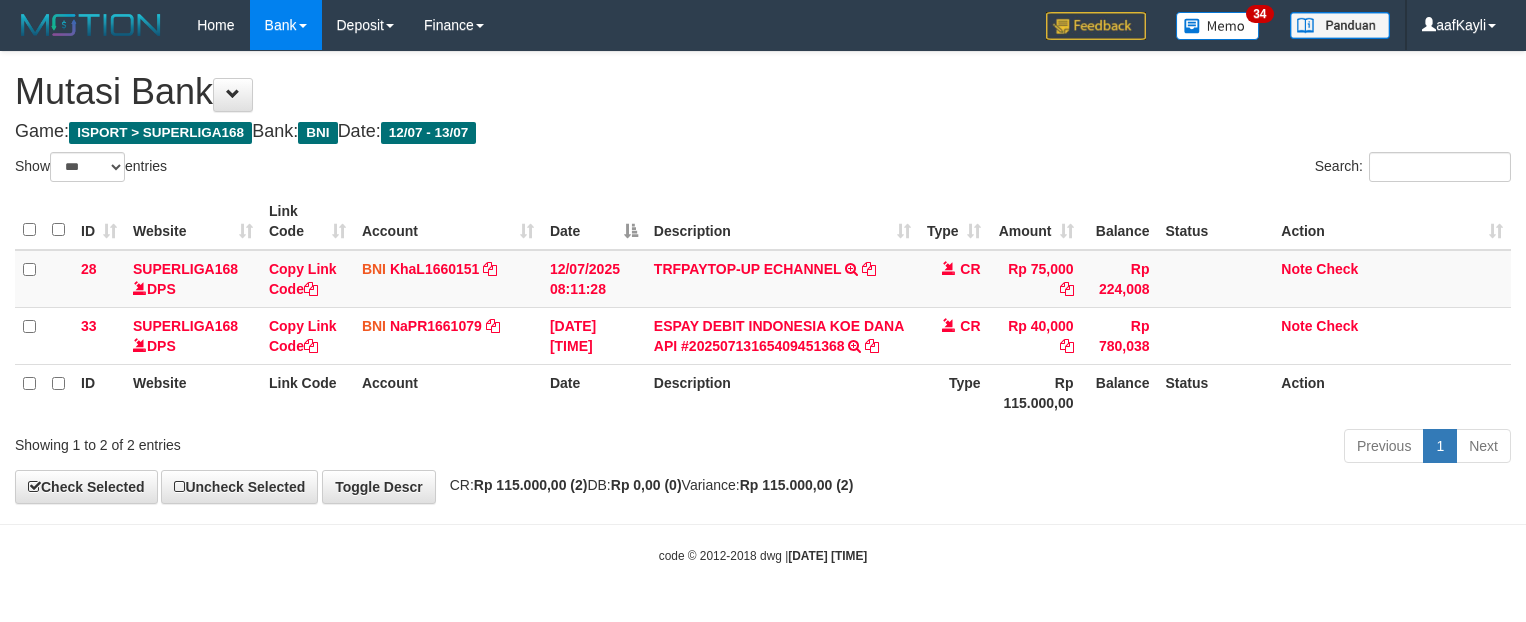 select on "***" 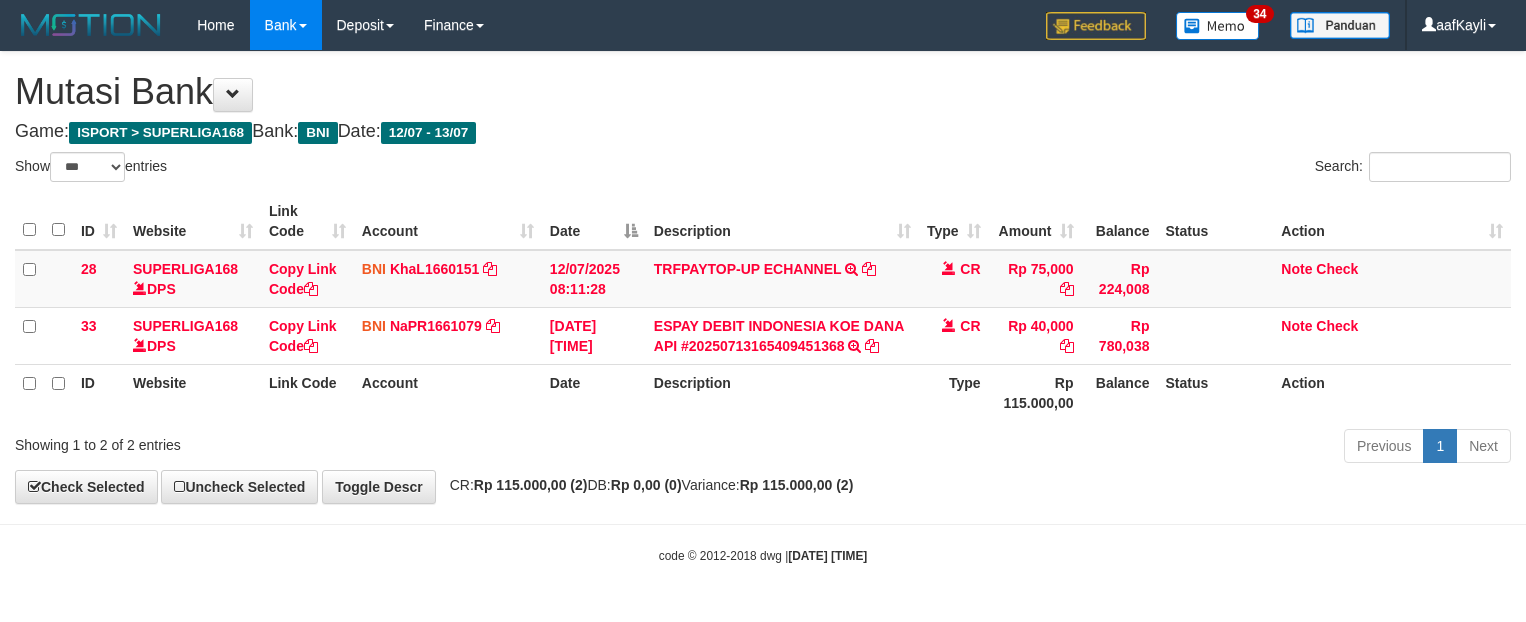 scroll, scrollTop: 0, scrollLeft: 0, axis: both 